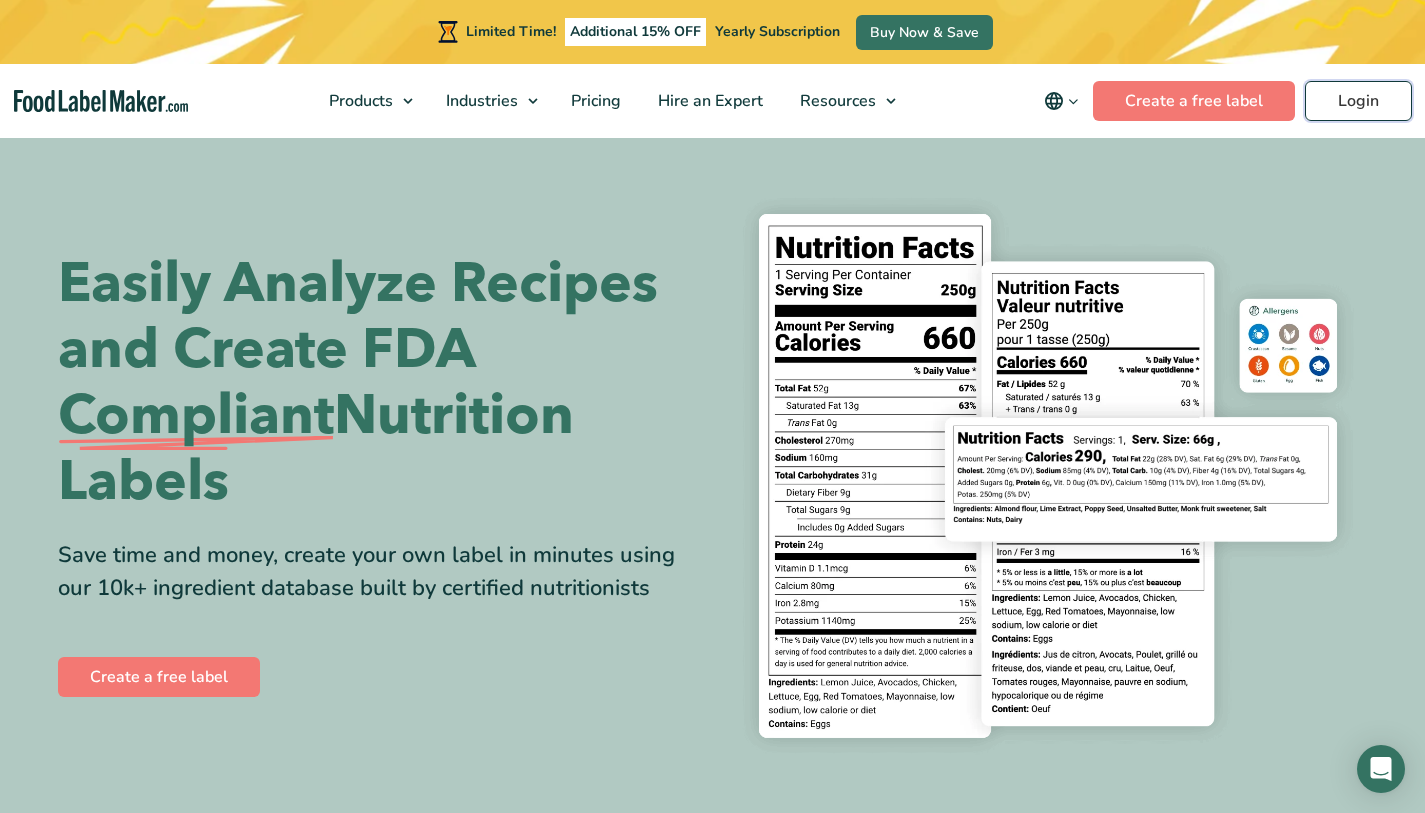 scroll, scrollTop: 0, scrollLeft: 0, axis: both 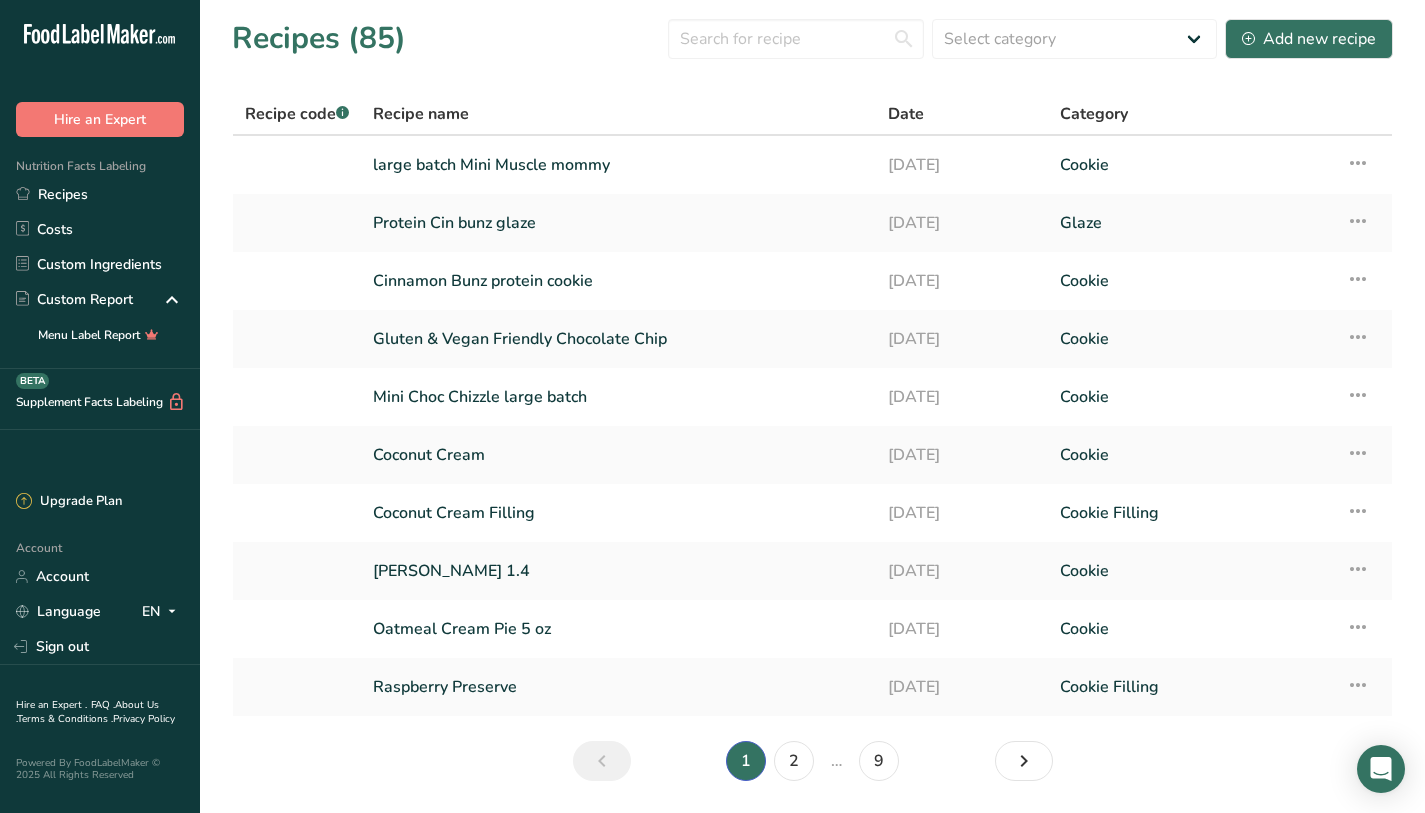 click on "Recipes (85)
Select category
All
Baked Goods
Beverages
Confectionery
Cooked Meals, Salads, & Sauces
Cookie
Cookie Filling
Dairy
Glaze
Ice Cream Pint
Inclusion
Mix-in
Mix-ins
Snacks
Variegate
Add new recipe" at bounding box center [812, 38] 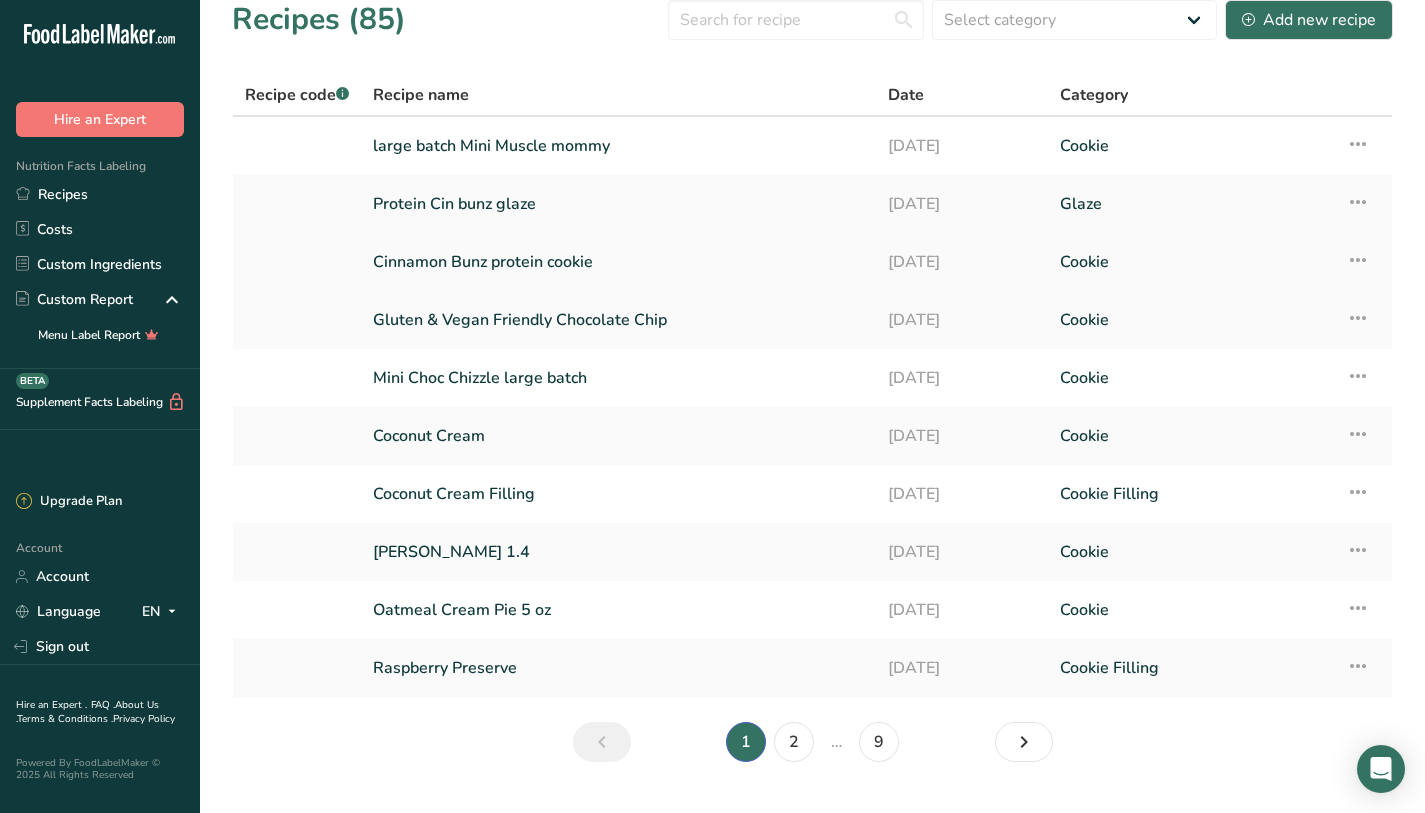 scroll, scrollTop: 0, scrollLeft: 0, axis: both 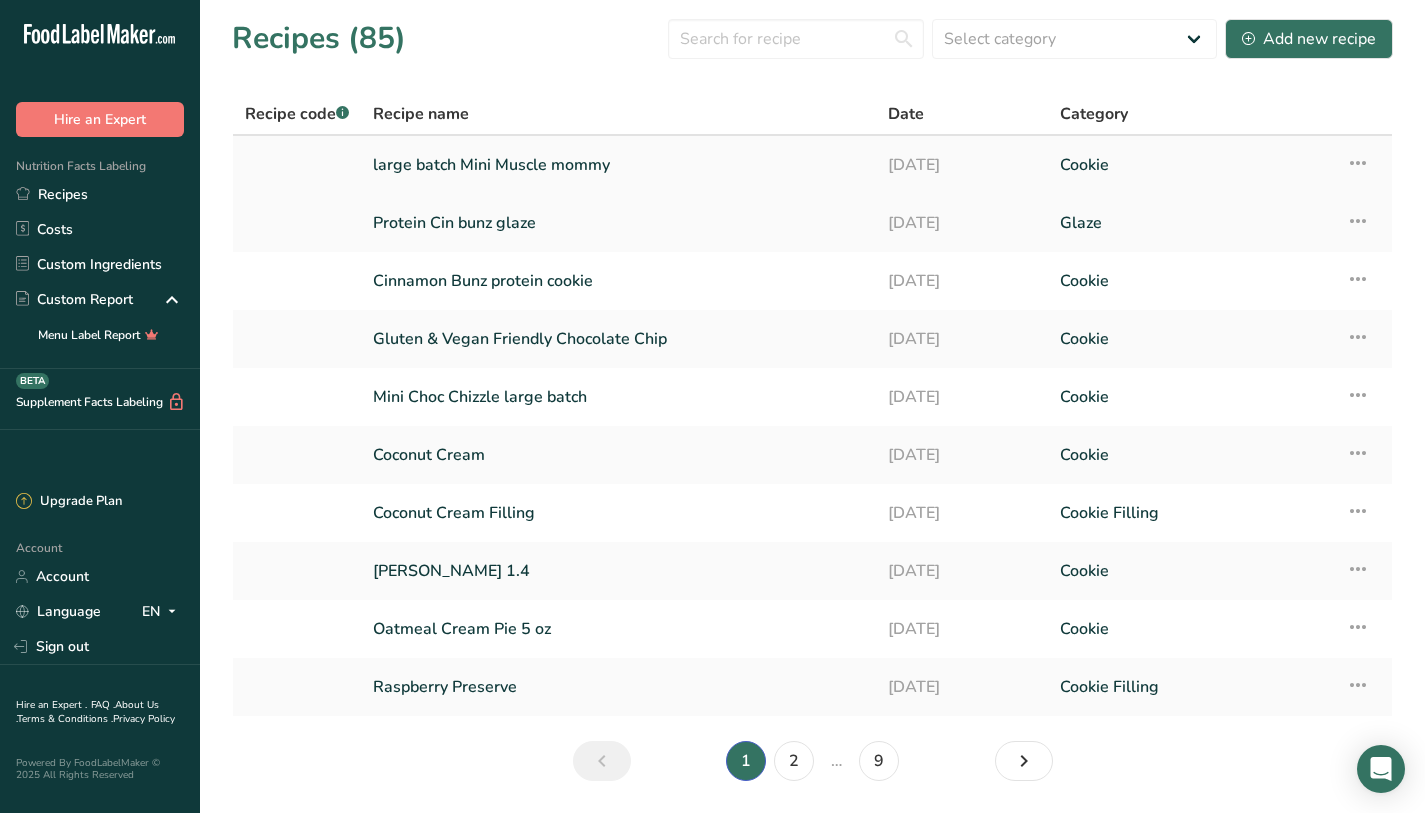 click on "large batch Mini Muscle mommy" at bounding box center (618, 165) 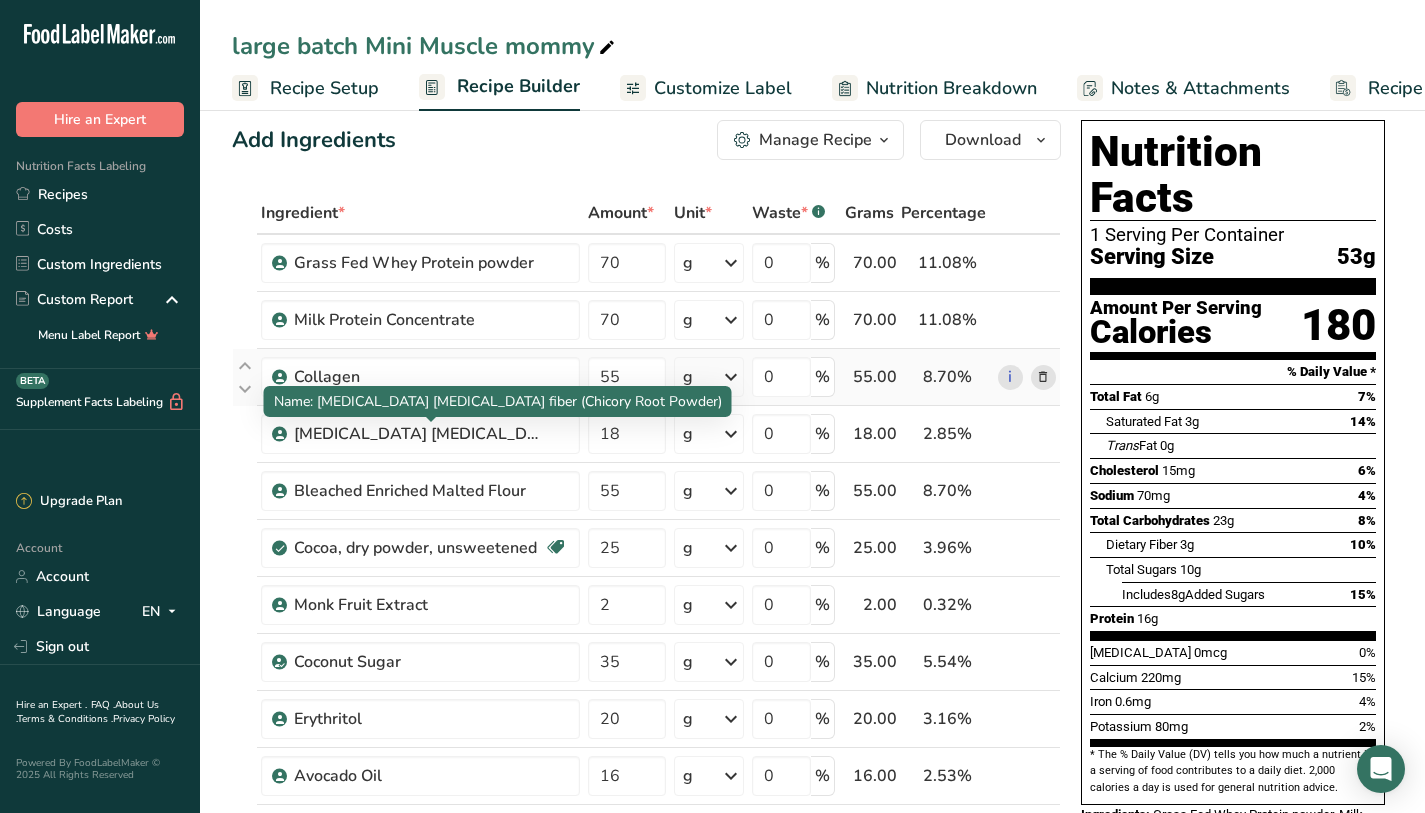 scroll, scrollTop: 0, scrollLeft: 0, axis: both 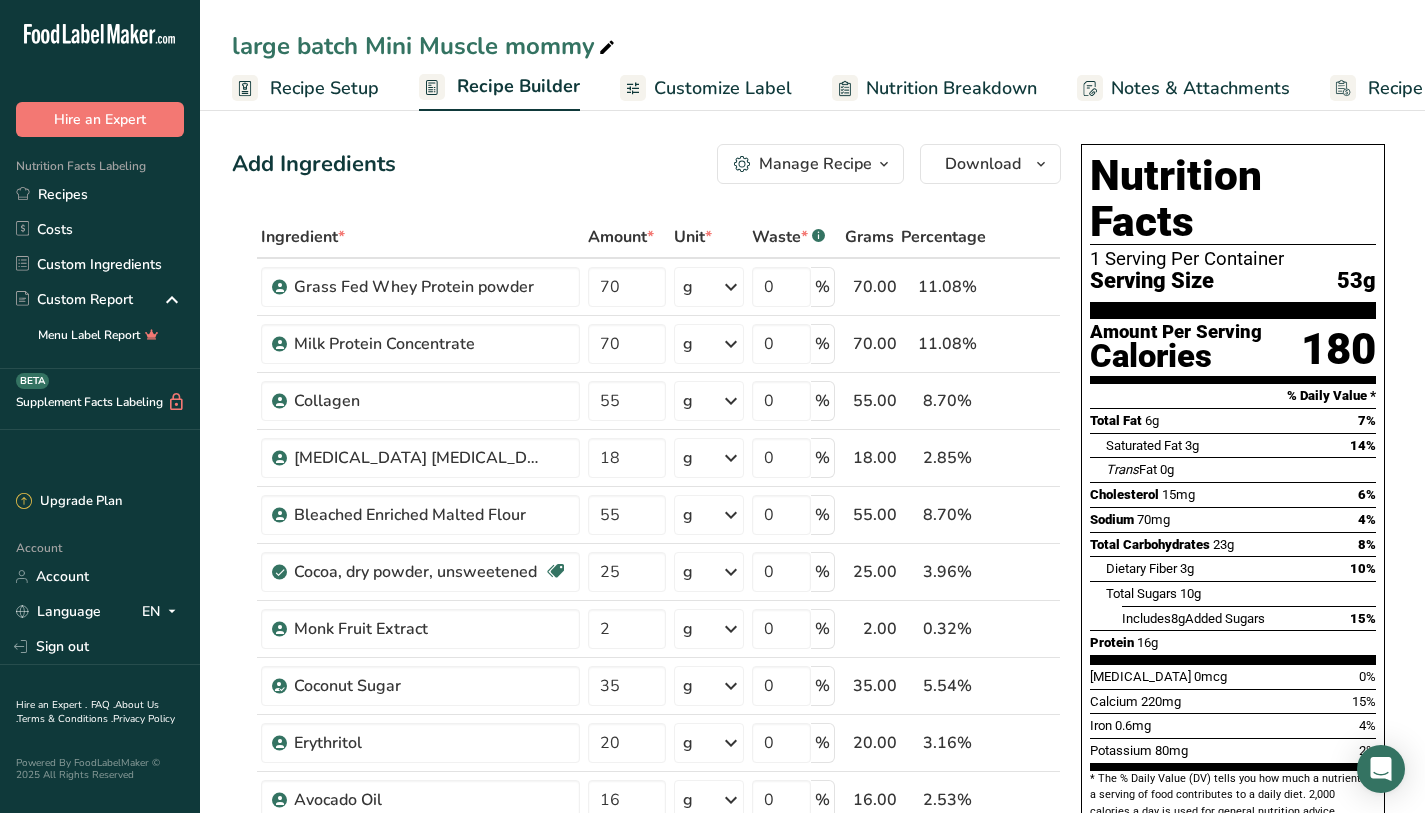 click on "Recipe Setup" at bounding box center (324, 88) 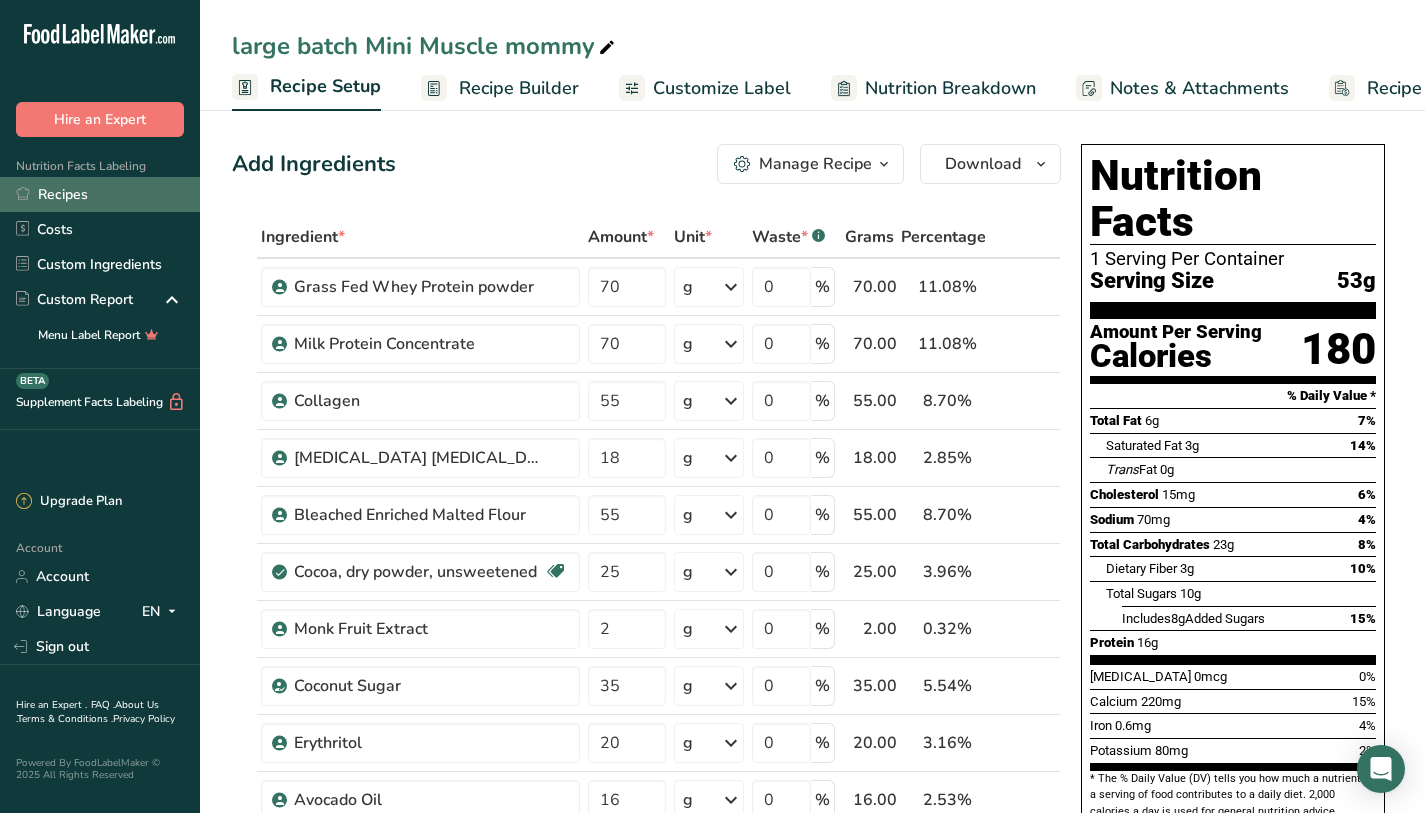 scroll, scrollTop: 0, scrollLeft: 7, axis: horizontal 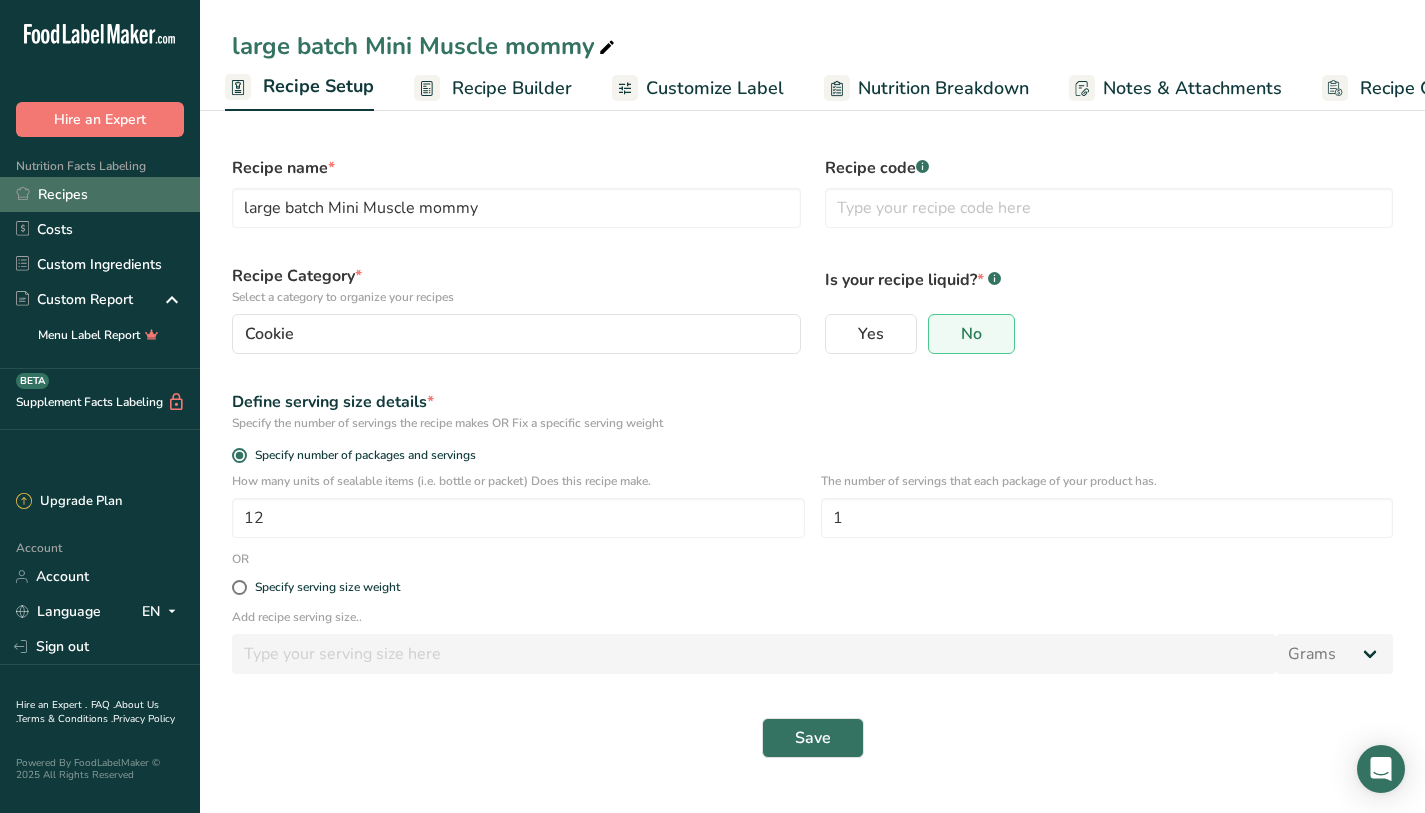 click on "Recipes" at bounding box center [100, 194] 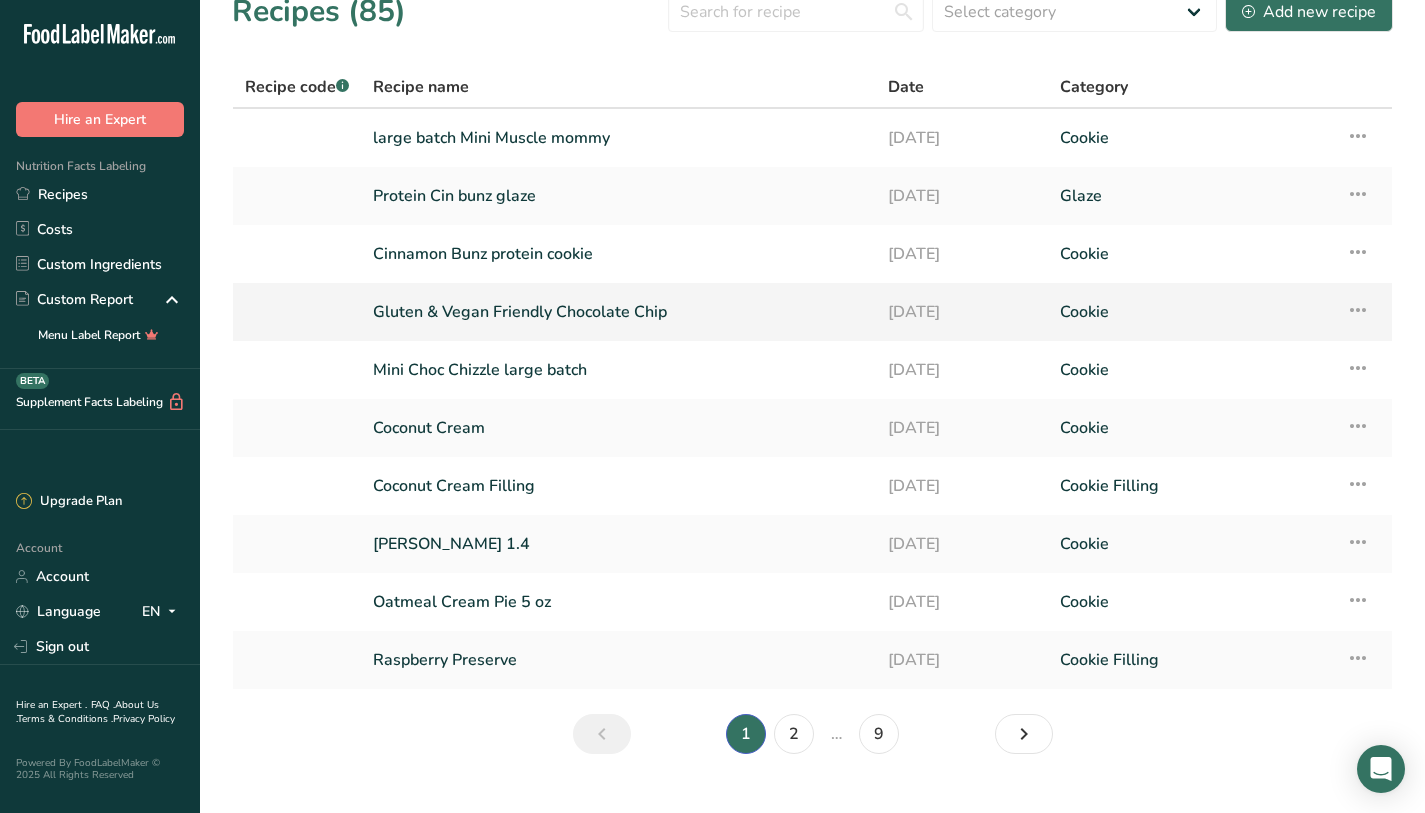 scroll, scrollTop: 0, scrollLeft: 0, axis: both 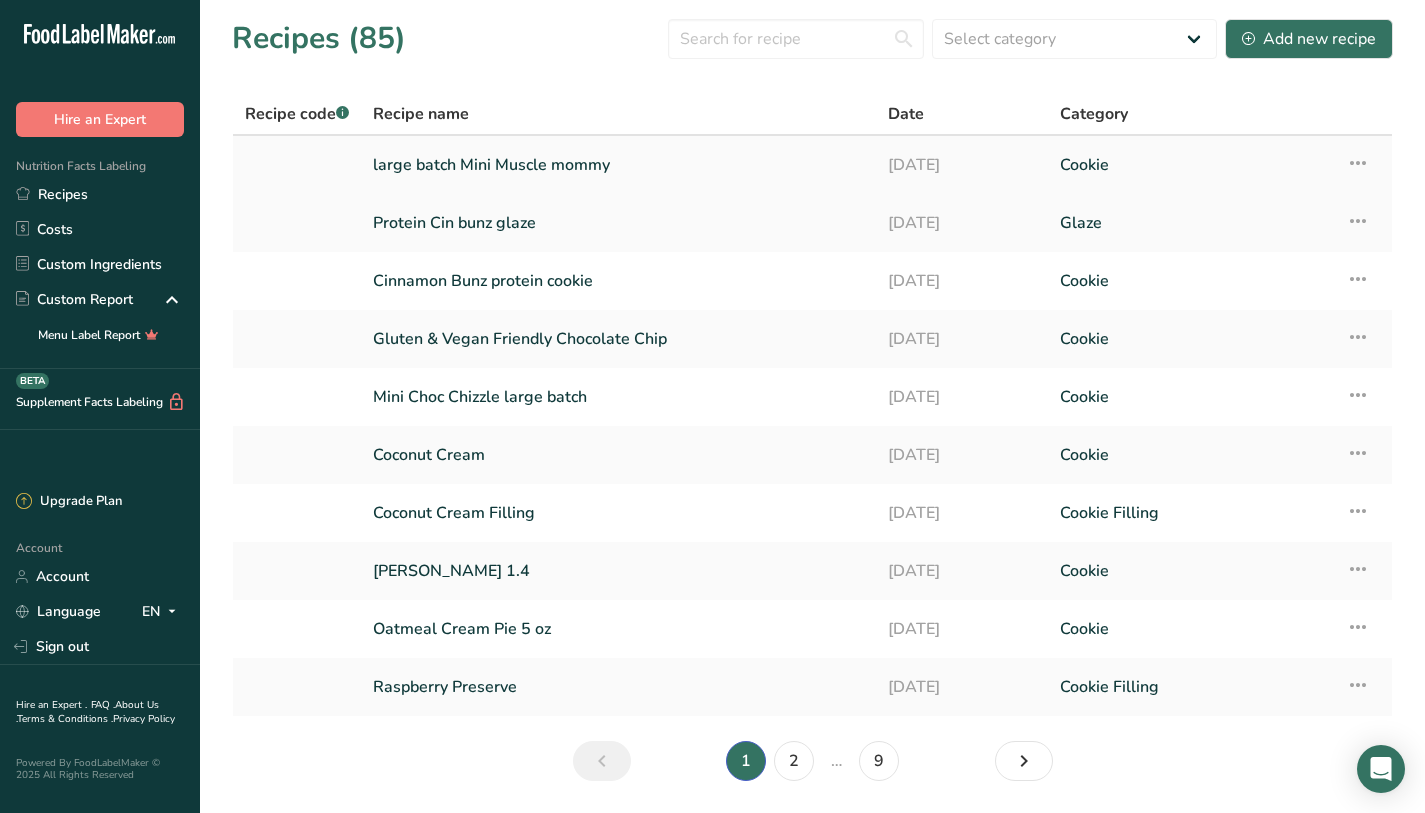 click on "large batch Mini Muscle mommy" at bounding box center (618, 165) 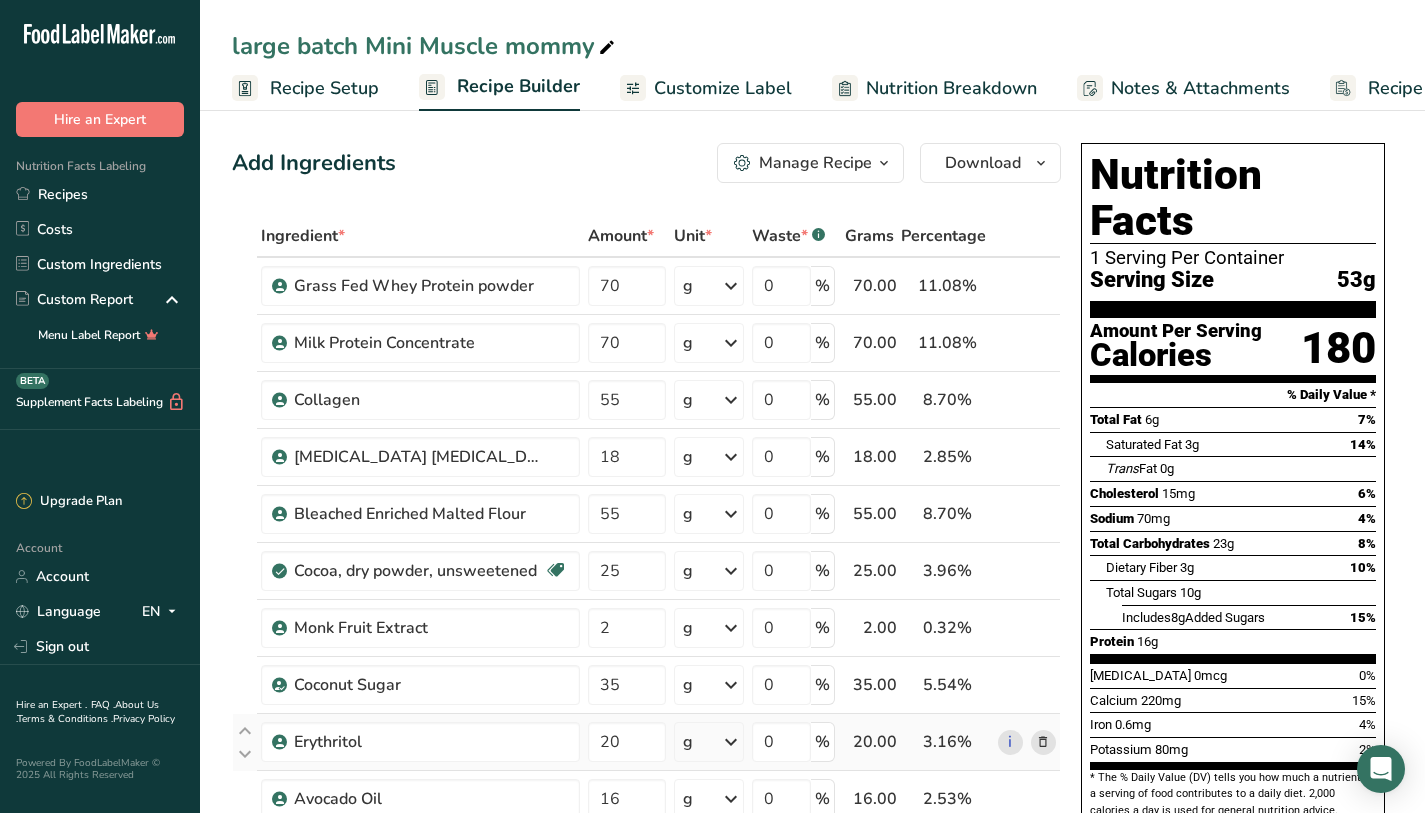 scroll, scrollTop: 0, scrollLeft: 0, axis: both 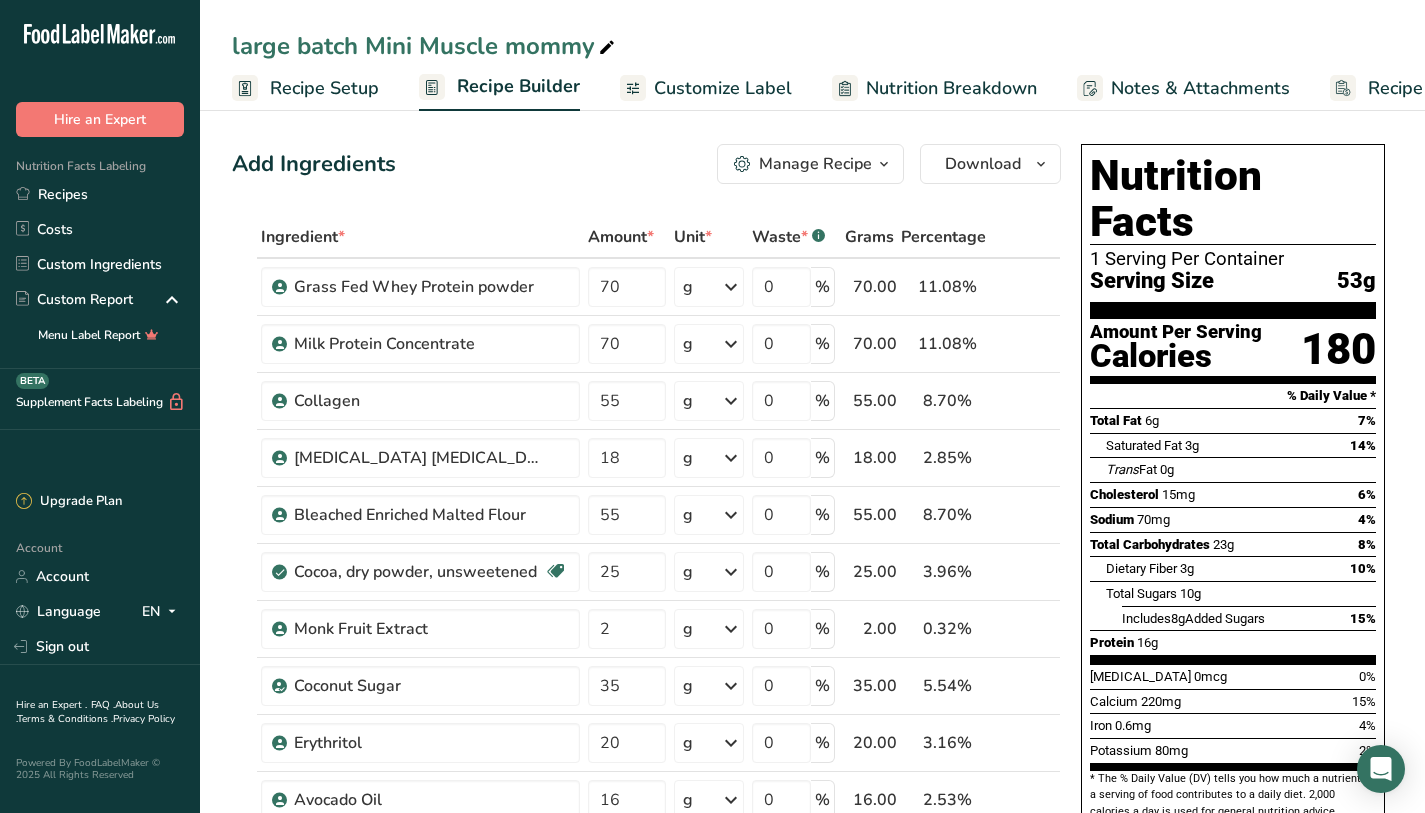 click on "Recipe Setup" at bounding box center (324, 88) 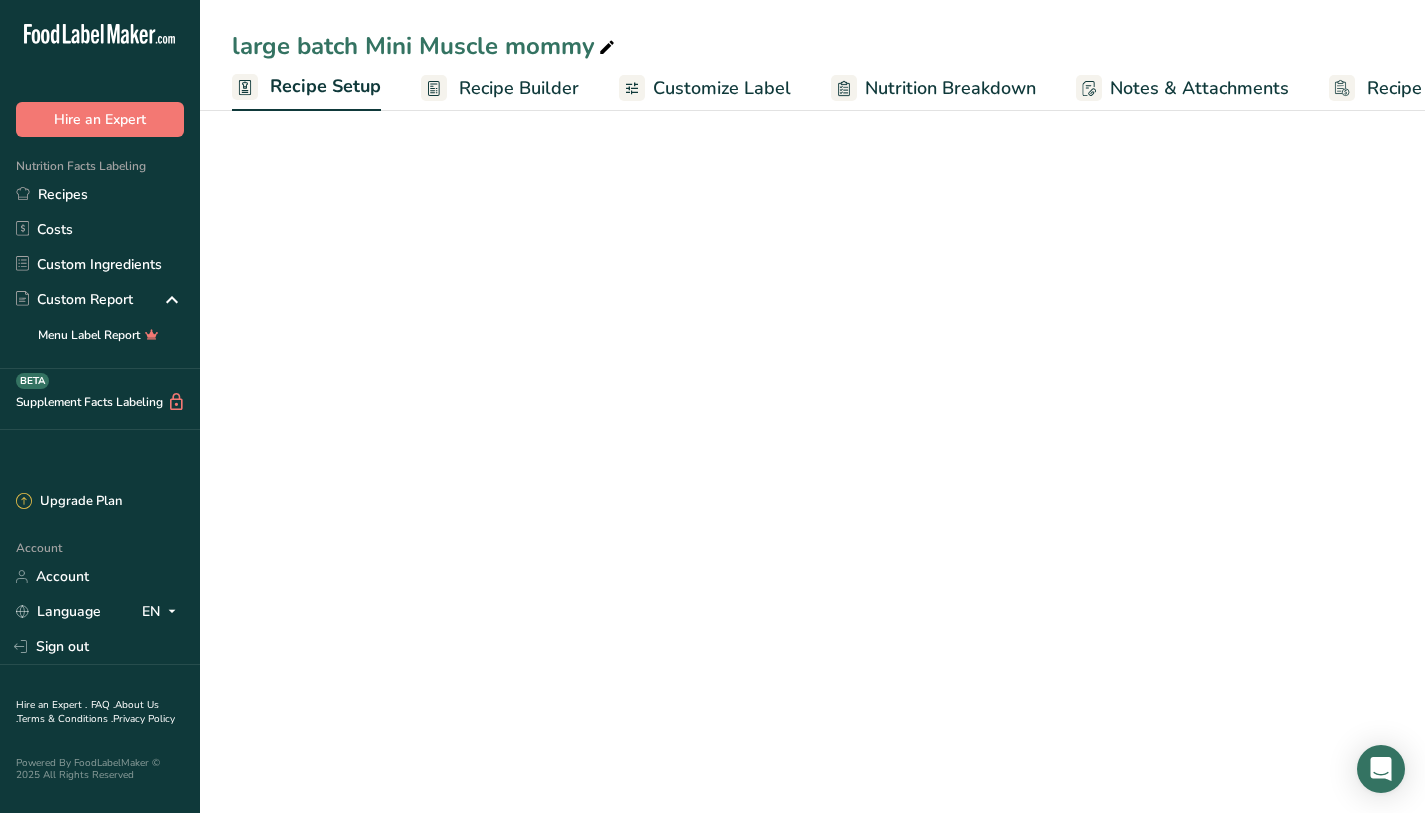 scroll, scrollTop: 0, scrollLeft: 7, axis: horizontal 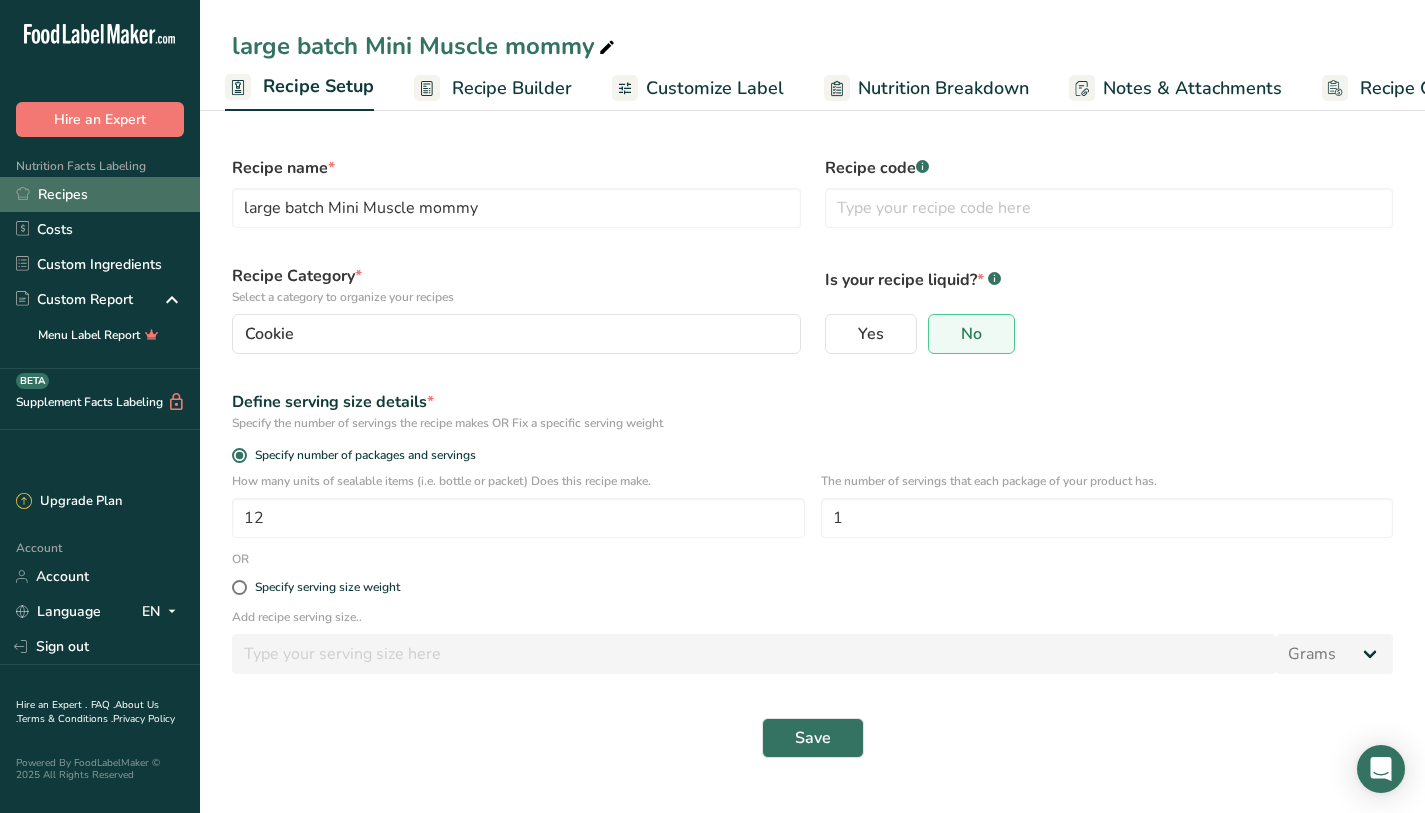 click on "Recipes" at bounding box center [100, 194] 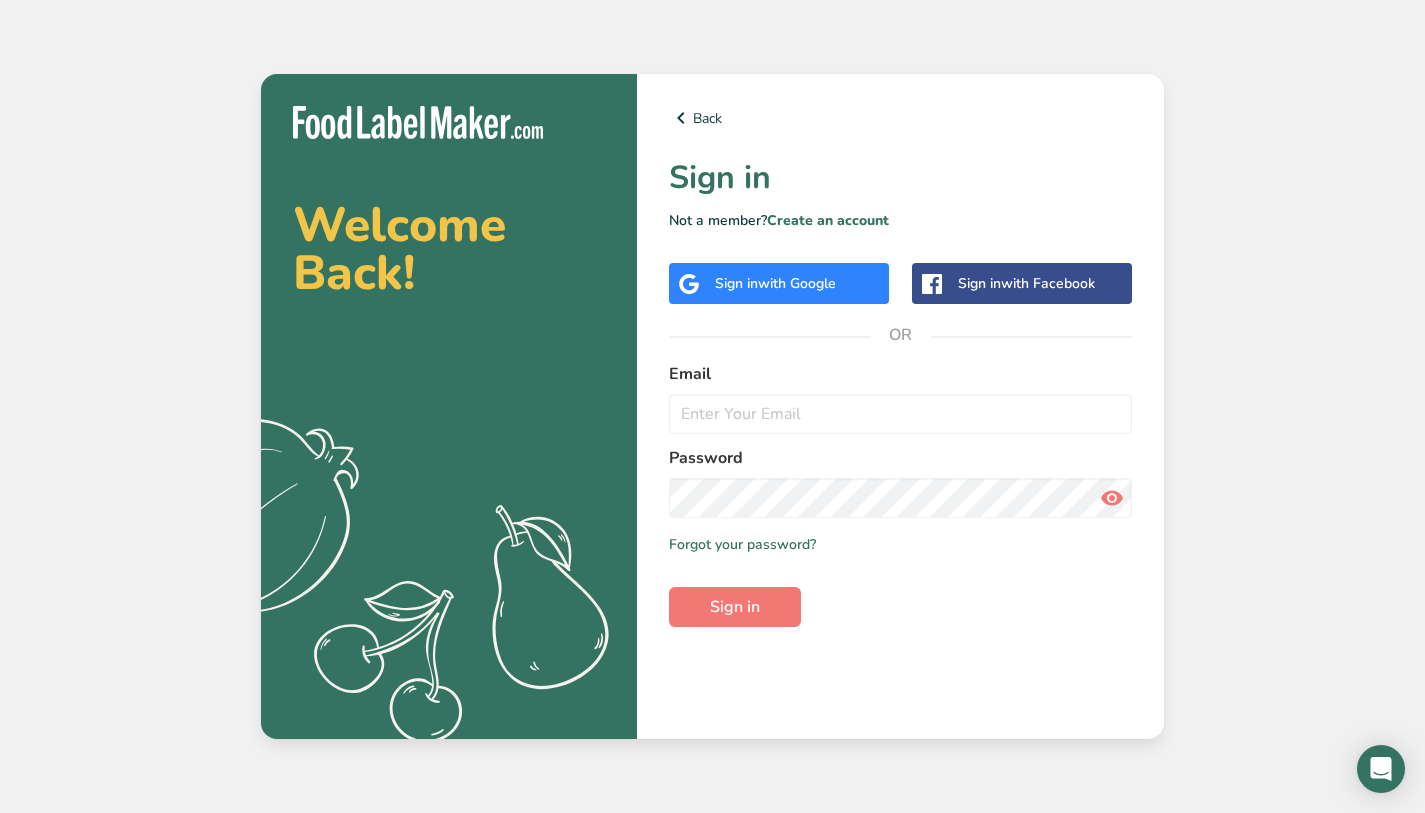 scroll, scrollTop: 0, scrollLeft: 0, axis: both 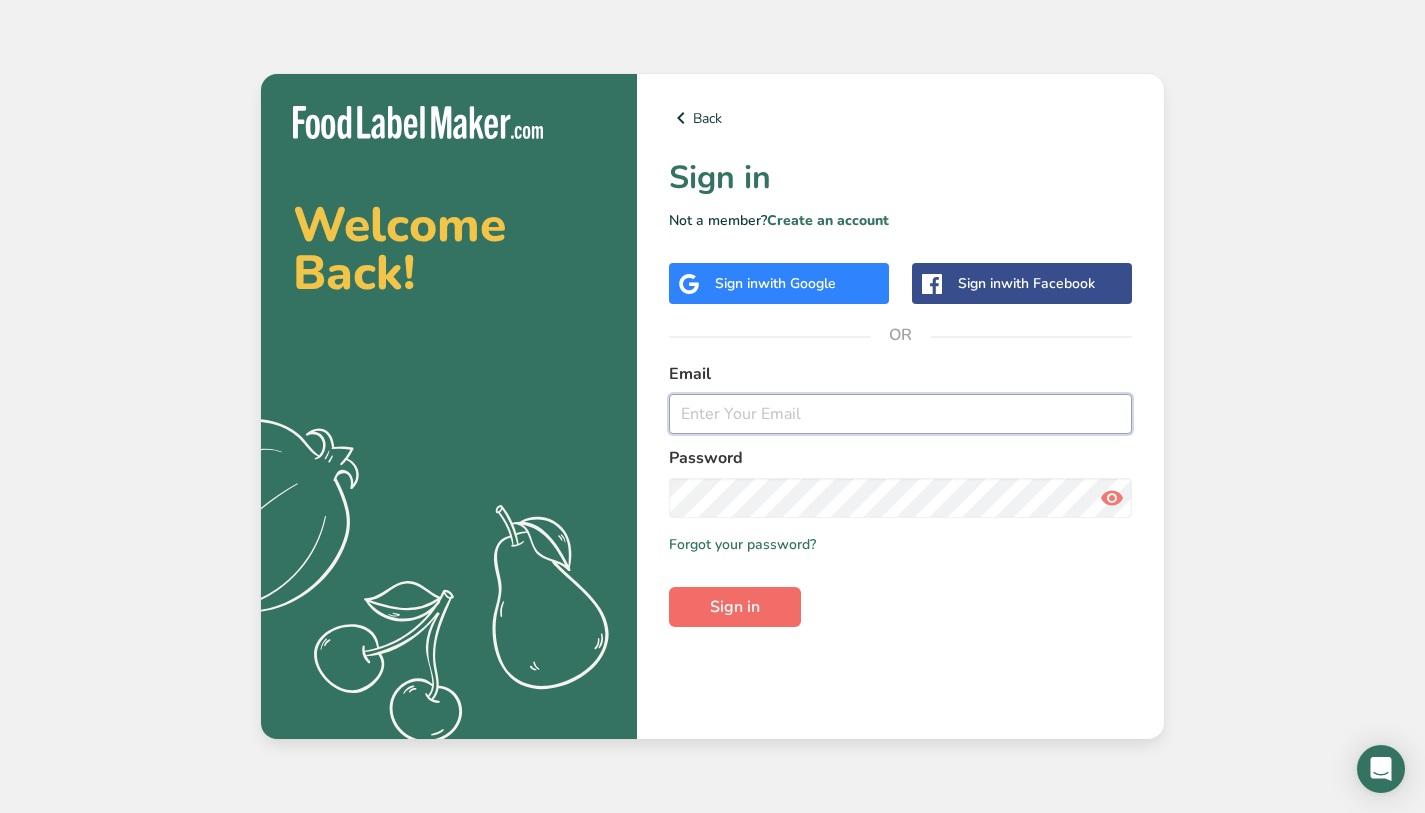 type on "[PERSON_NAME][EMAIL_ADDRESS][DOMAIN_NAME]" 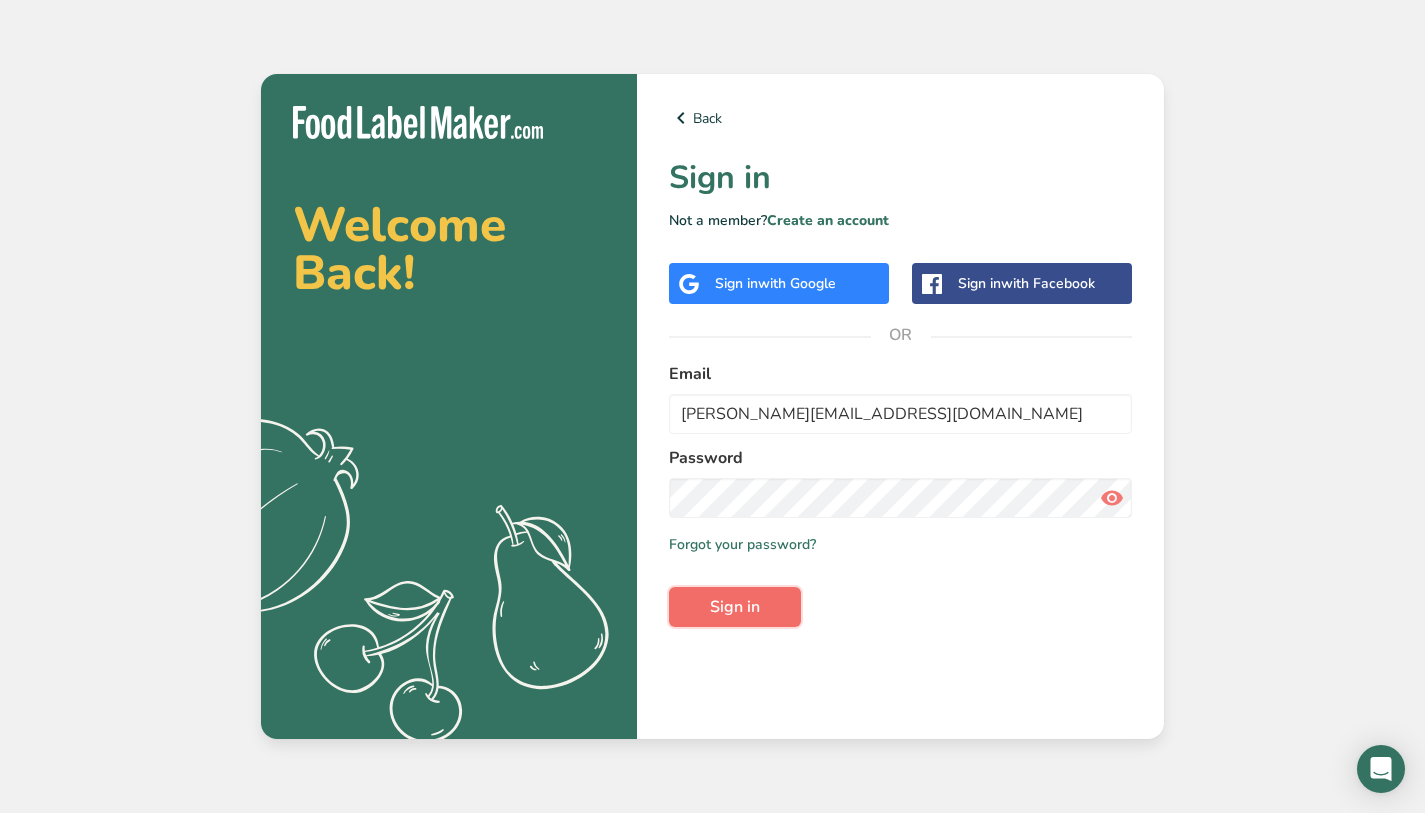 click on "Sign in" at bounding box center (735, 607) 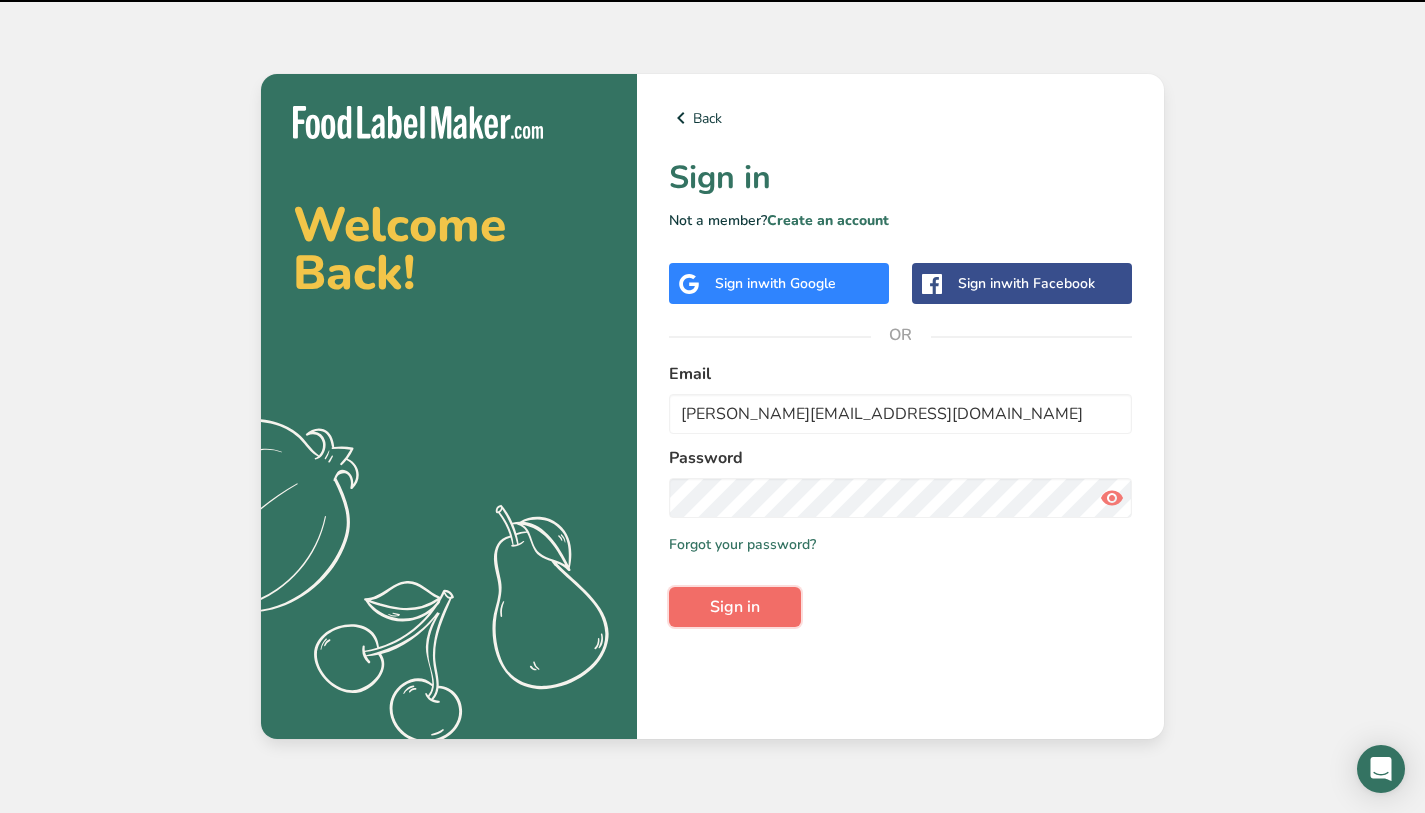 click on "Sign in" at bounding box center (735, 607) 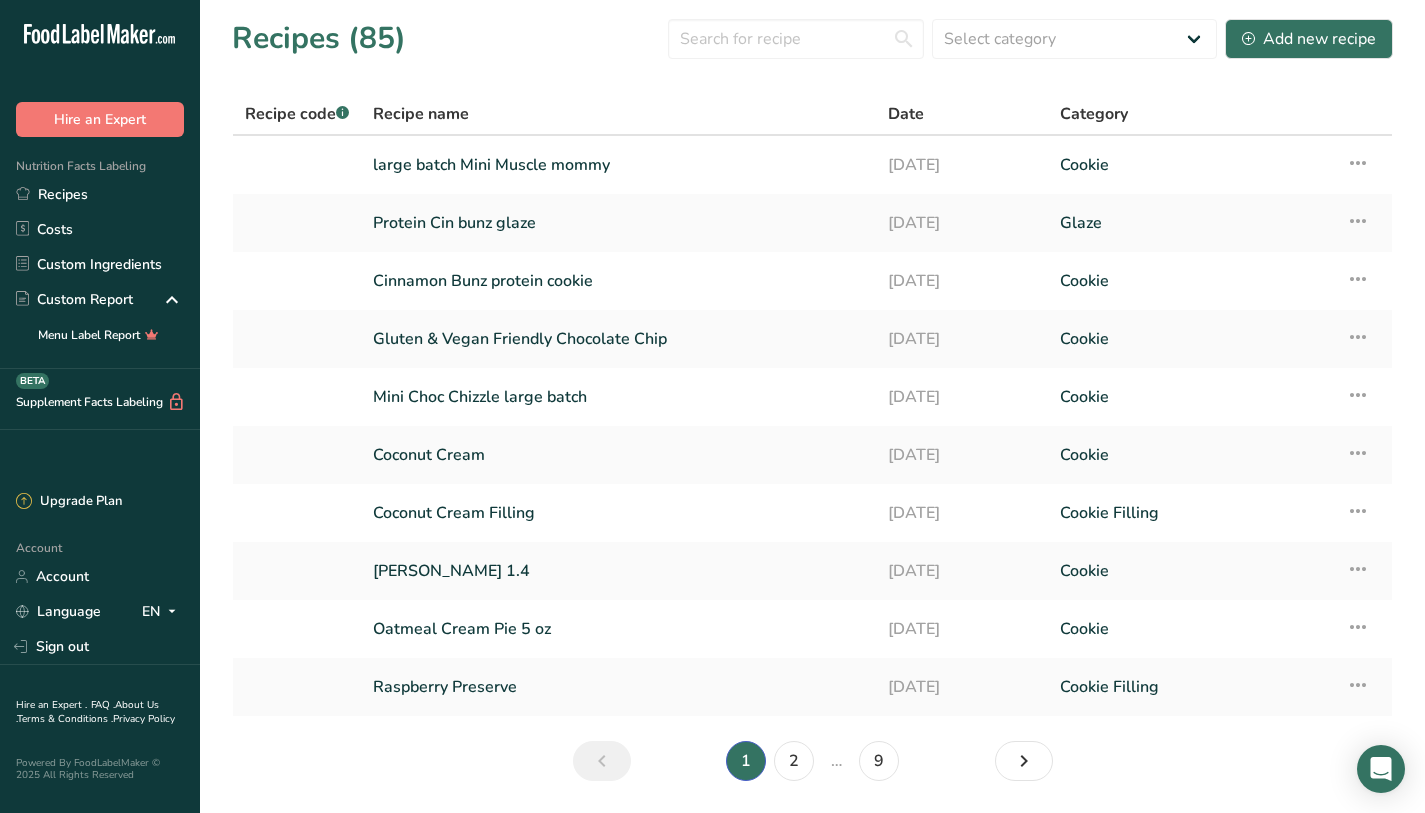 click on "Recipes (85)
Select category
All
Baked Goods
[GEOGRAPHIC_DATA]
Confectionery
Cooked Meals, Salads, & Sauces
Cookie
Cookie Filling
[GEOGRAPHIC_DATA]
Glaze
Ice Cream Pint
Inclusion
Mix-in
Mix-ins
Snacks
Variegate
Add new recipe
Recipe code
.a-a{fill:#347362;}.b-a{fill:#fff;}          Recipe name   Date   Category
large batch Mini Muscle mommy
[DATE]
Cookie
Recipe Setup       Delete Recipe           Duplicate Recipe" at bounding box center [812, 406] 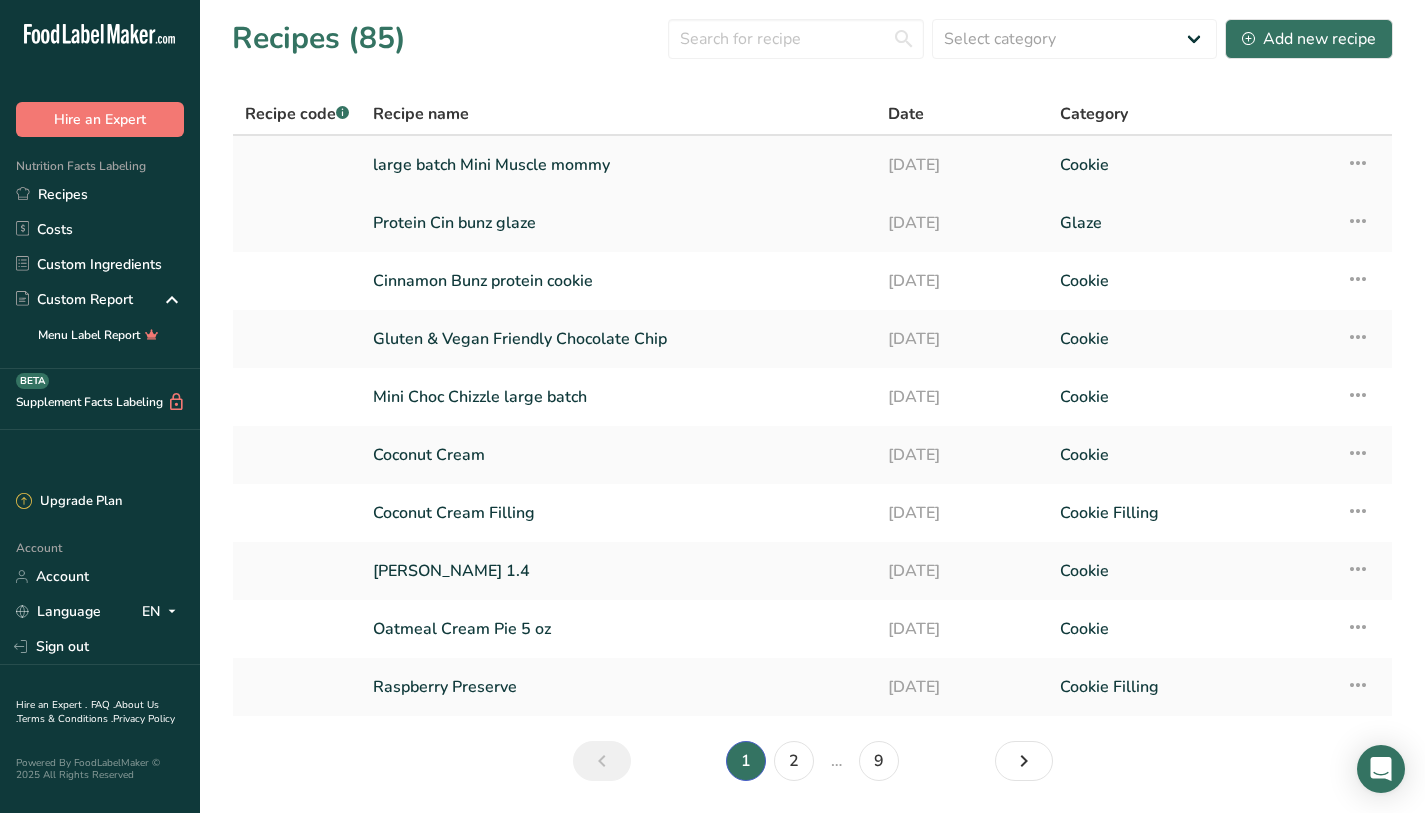 click on "large batch Mini Muscle mommy" at bounding box center (618, 165) 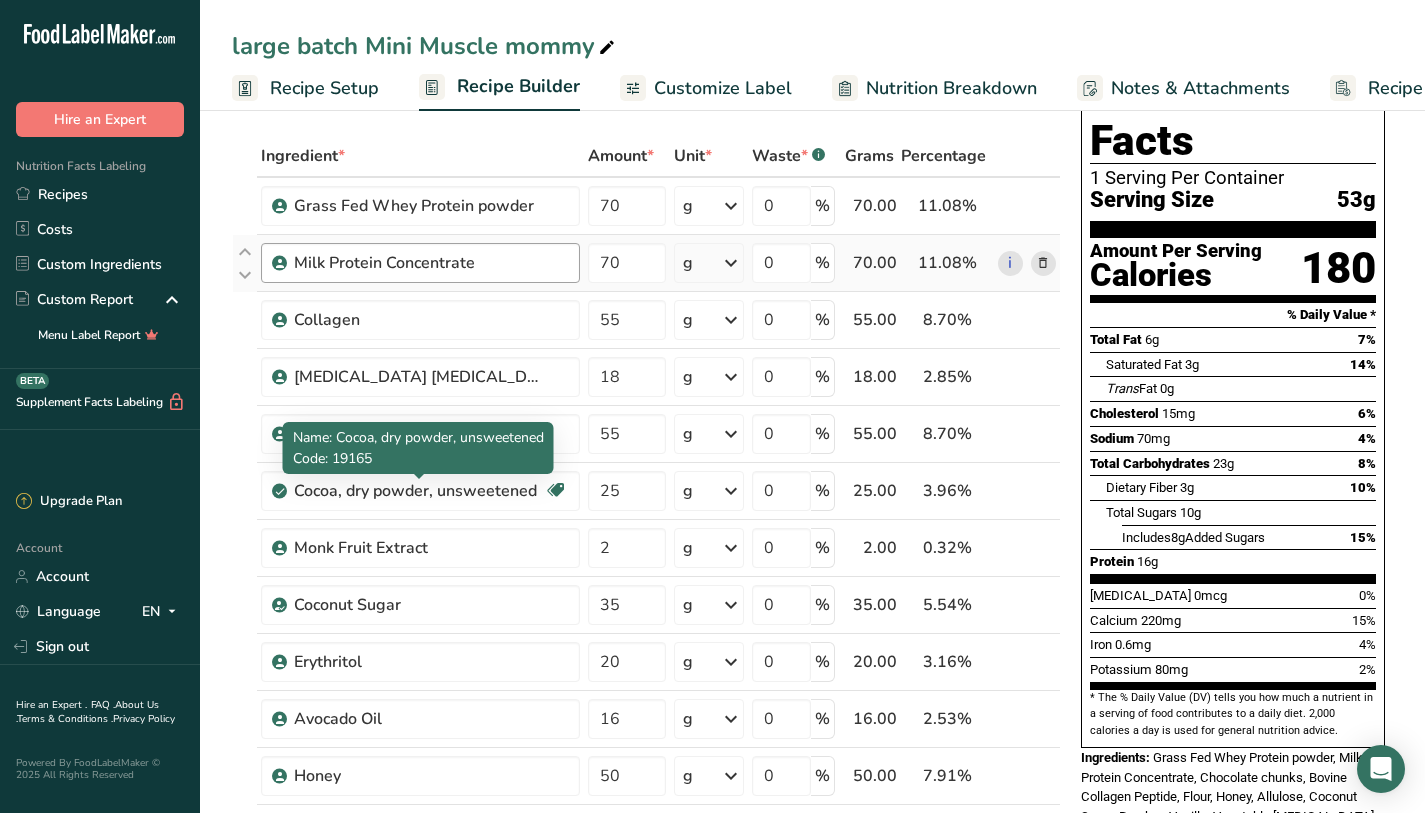 scroll, scrollTop: 0, scrollLeft: 0, axis: both 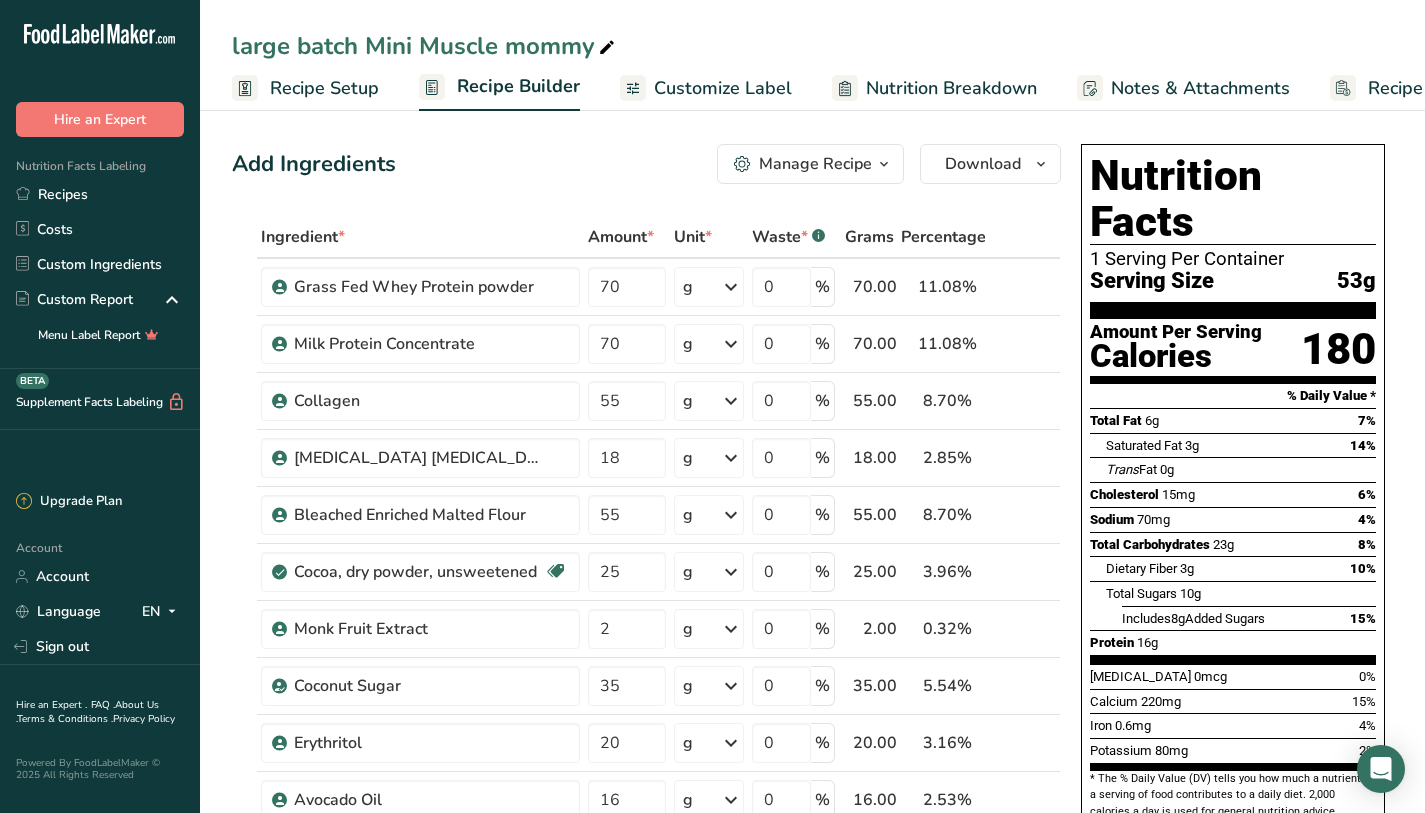 click on "Recipe Setup" at bounding box center (324, 88) 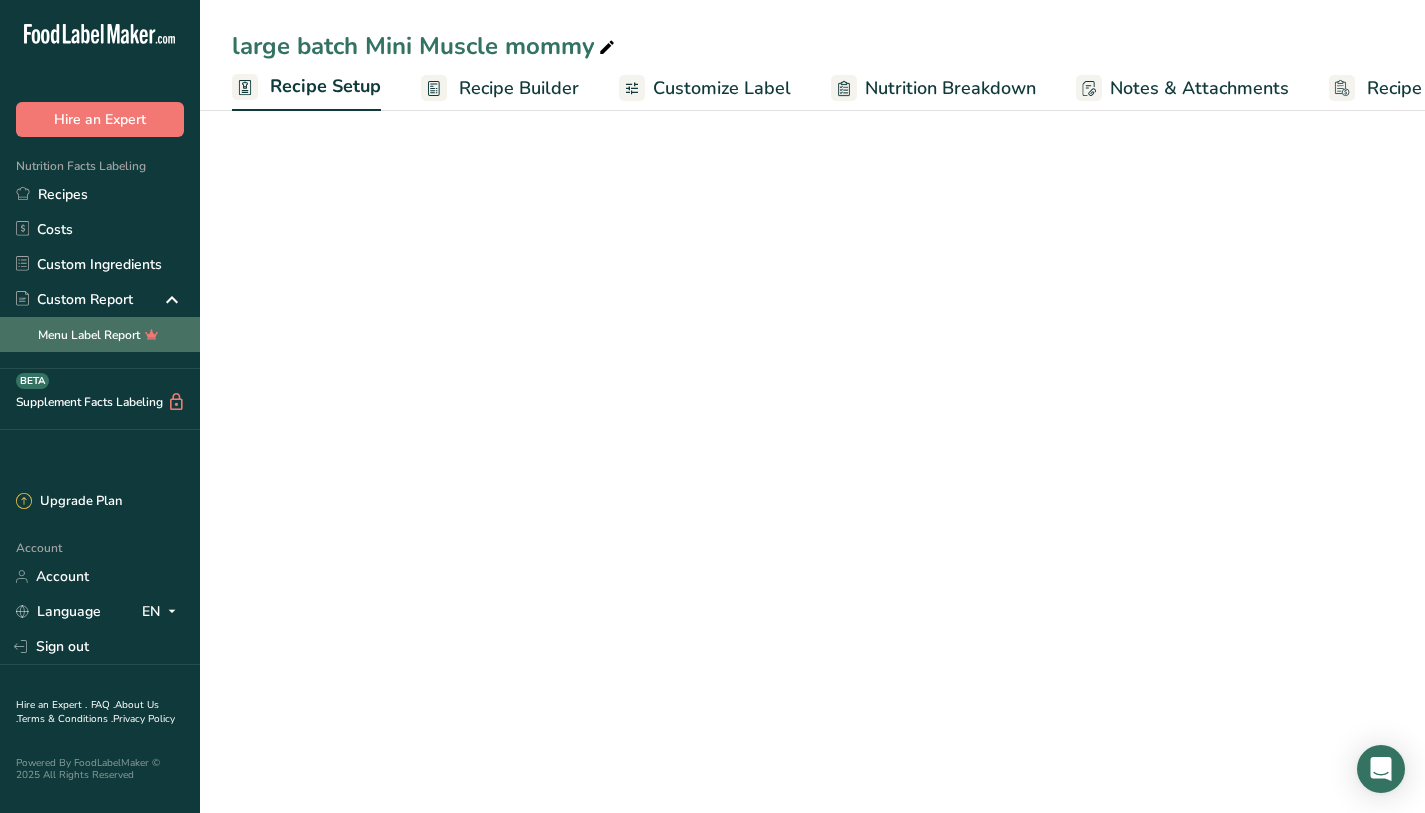 scroll, scrollTop: 0, scrollLeft: 7, axis: horizontal 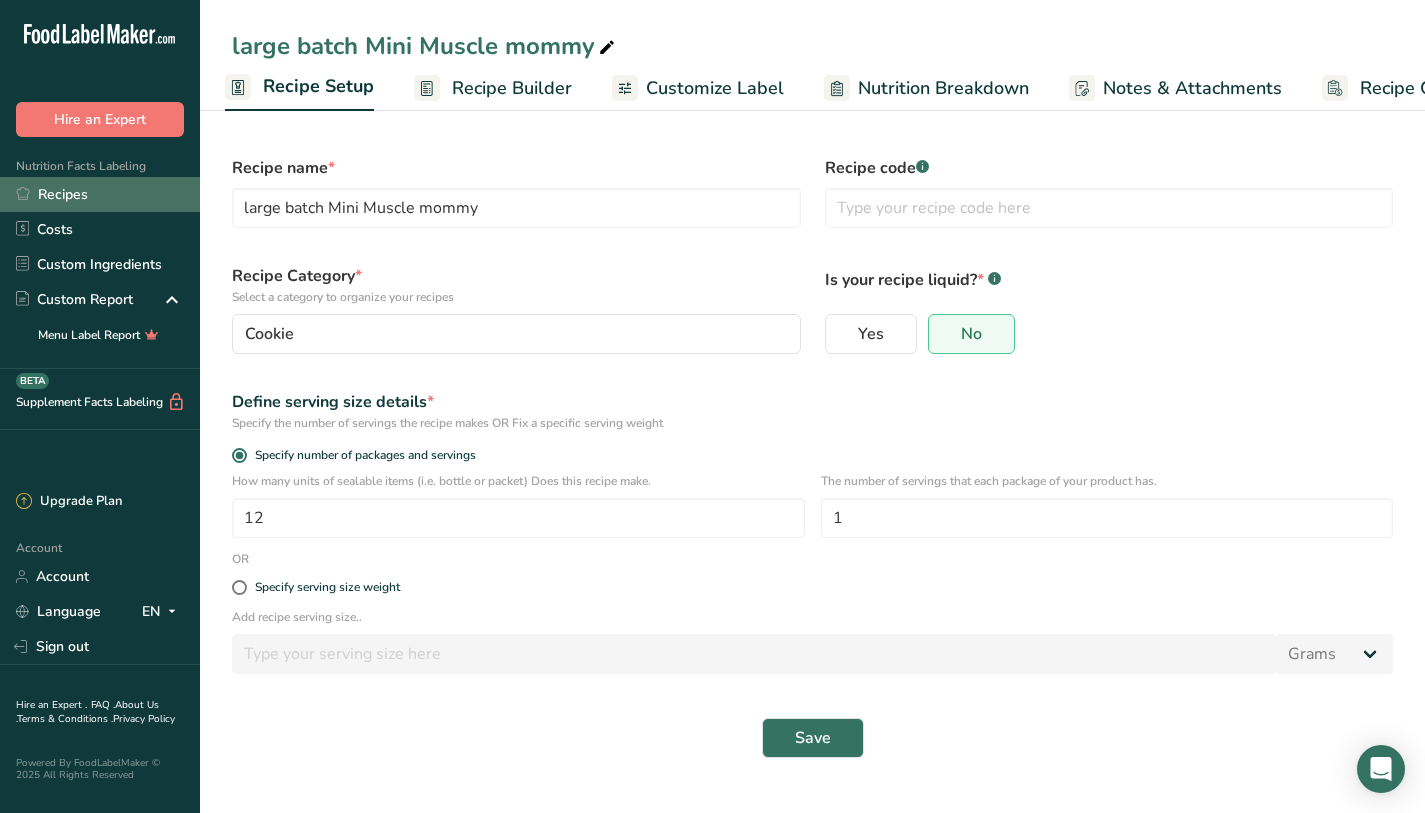 click on "Recipes" at bounding box center (100, 194) 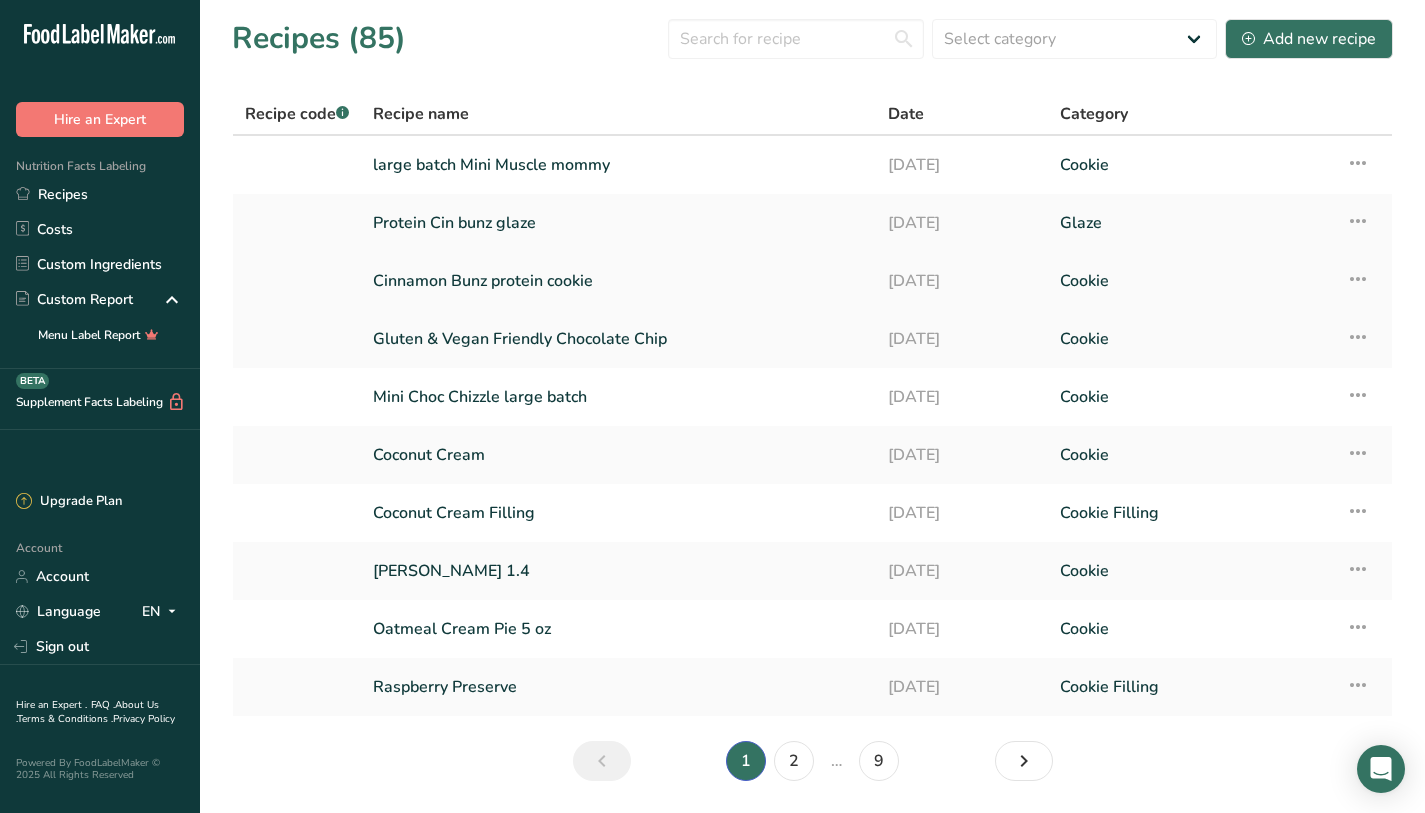 click on "Cinnamon Bunz protein cookie" at bounding box center [618, 281] 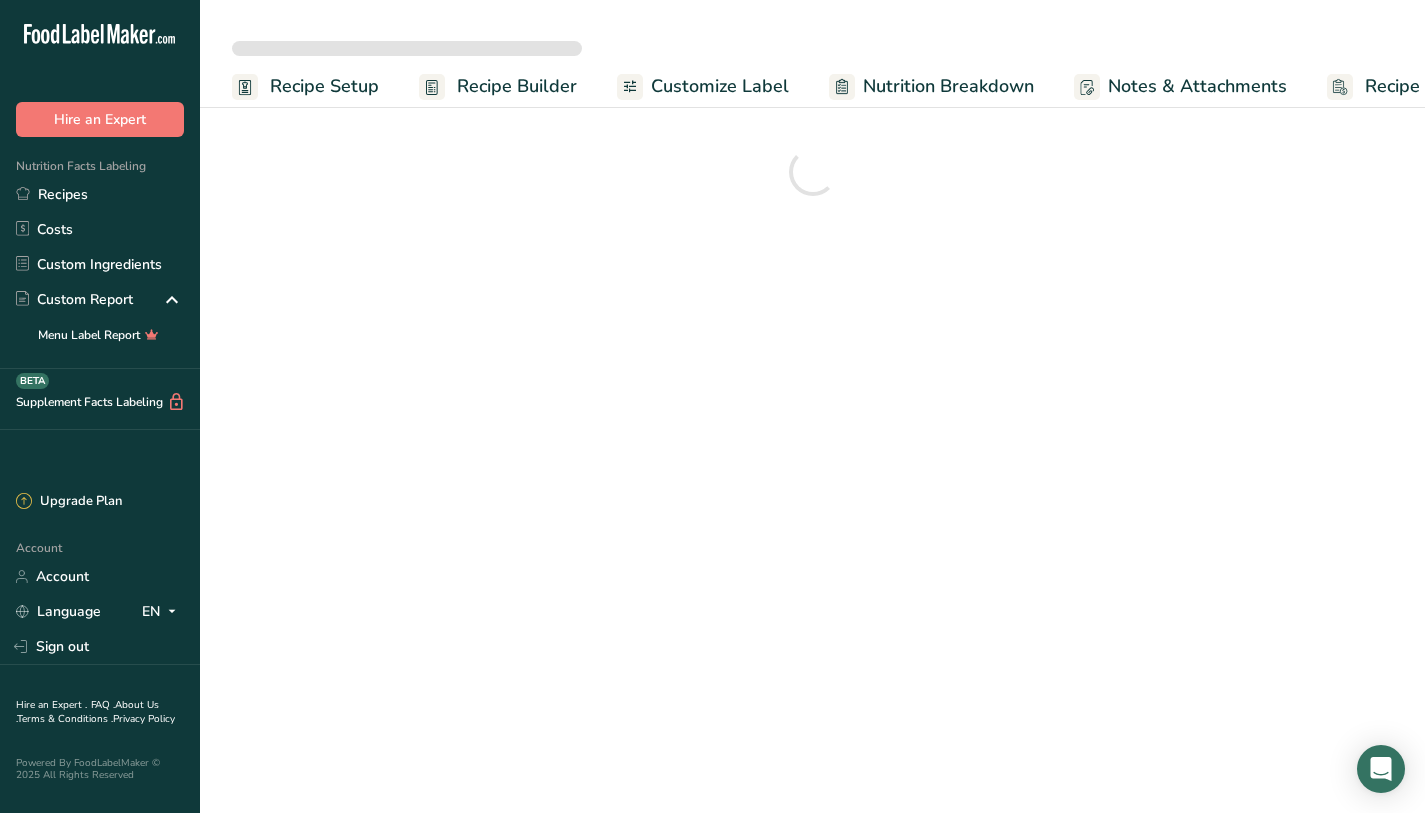 click on "Recipe Setup" at bounding box center [324, 86] 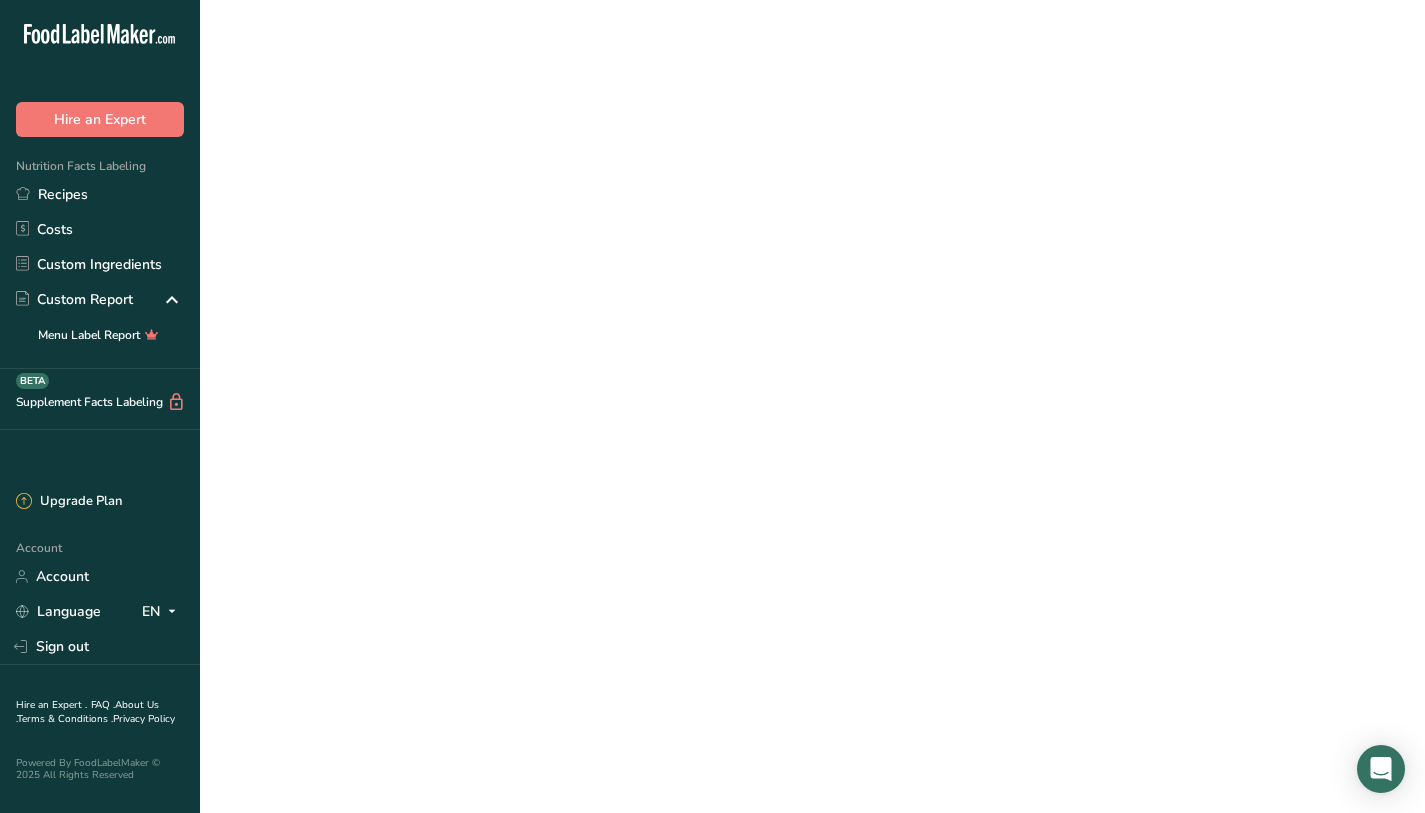 scroll, scrollTop: 0, scrollLeft: 7, axis: horizontal 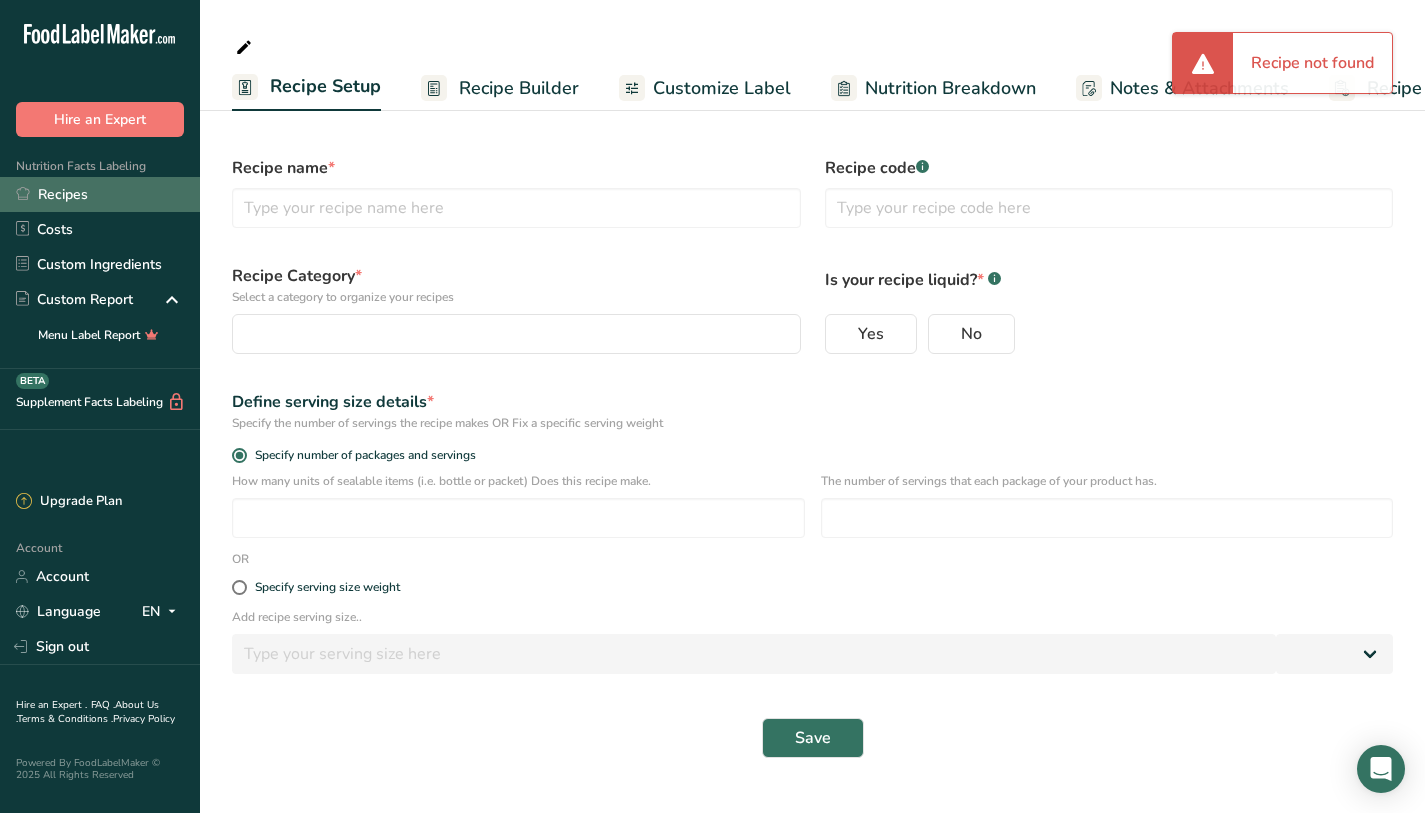 click on "Recipes" at bounding box center (100, 194) 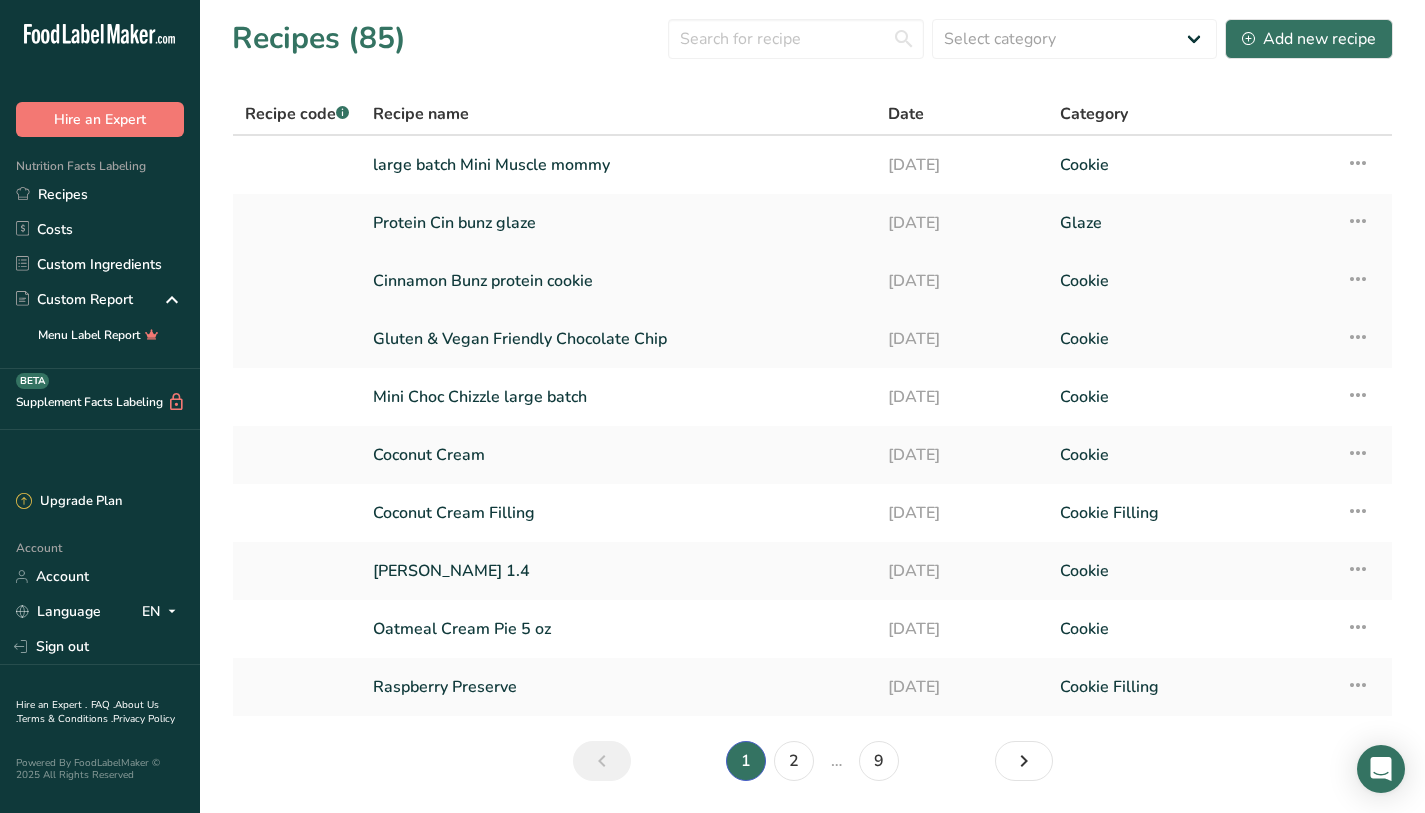 click on "Cinnamon Bunz protein cookie" at bounding box center (618, 281) 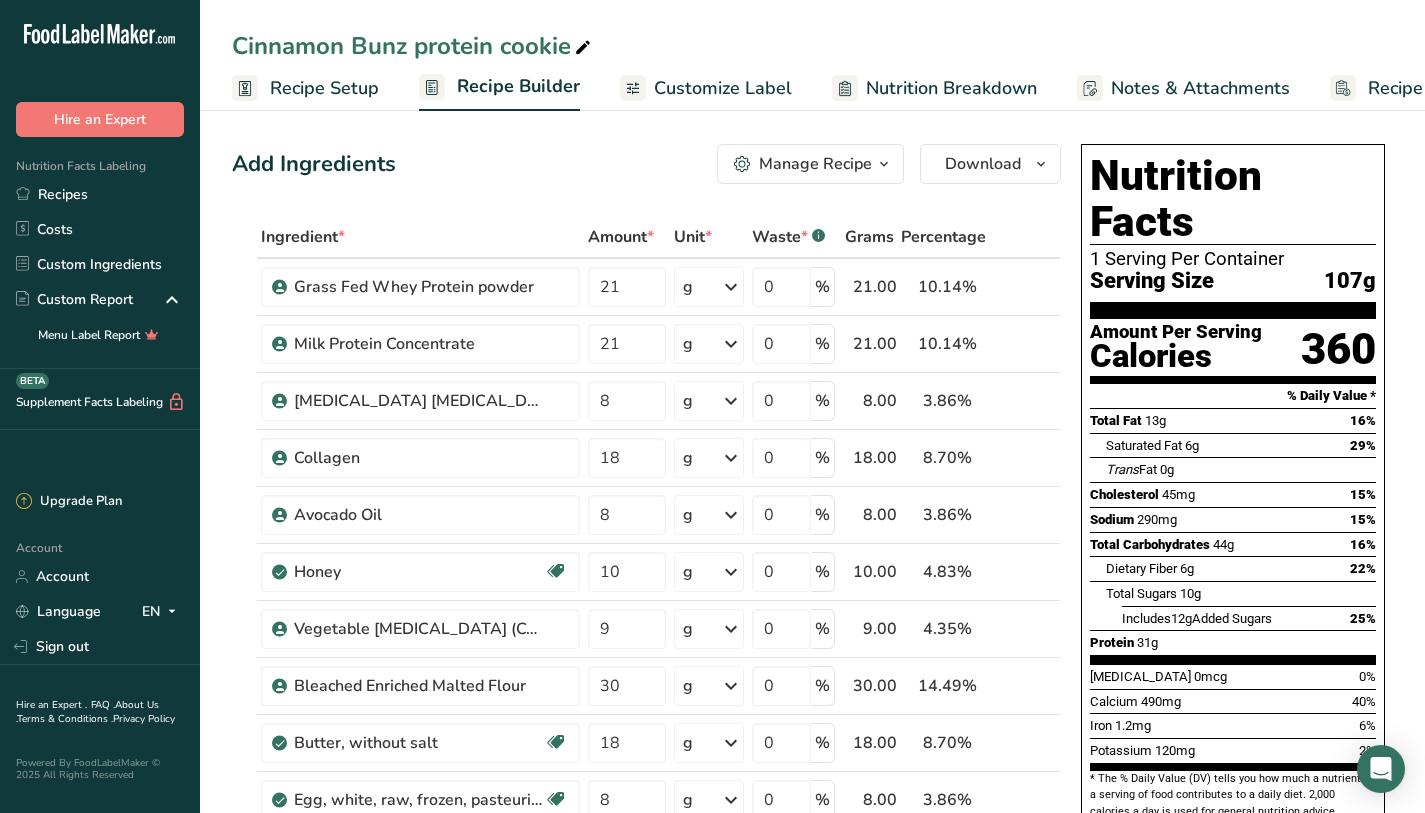 click on "Add Ingredients
Manage Recipe         Delete Recipe           Duplicate Recipe             Scale Recipe             Save as Sub-Recipe   .a-a{fill:#347362;}.b-a{fill:#fff;}                               Nutrition Breakdown                 Recipe Card
NEW
[MEDICAL_DATA] Pattern Report             Activity History
Download
Choose your preferred label style
Standard FDA label
Standard FDA label
The most common format for nutrition facts labels in compliance with the FDA's typeface, style and requirements
Tabular FDA label
A label format compliant with the FDA regulations presented in a tabular (horizontal) display.
Linear FDA label
A simple linear display for small sized packages.
Simplified FDA label" at bounding box center (652, 1160) 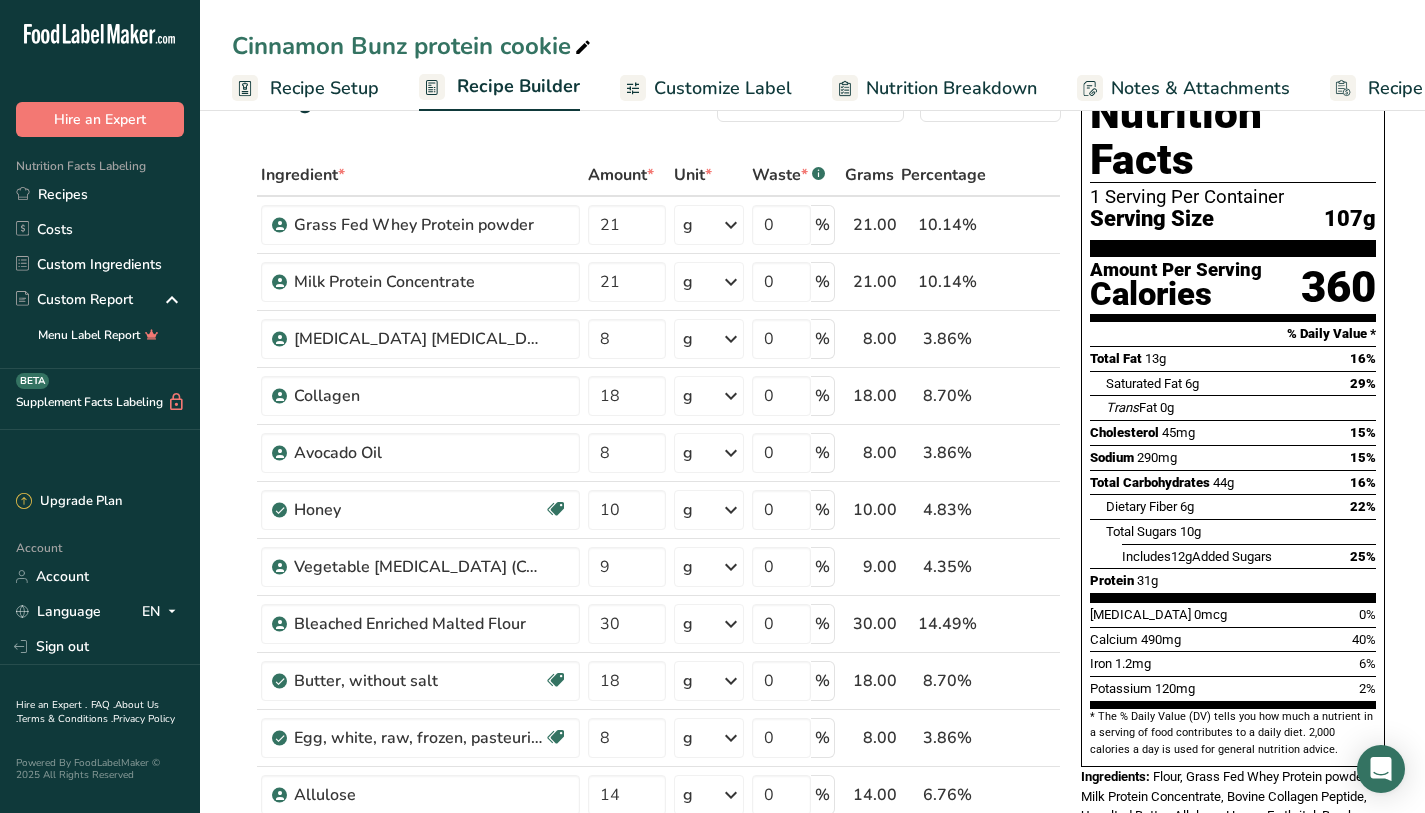 scroll, scrollTop: 0, scrollLeft: 0, axis: both 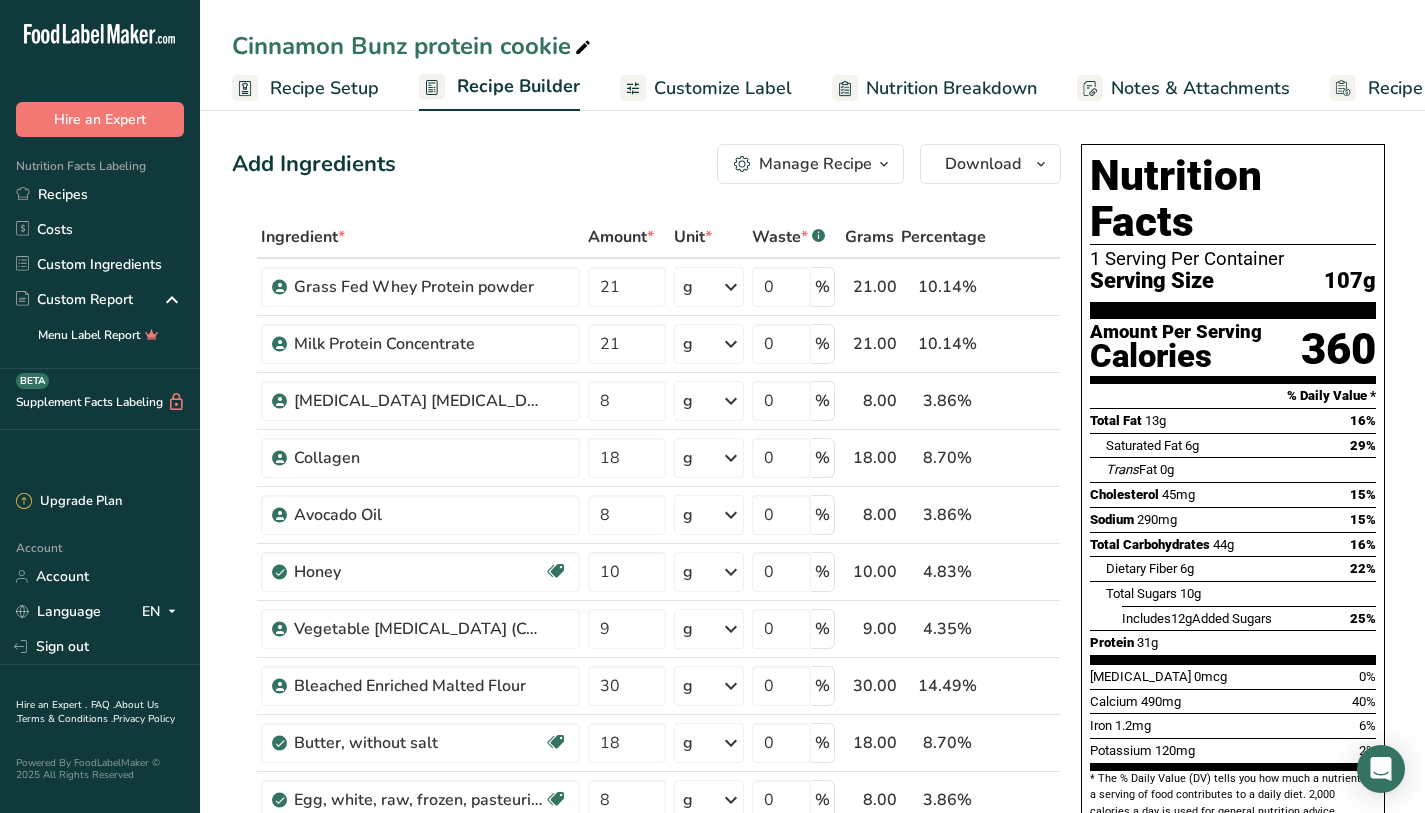 click on "[MEDICAL_DATA]
45mg
15%" at bounding box center [1233, 494] 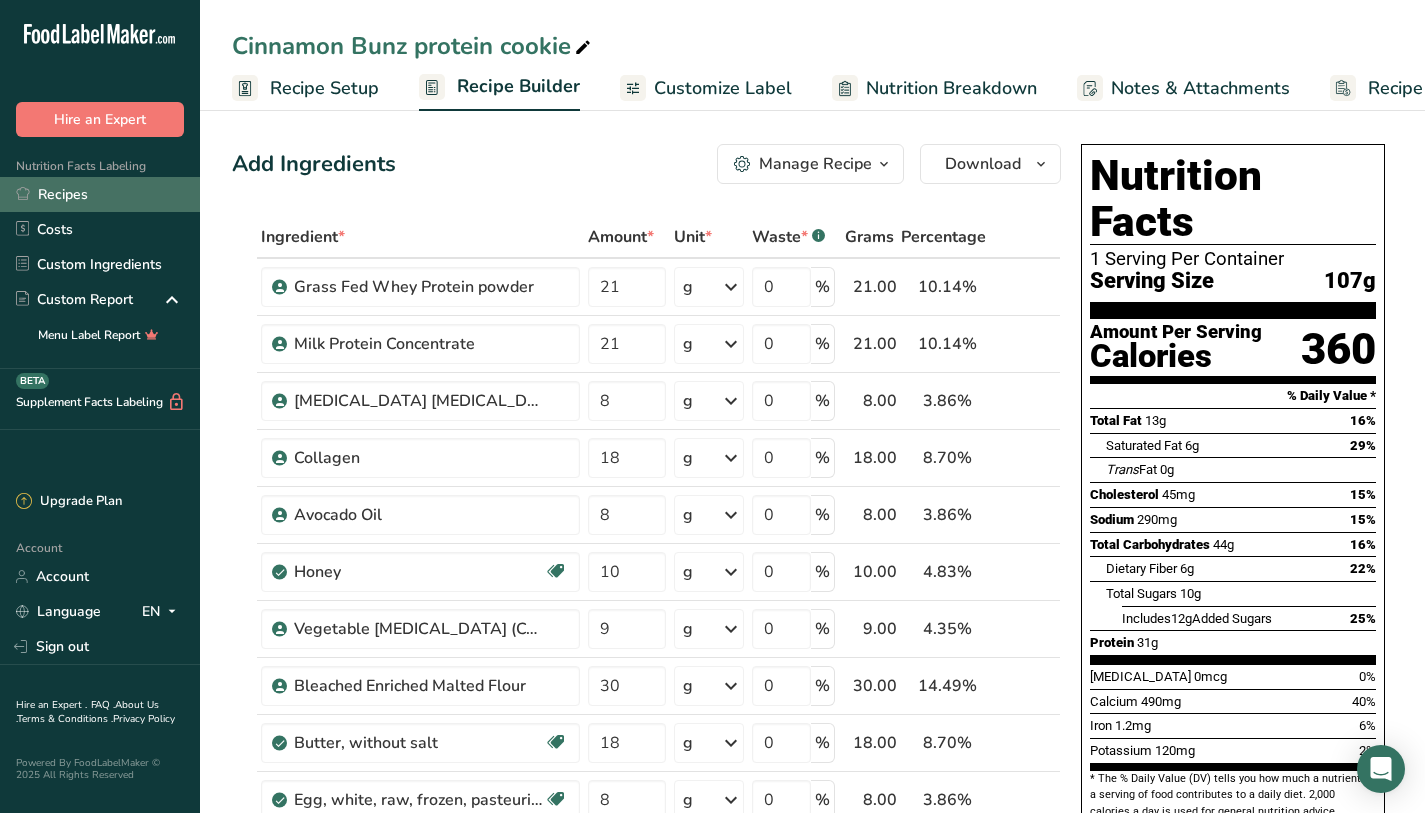 click on "Recipes" at bounding box center (100, 194) 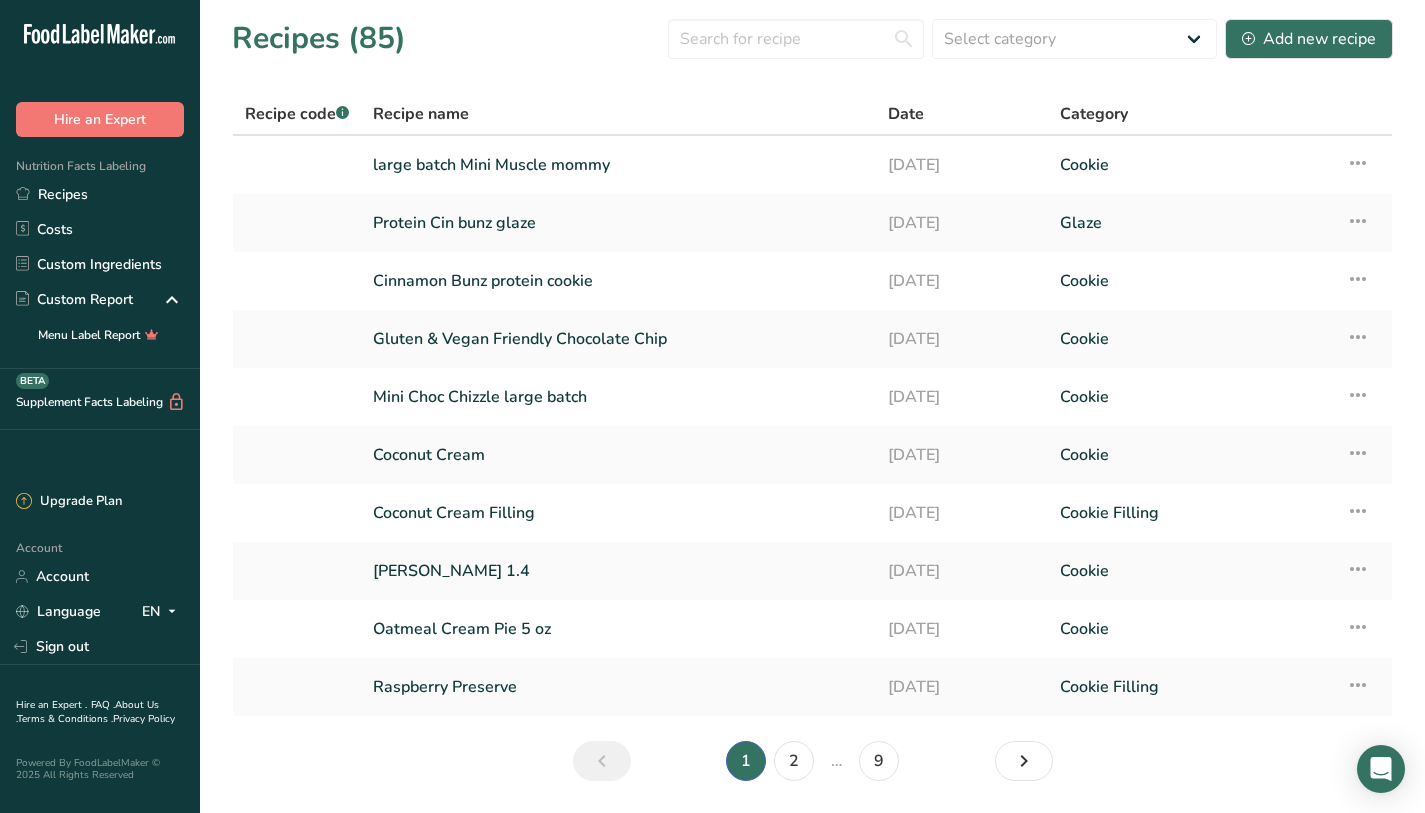 click on "Recipes (85)
Select category
All
Baked Goods
[GEOGRAPHIC_DATA]
Confectionery
Cooked Meals, Salads, & Sauces
Cookie
Cookie Filling
[GEOGRAPHIC_DATA]
Glaze
Ice Cream Pint
Inclusion
Mix-in
Mix-ins
Snacks
Variegate
Add new recipe
Recipe code
.a-a{fill:#347362;}.b-a{fill:#fff;}          Recipe name   Date   Category
large batch Mini Muscle mommy
[DATE]
Cookie
Recipe Setup       Delete Recipe           Duplicate Recipe" at bounding box center [812, 406] 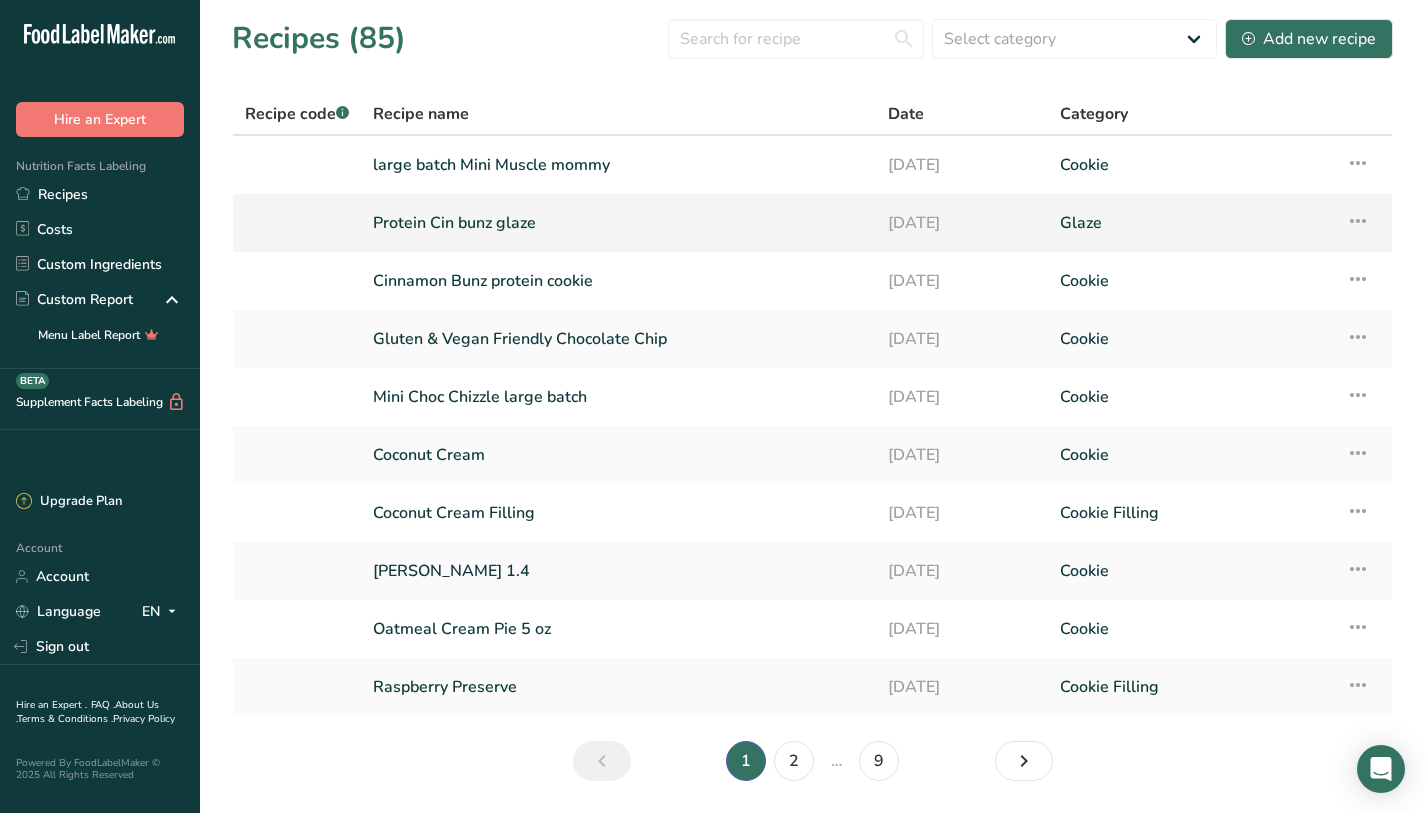 click on "Protein Cin bunz glaze" at bounding box center [618, 223] 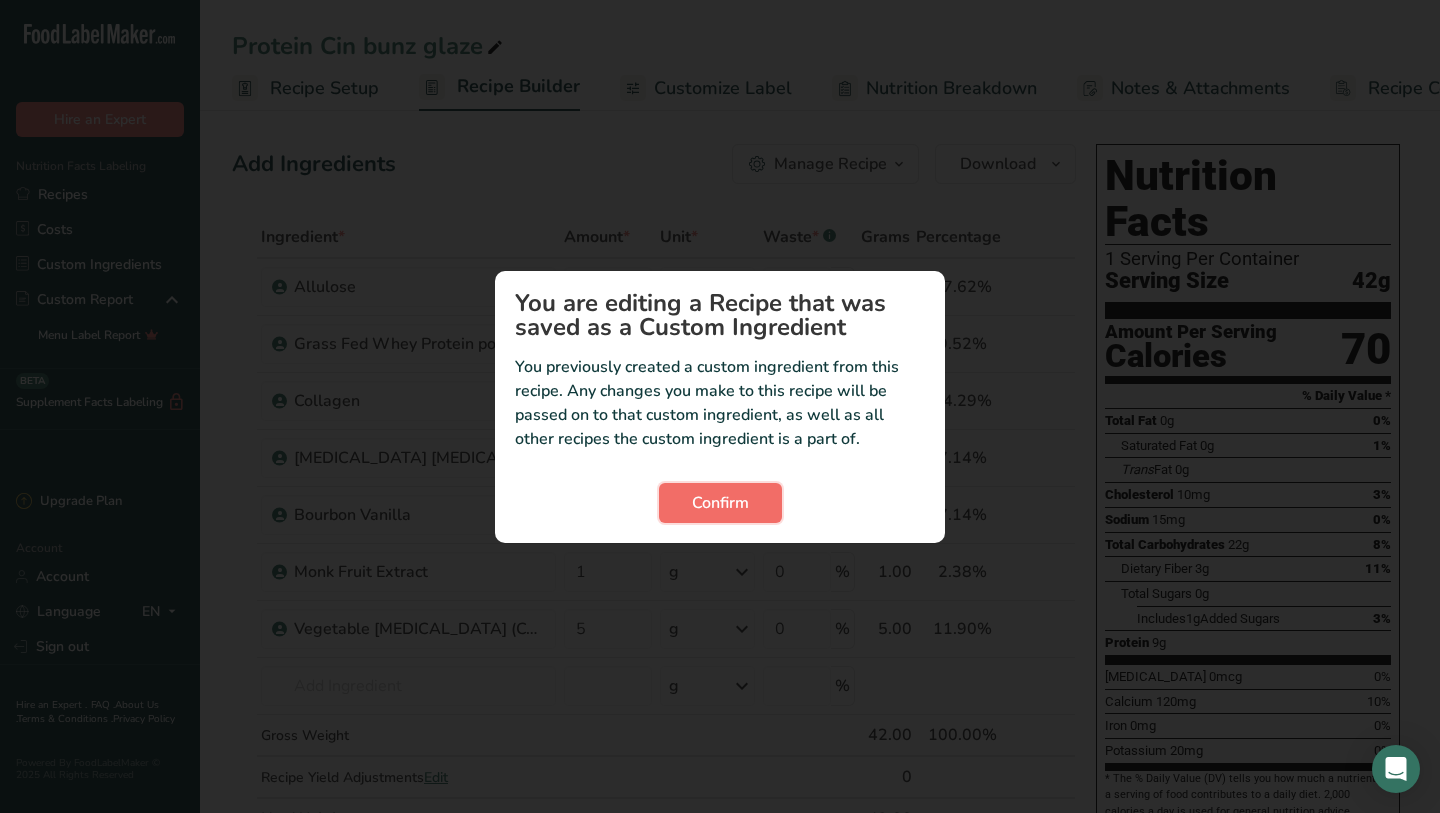 click on "Confirm" at bounding box center [720, 503] 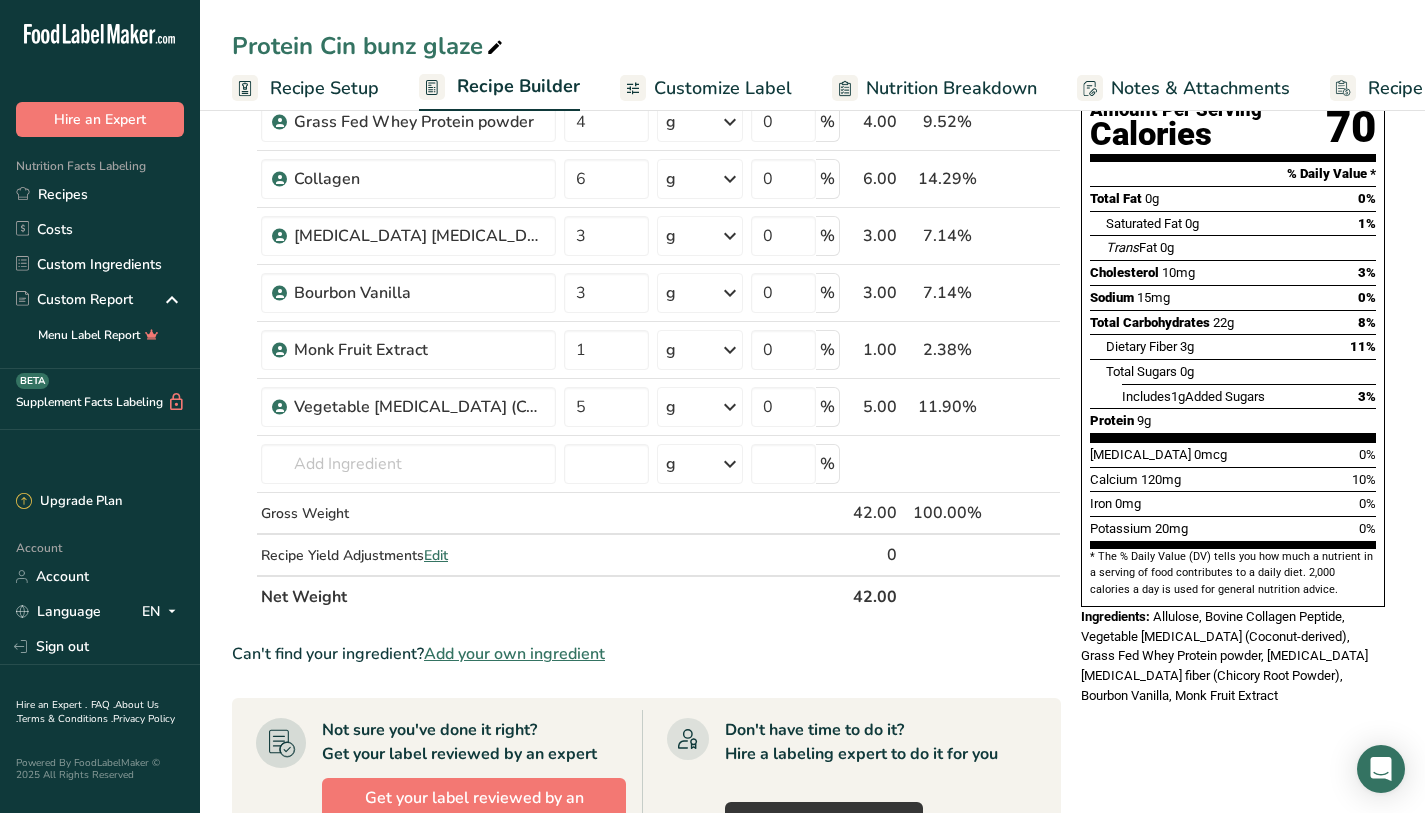 scroll, scrollTop: 0, scrollLeft: 0, axis: both 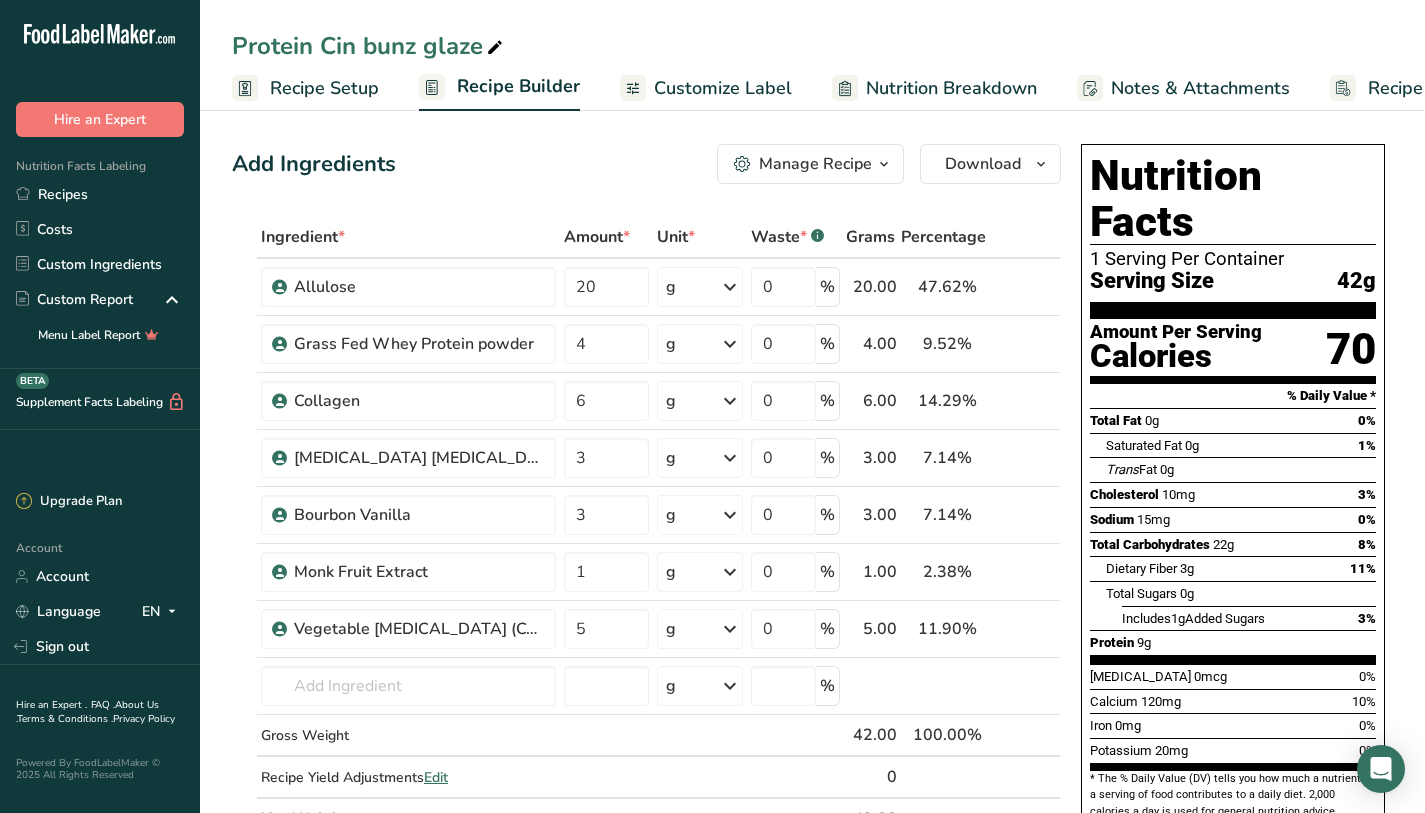click on "Recipe Setup" at bounding box center [324, 88] 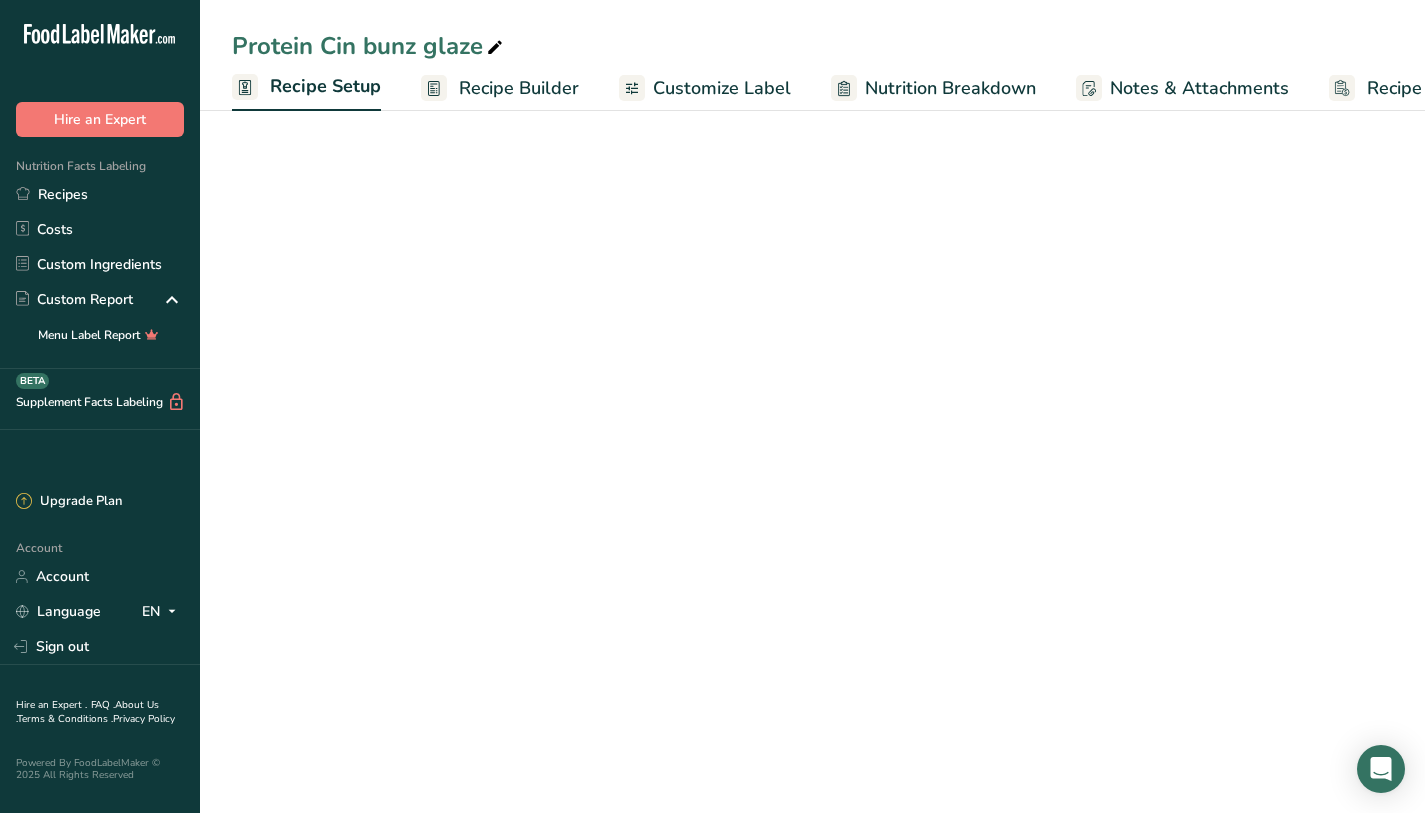 scroll, scrollTop: 0, scrollLeft: 7, axis: horizontal 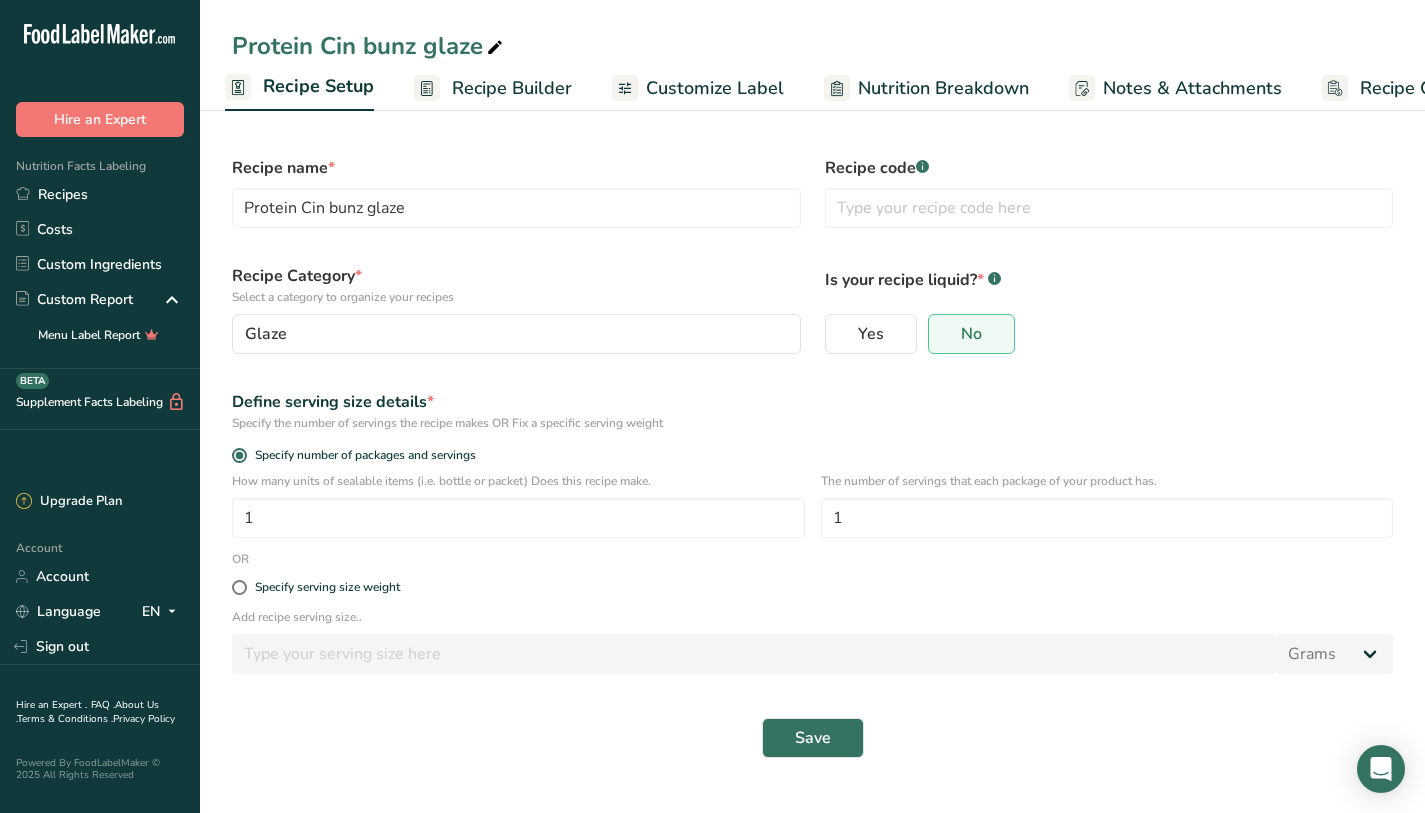 click on "Recipe Builder" at bounding box center (493, 88) 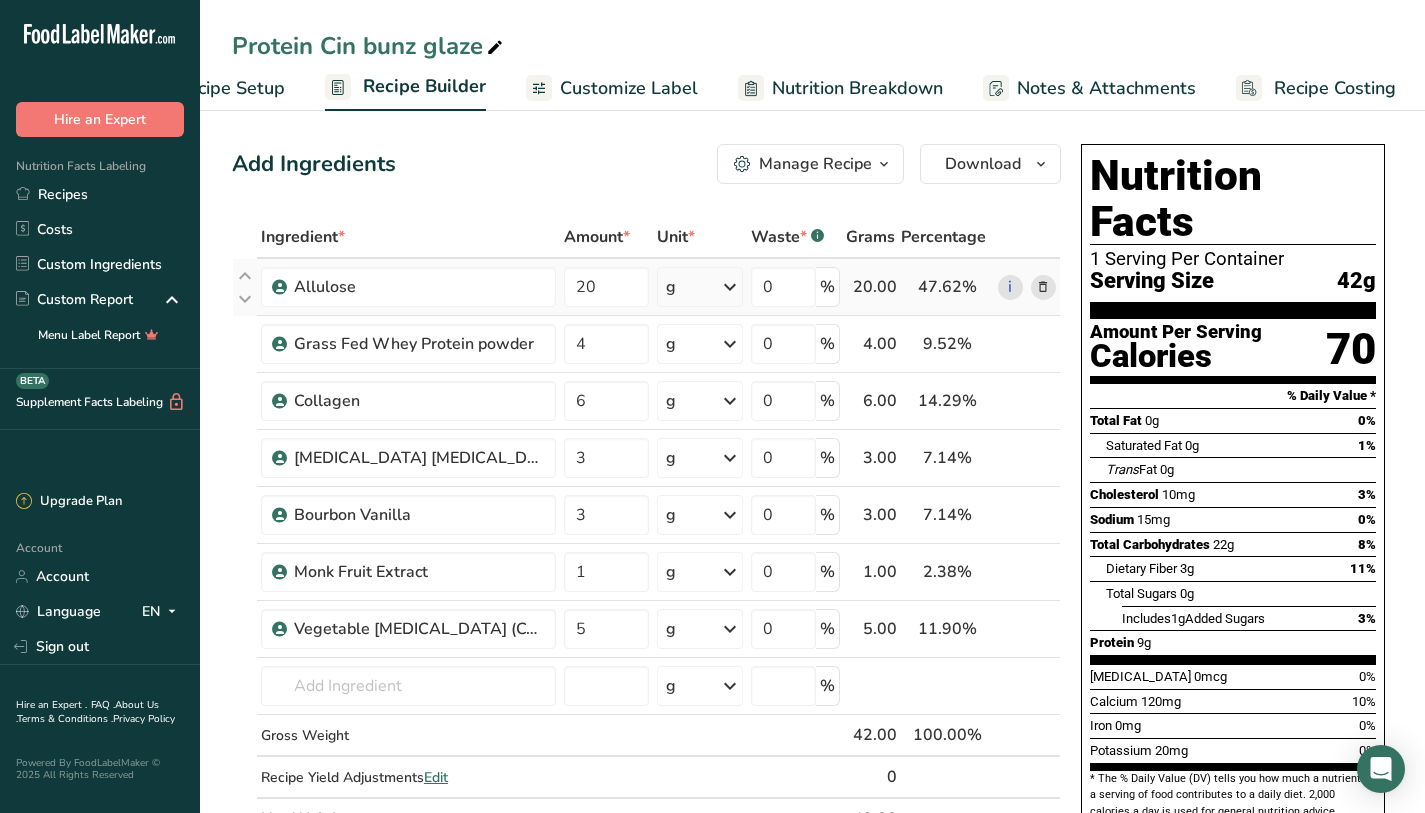 scroll, scrollTop: 0, scrollLeft: 96, axis: horizontal 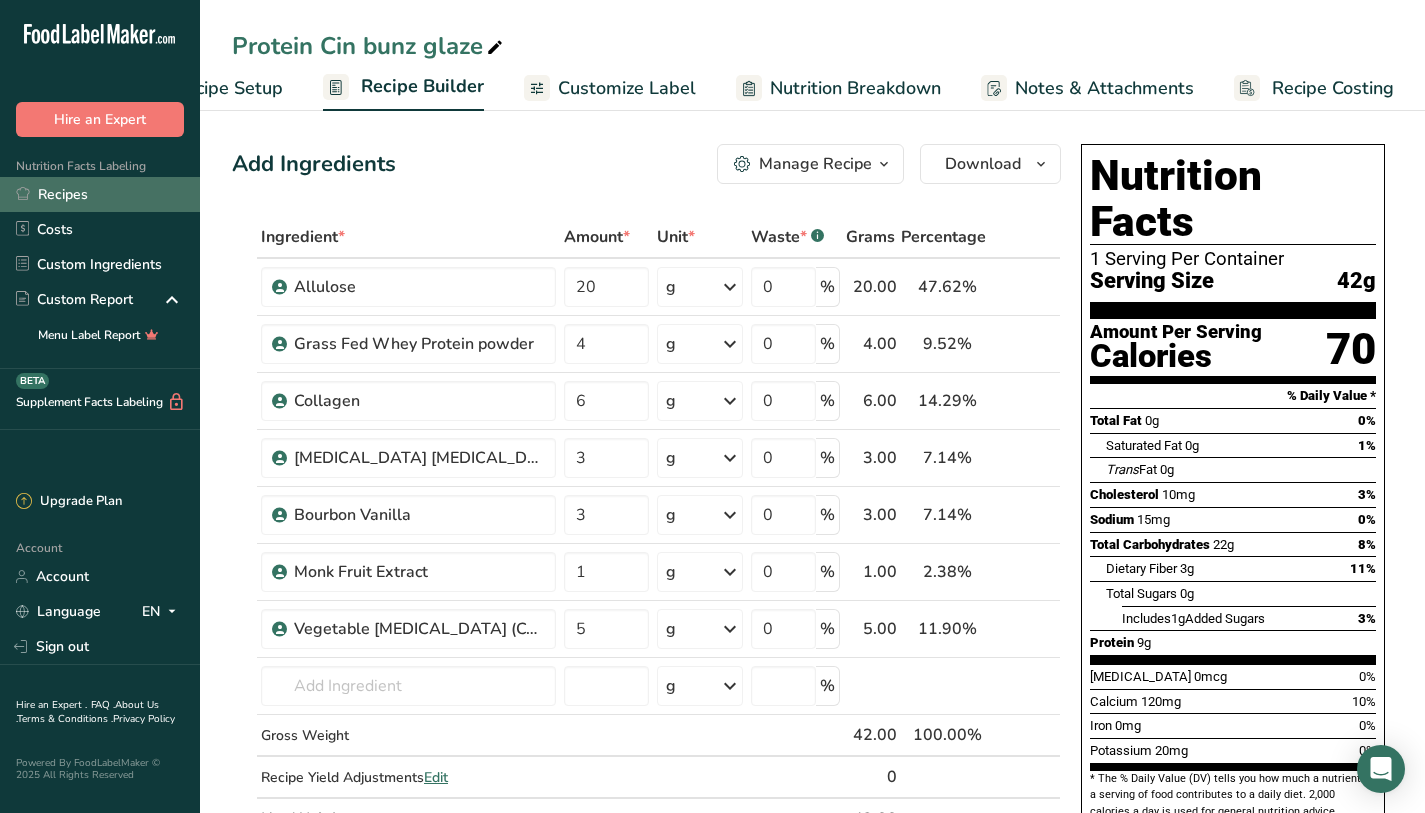 click on "Recipes" at bounding box center (100, 194) 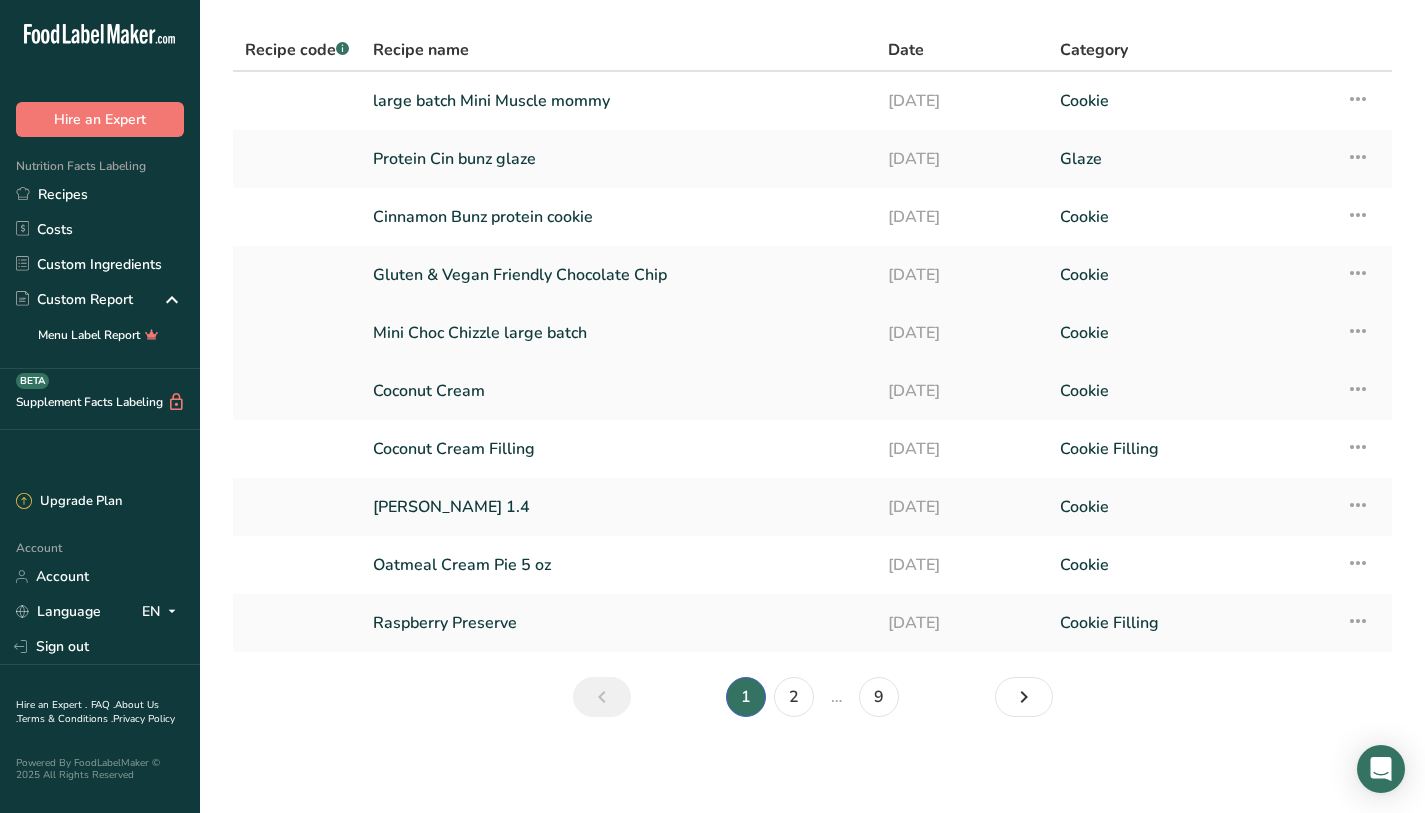 scroll, scrollTop: 0, scrollLeft: 0, axis: both 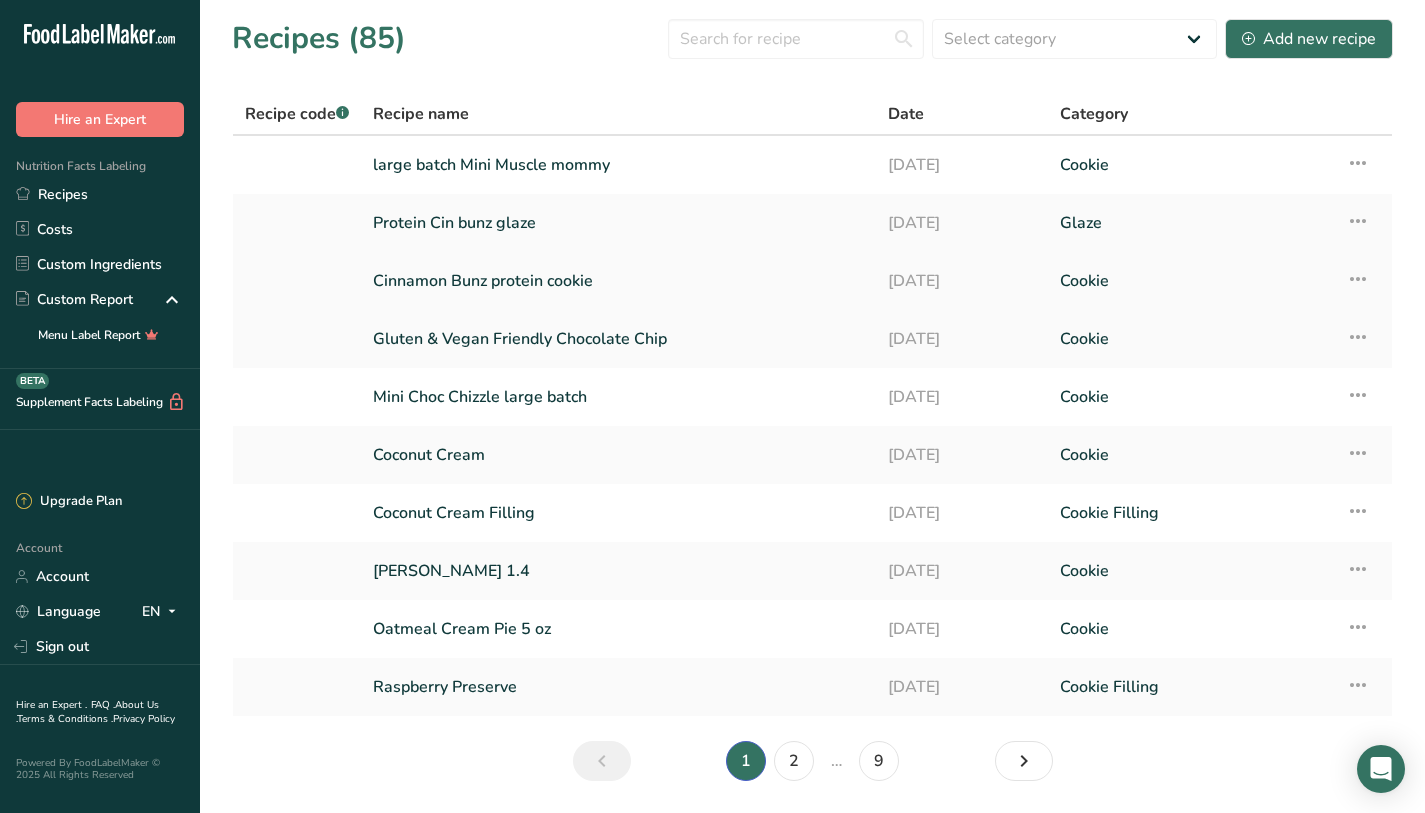 click on "Cinnamon Bunz protein cookie" at bounding box center (618, 281) 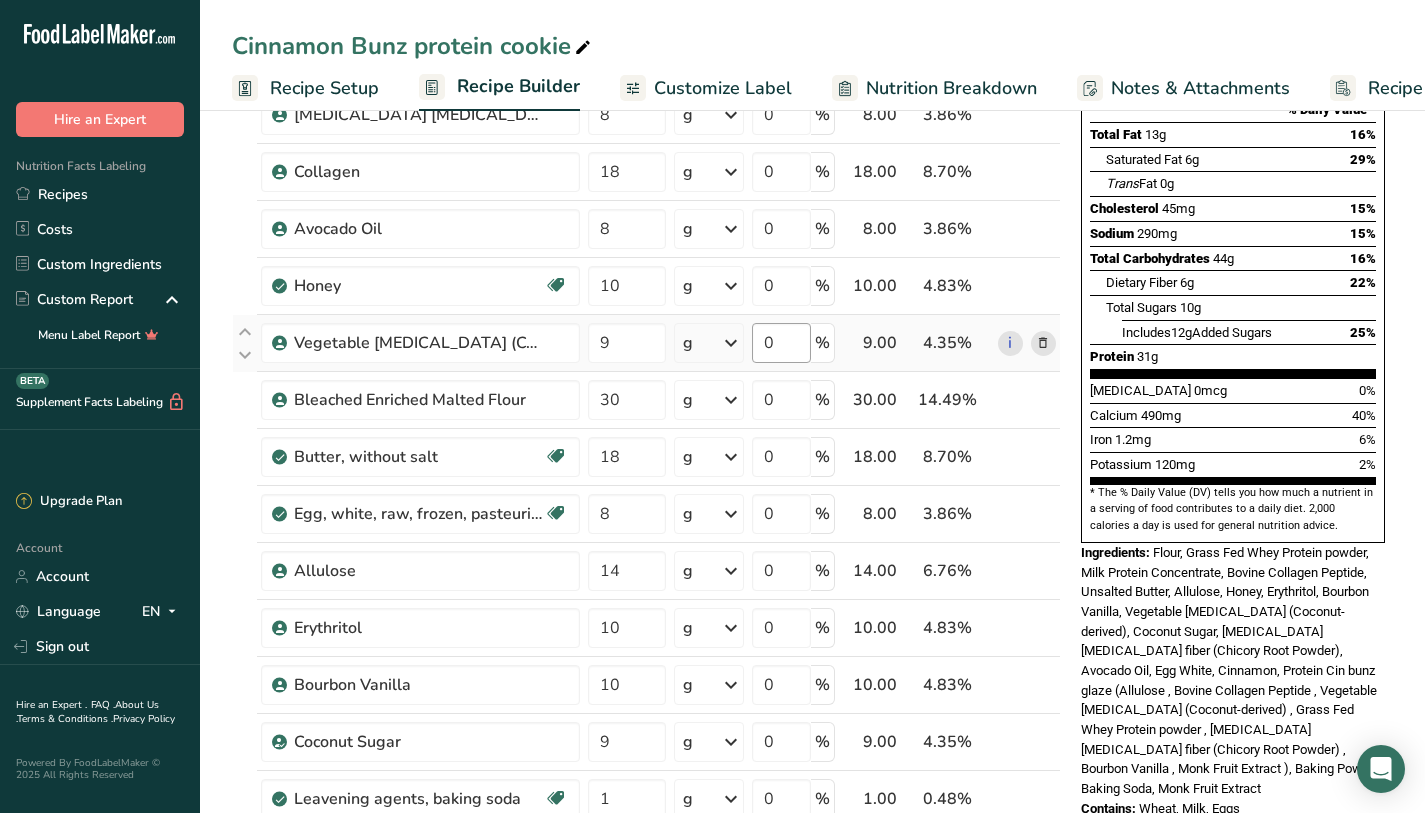 scroll, scrollTop: 262, scrollLeft: 0, axis: vertical 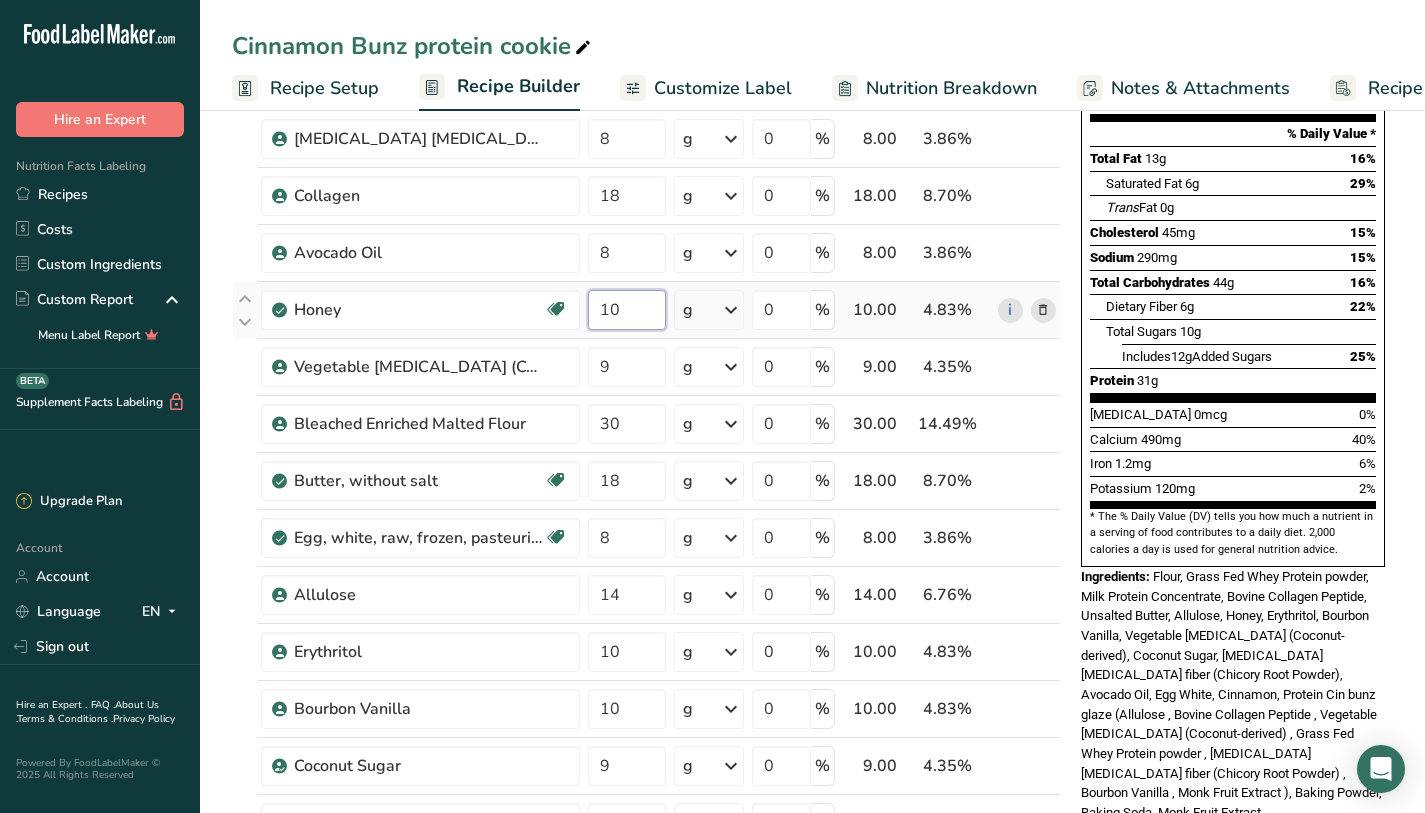click on "10" at bounding box center [627, 310] 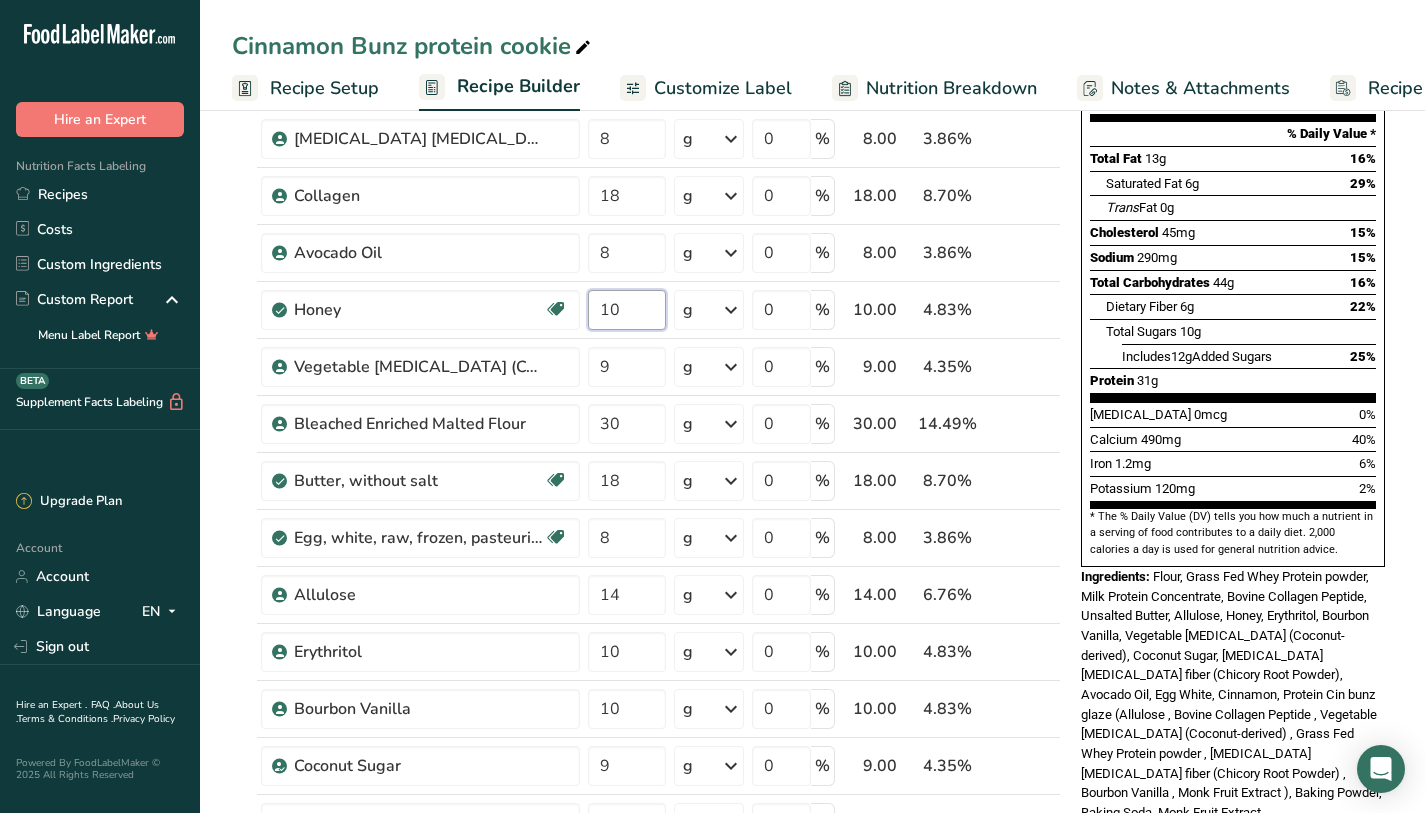 type on "1" 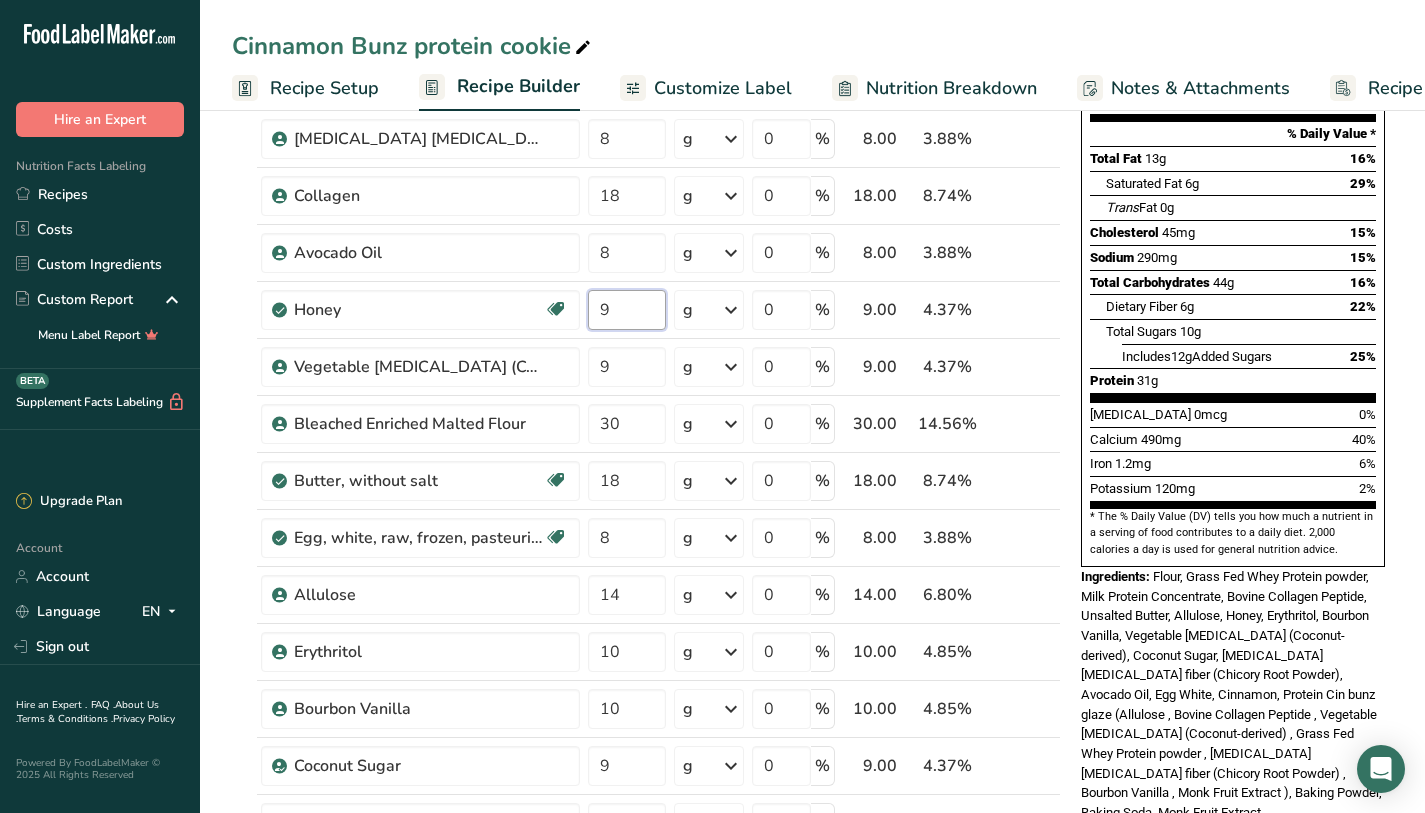 type on "9" 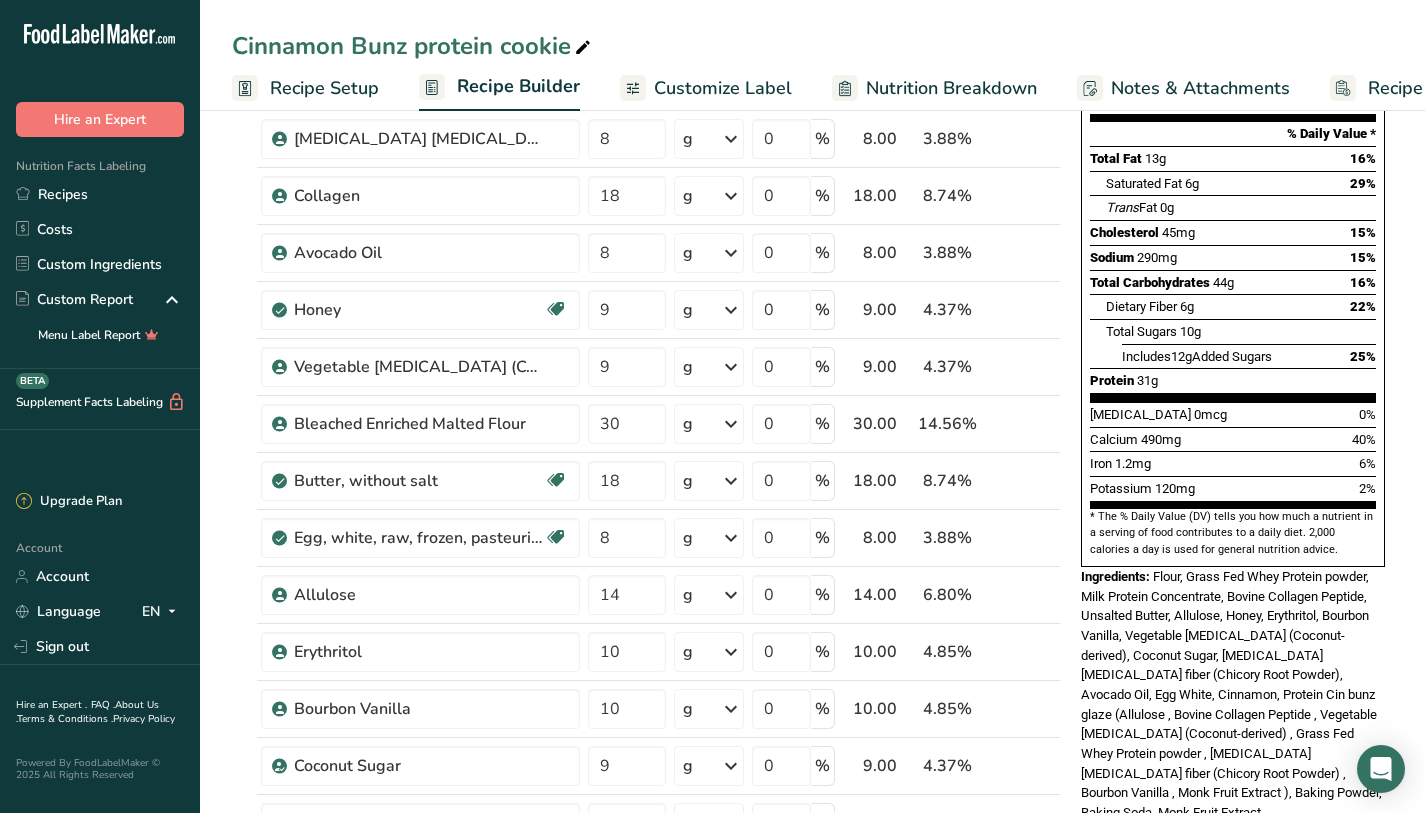 click on "[MEDICAL_DATA]
0mcg
0%" at bounding box center [1233, 414] 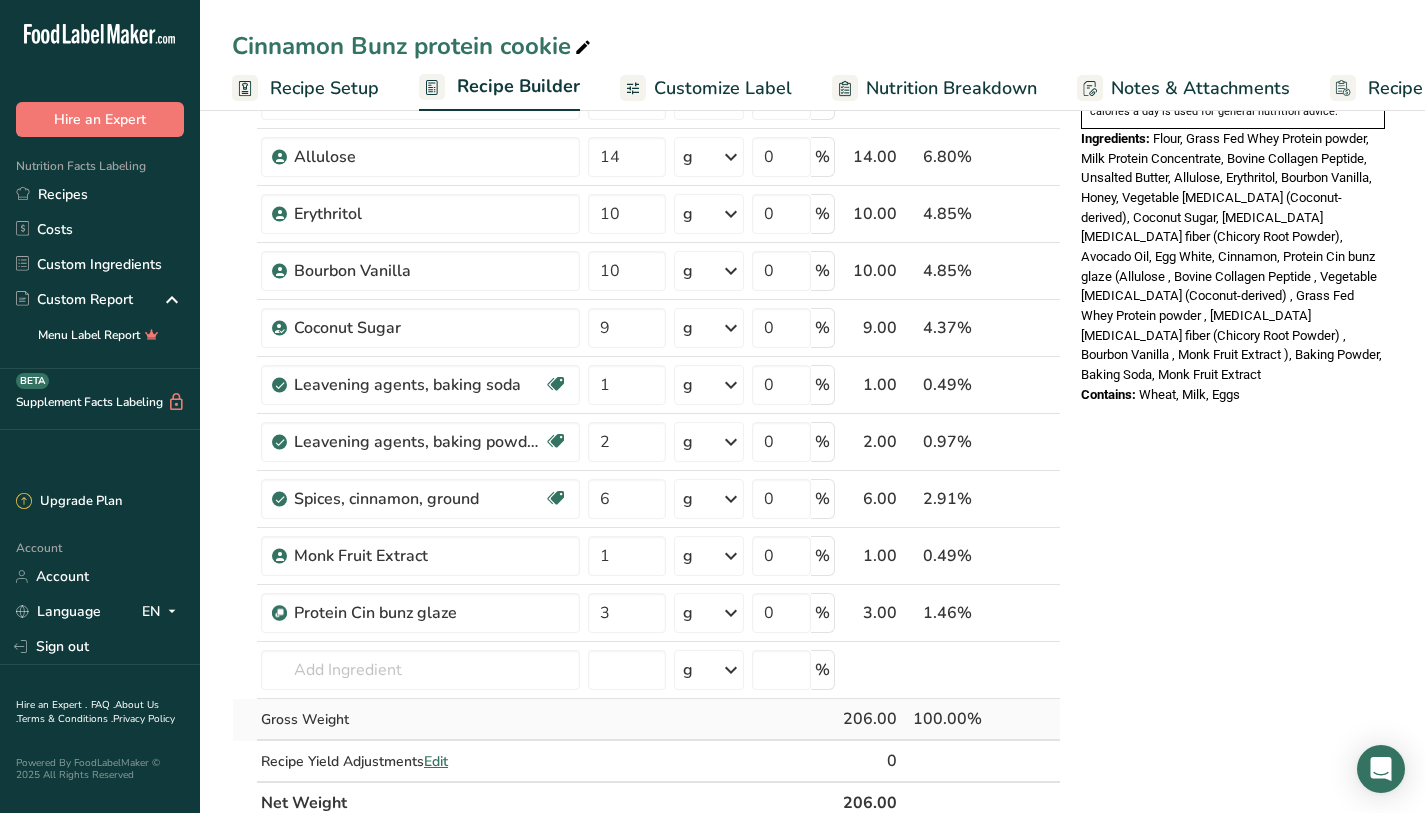 scroll, scrollTop: 0, scrollLeft: 0, axis: both 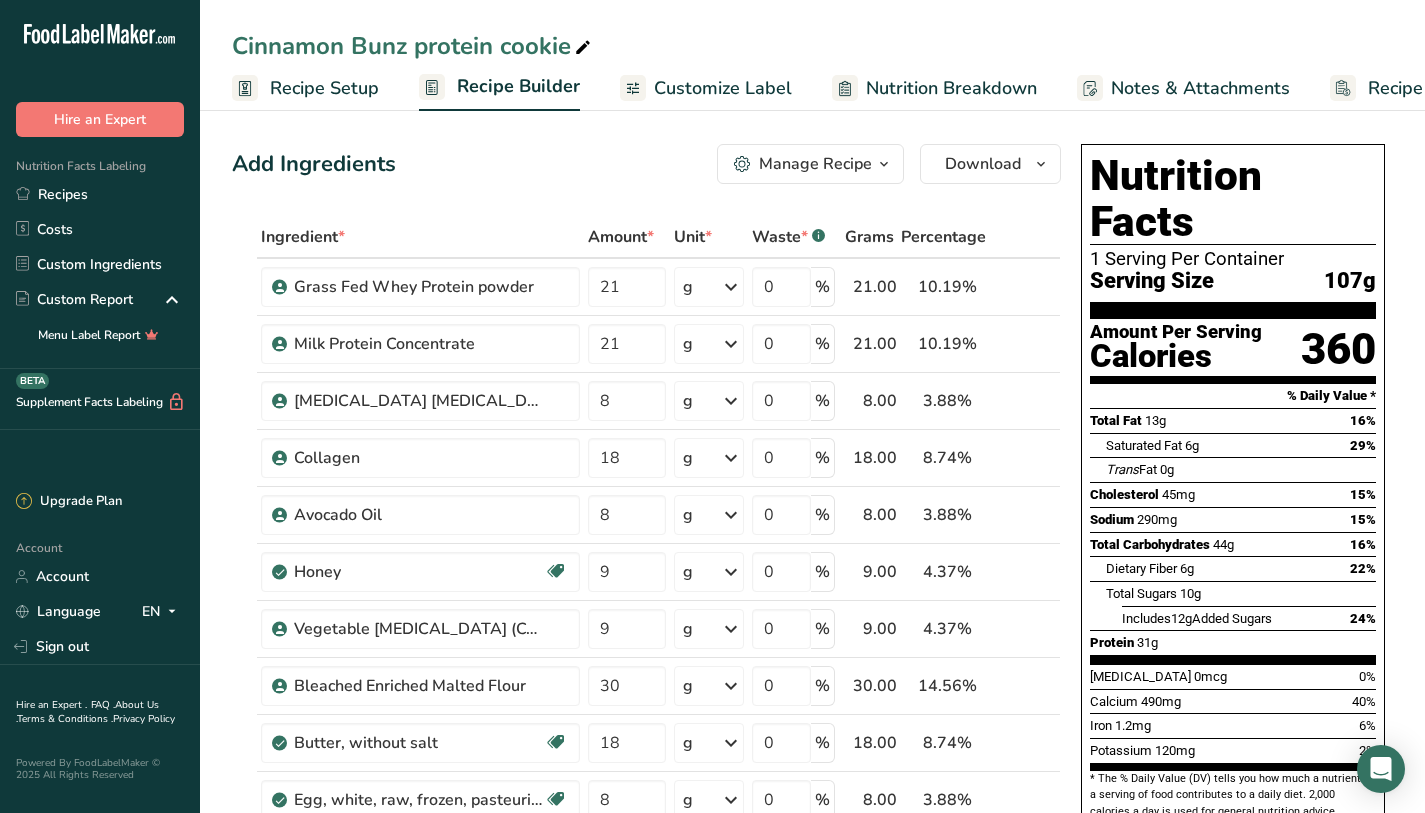 click on "Total Sugars
10g" at bounding box center [1241, 593] 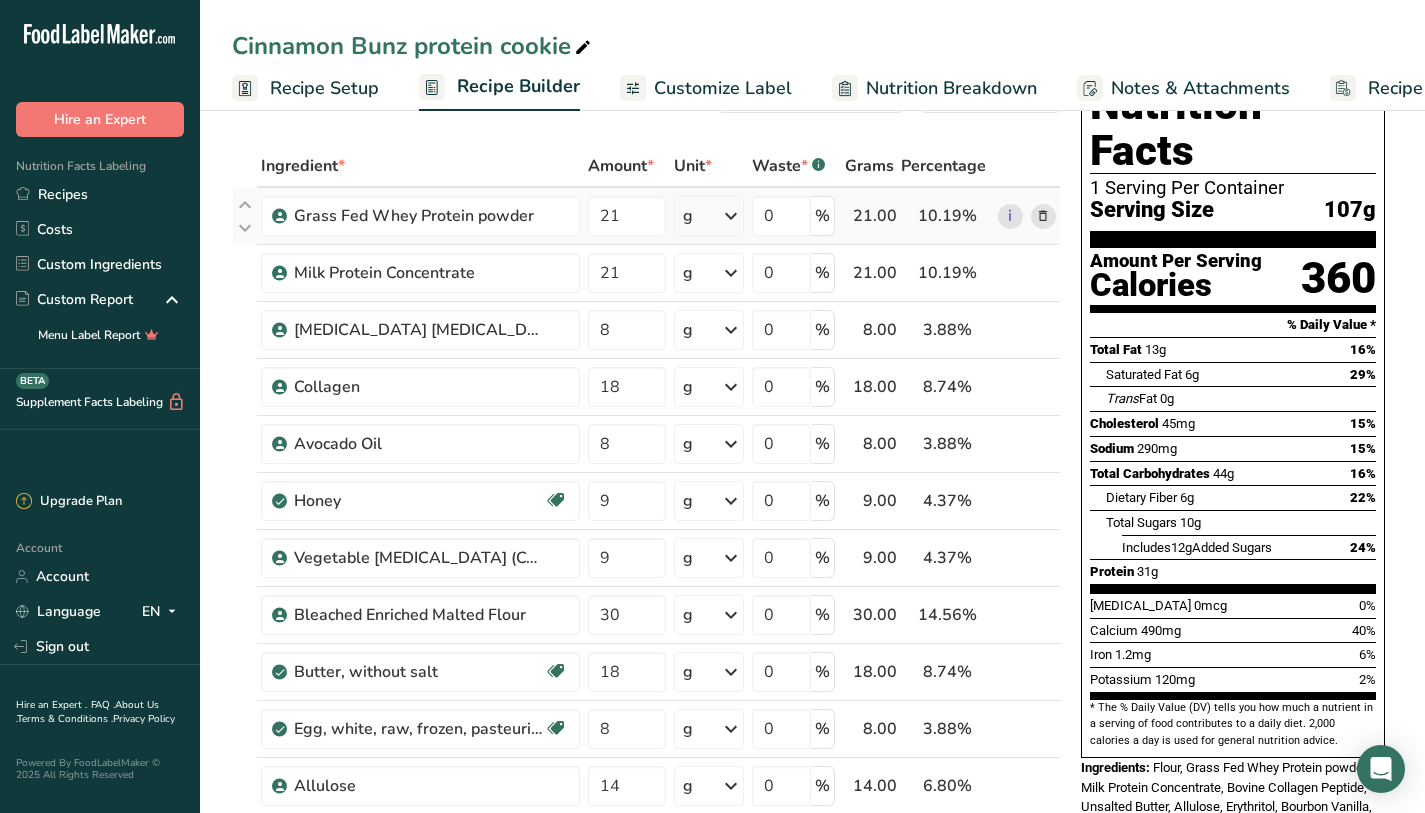 scroll, scrollTop: 72, scrollLeft: 0, axis: vertical 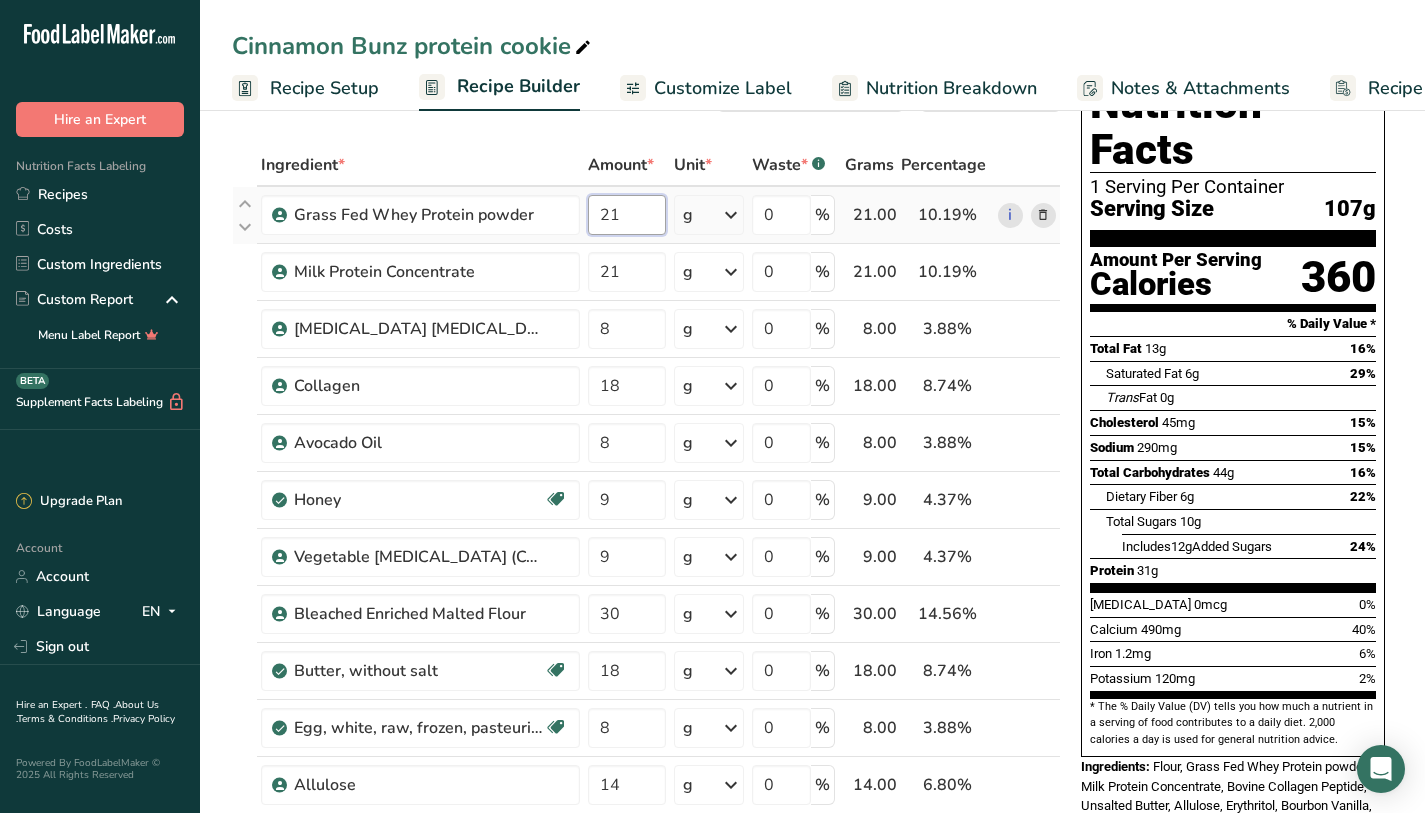 click on "21" at bounding box center (627, 215) 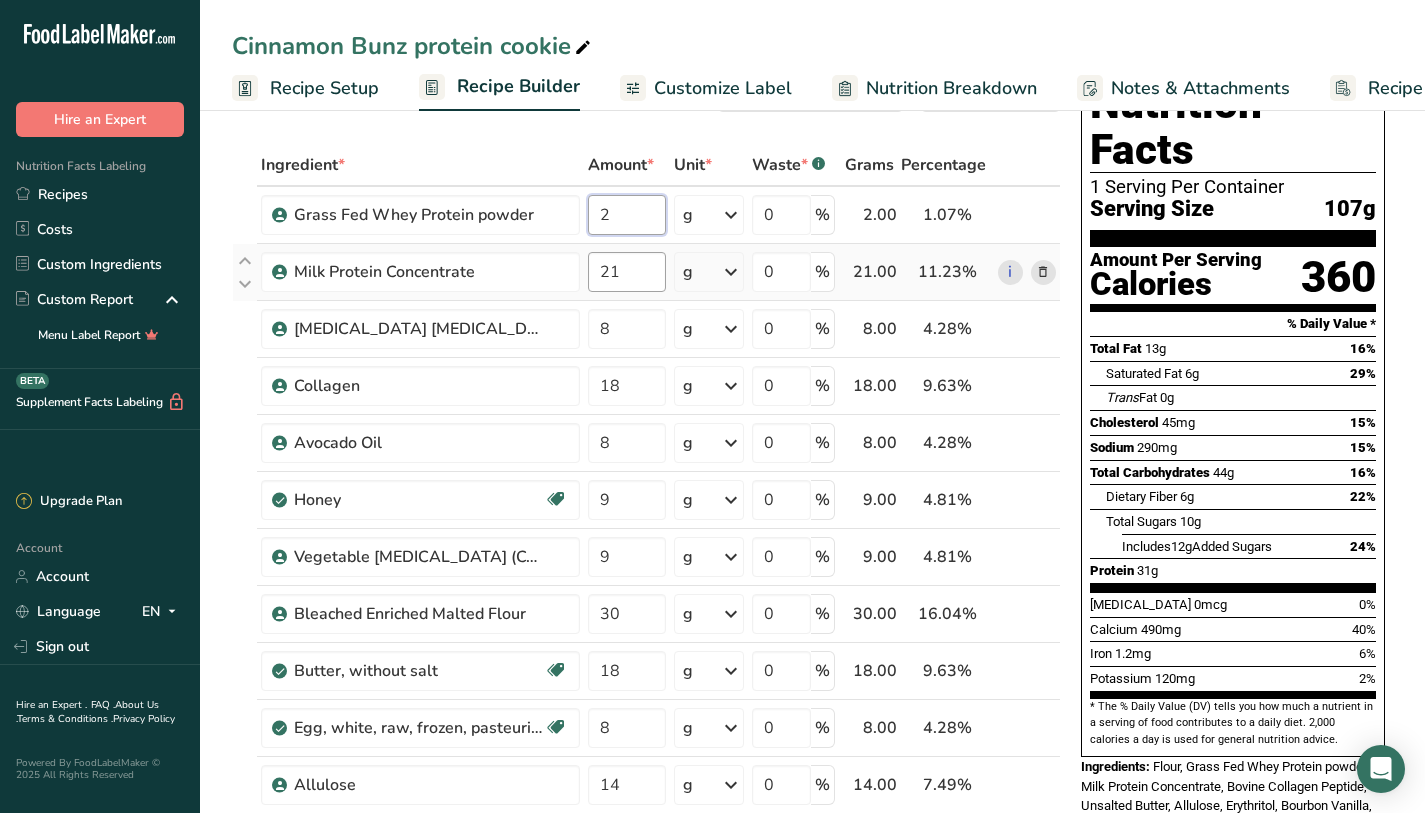type on "21" 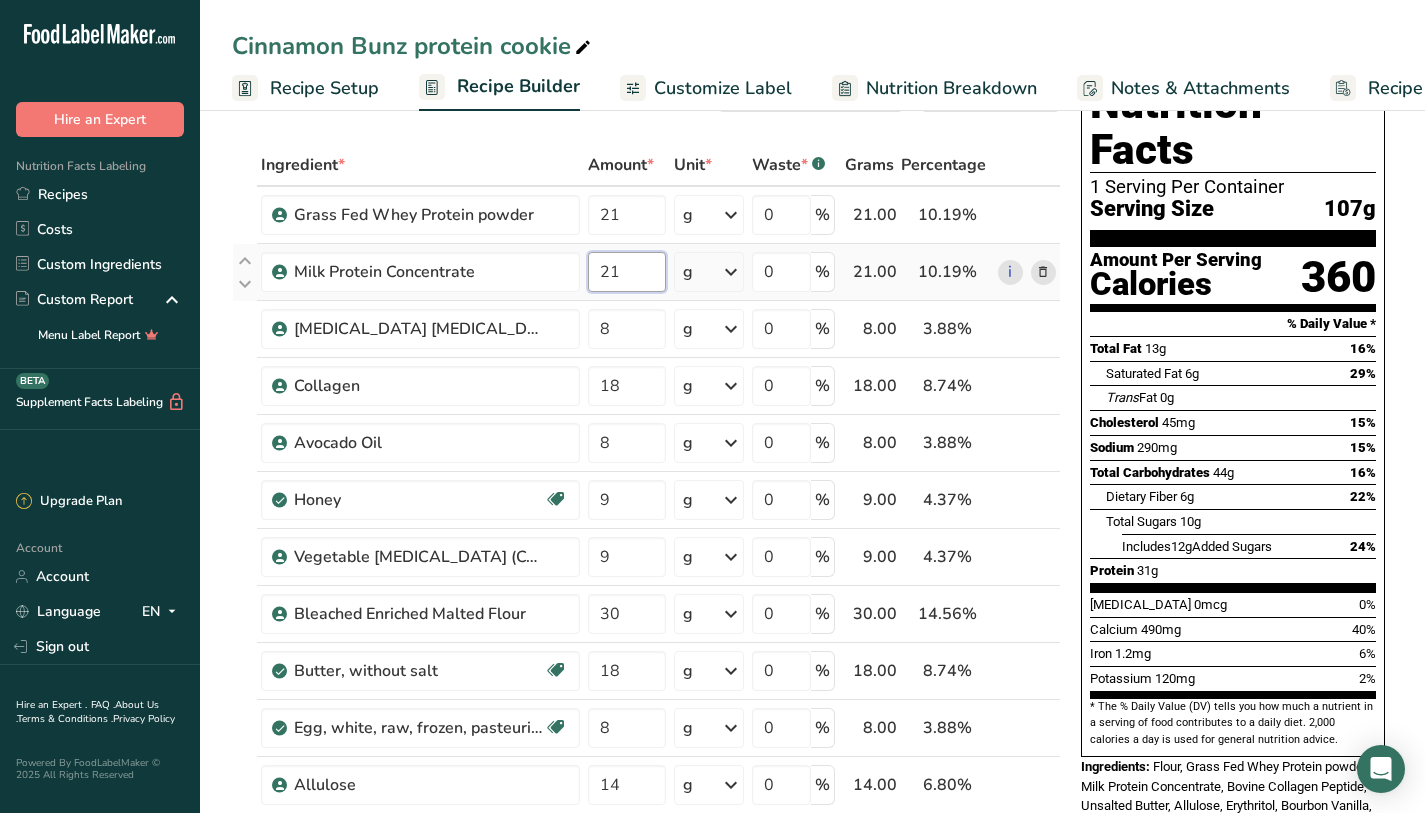click on "Ingredient *
Amount *
Unit *
Waste *   .a-a{fill:#347362;}.b-a{fill:#fff;}          Grams
Percentage
Grass Fed Whey Protein powder
21
g
Weight Units
g
kg
mg
See more
Volume Units
l
mL
fl oz
See more
0
%
21.00
10.19%
i
Milk Protein Concentrate
21
g
Weight Units
g
kg
mg
See more
Volume Units
l
mL
fl oz
See more
0
%
21.00
10.19%
i" at bounding box center [646, 798] 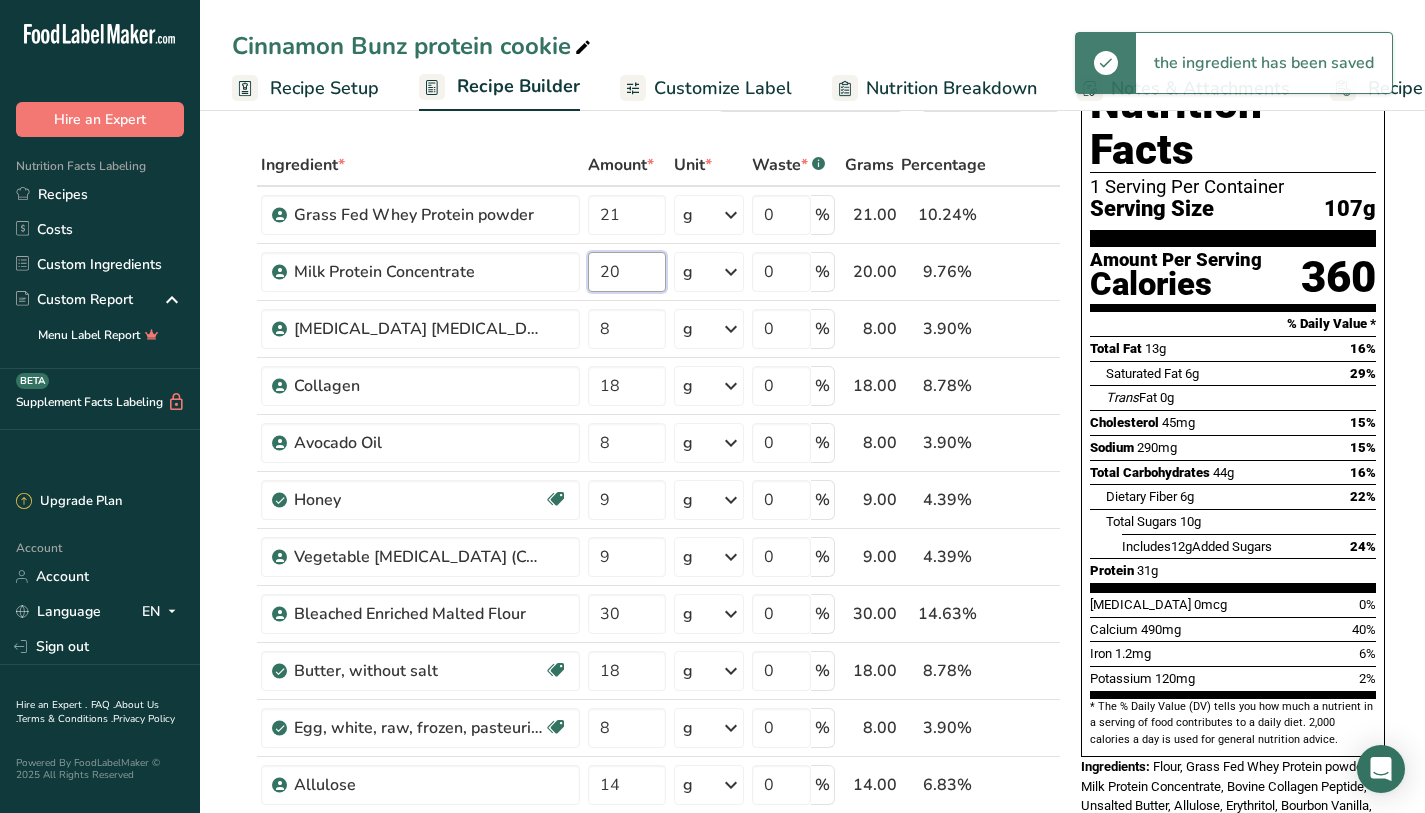 type on "20" 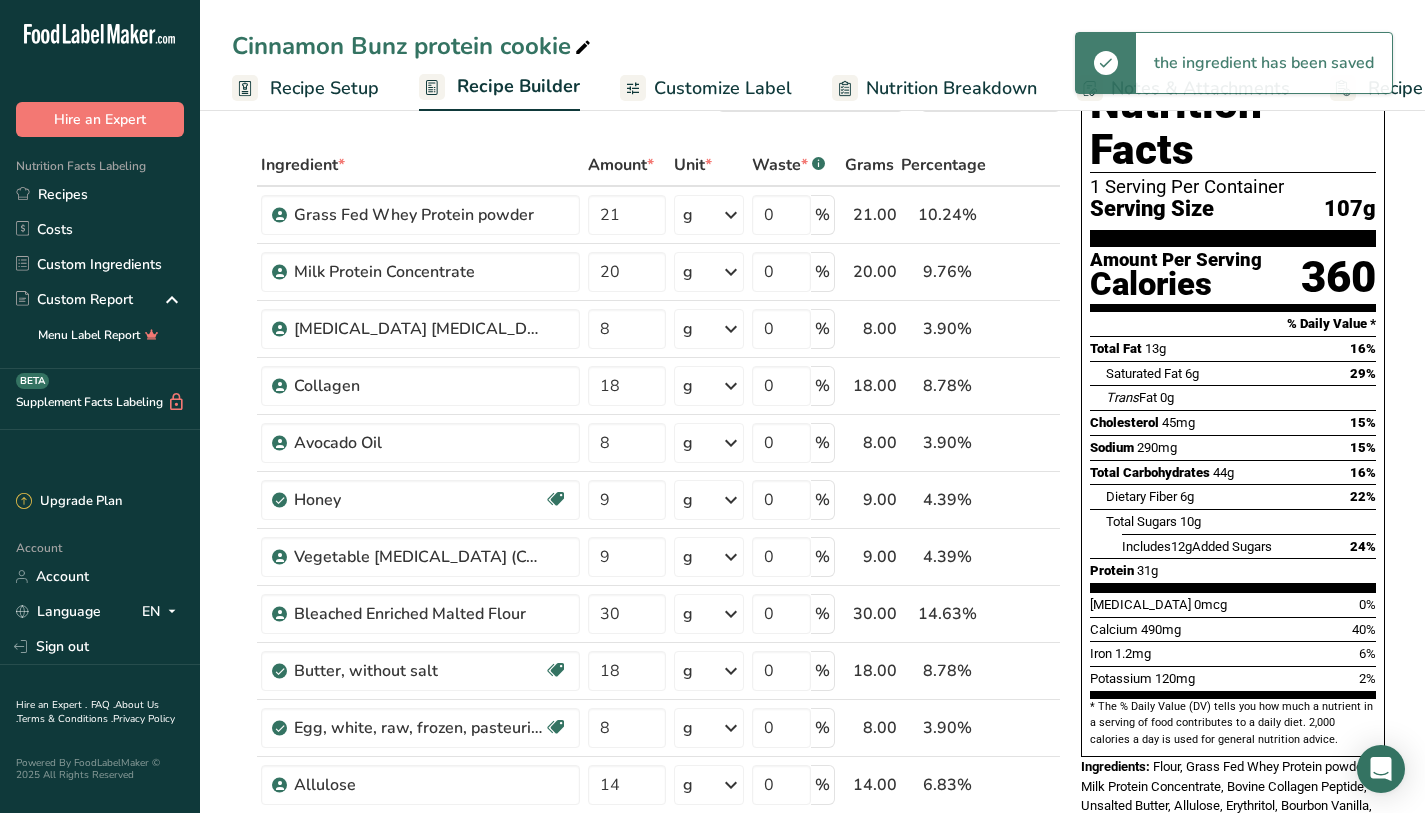 click on "Amount Per Serving
Calories
360" at bounding box center [1233, 279] 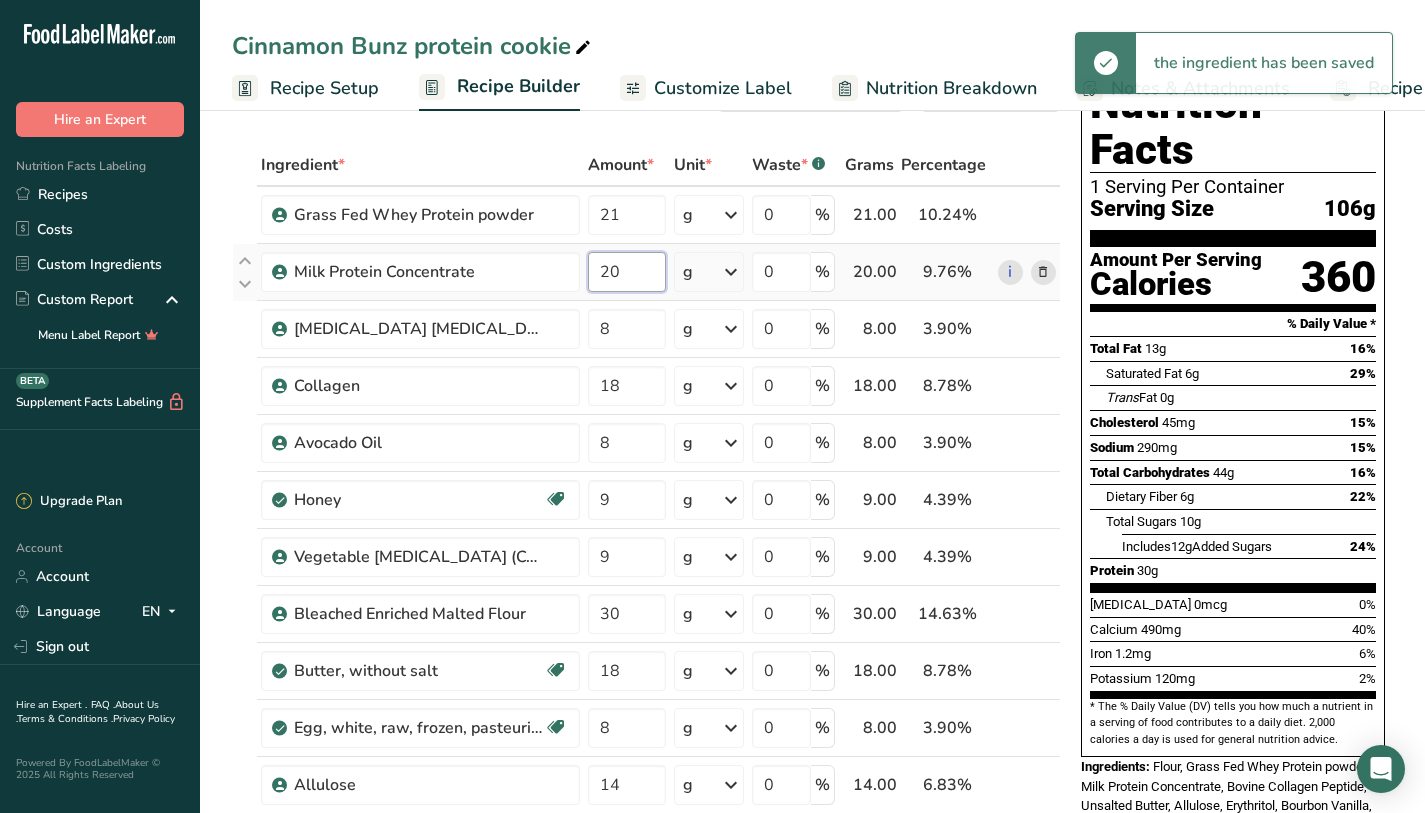 click on "20" at bounding box center (627, 272) 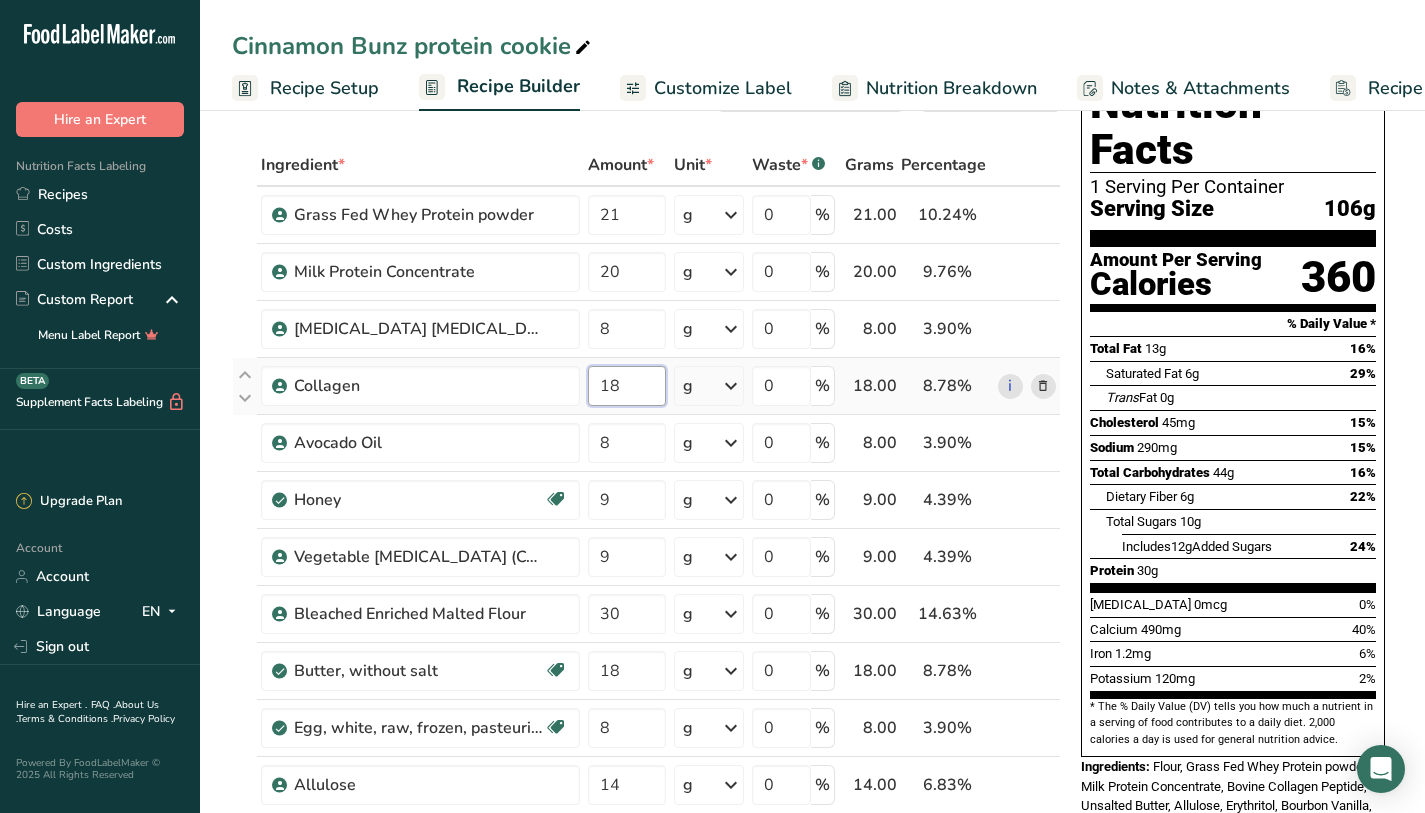 click on "Ingredient *
Amount *
Unit *
Waste *   .a-a{fill:#347362;}.b-a{fill:#fff;}          Grams
Percentage
Grass Fed Whey Protein powder
21
g
Weight Units
g
kg
mg
See more
Volume Units
l
mL
fl oz
See more
0
%
21.00
10.24%
i
Milk Protein Concentrate
20
g
Weight Units
g
kg
mg
See more
Volume Units
l
mL
fl oz
See more
0
%
20.00
9.76%
i" at bounding box center [646, 798] 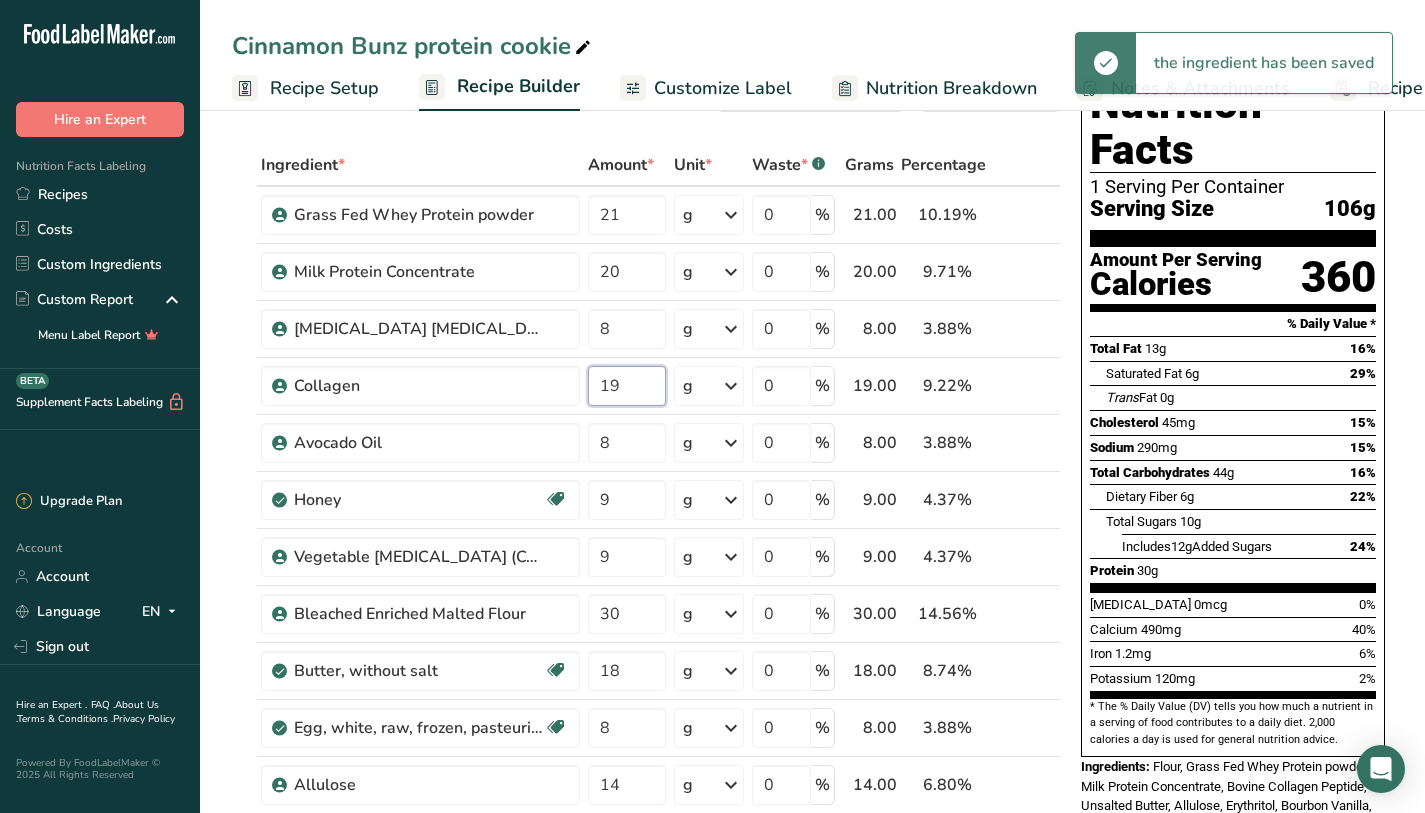 type on "19" 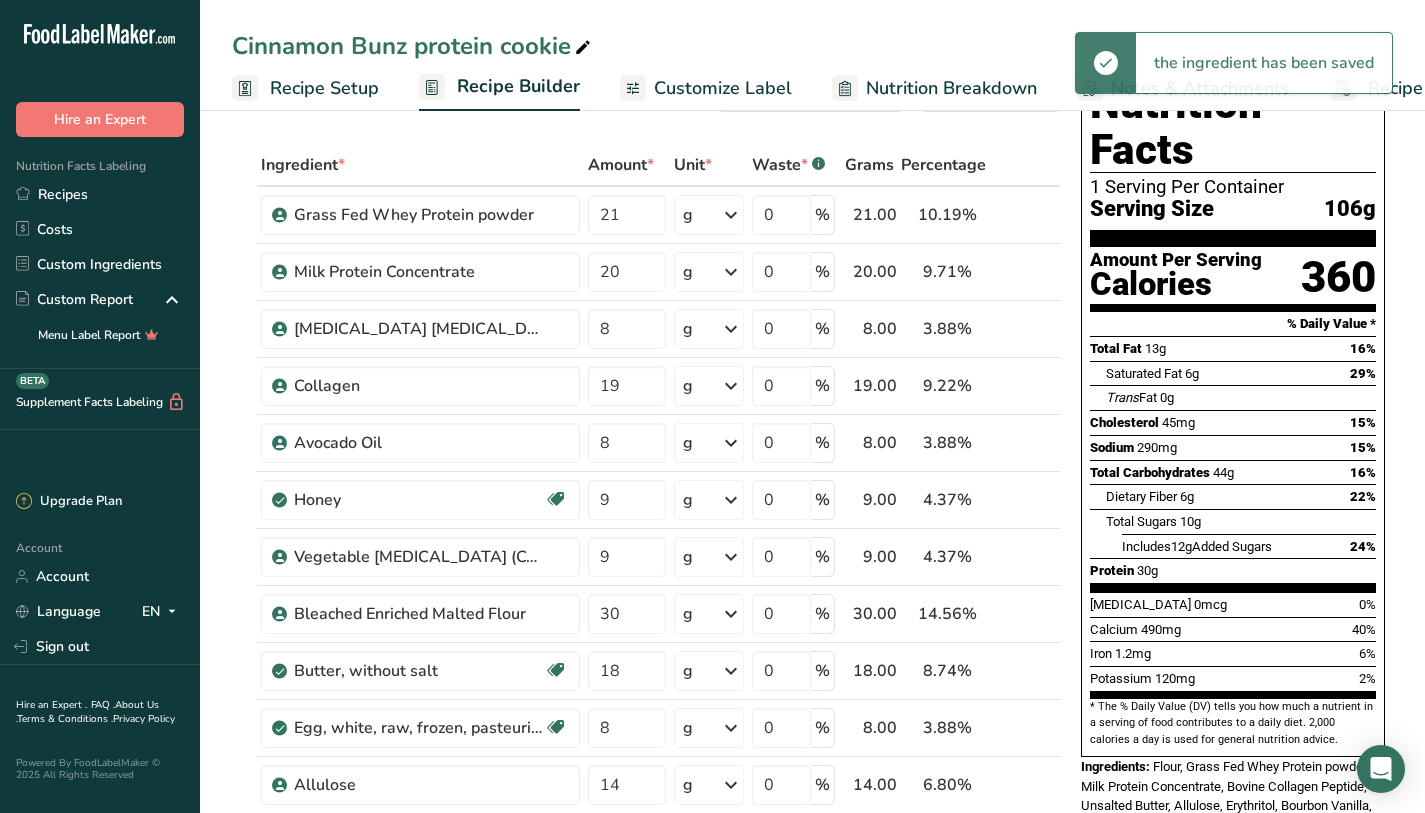 click on "Total Sugars
10g" at bounding box center [1241, 521] 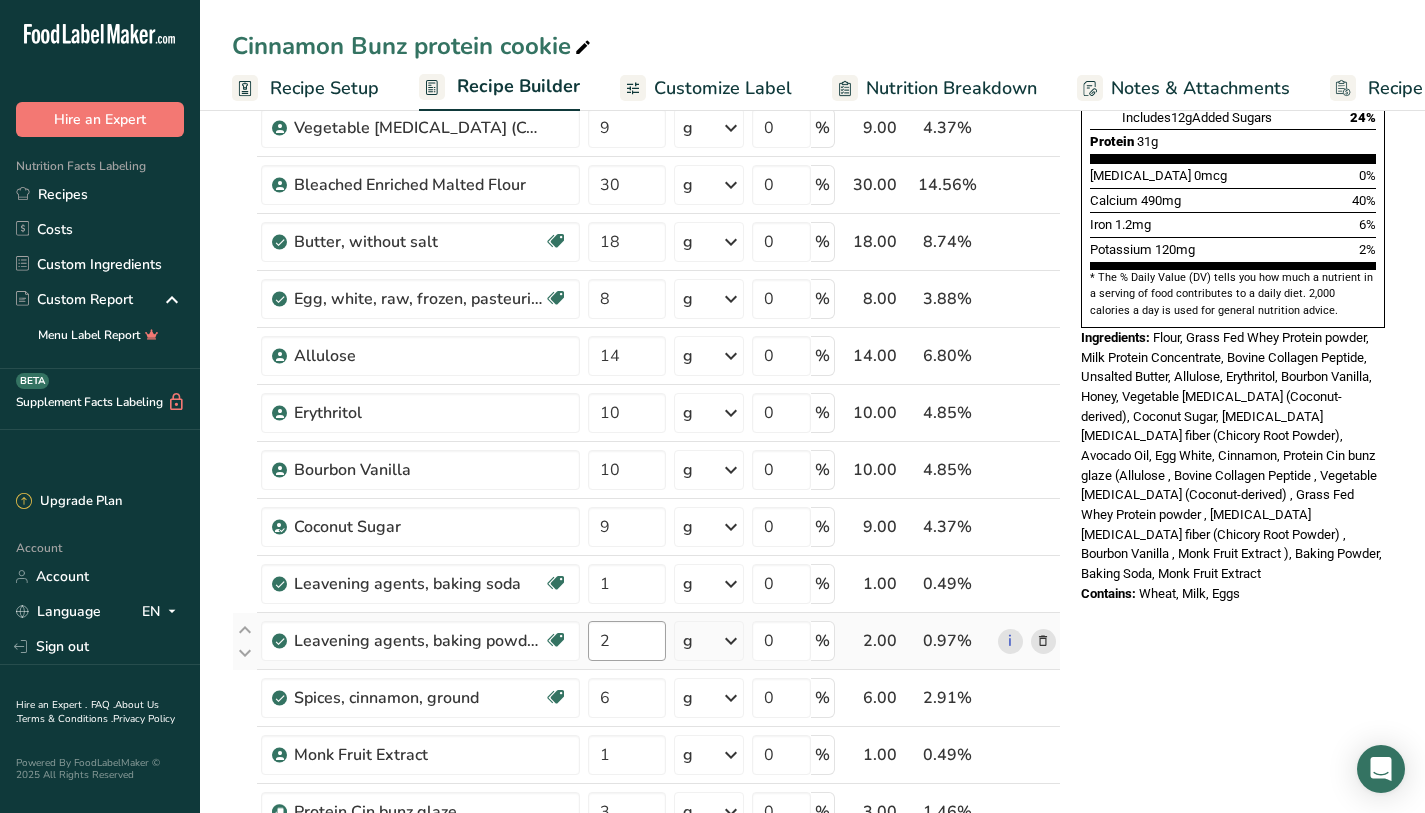 scroll, scrollTop: 505, scrollLeft: 0, axis: vertical 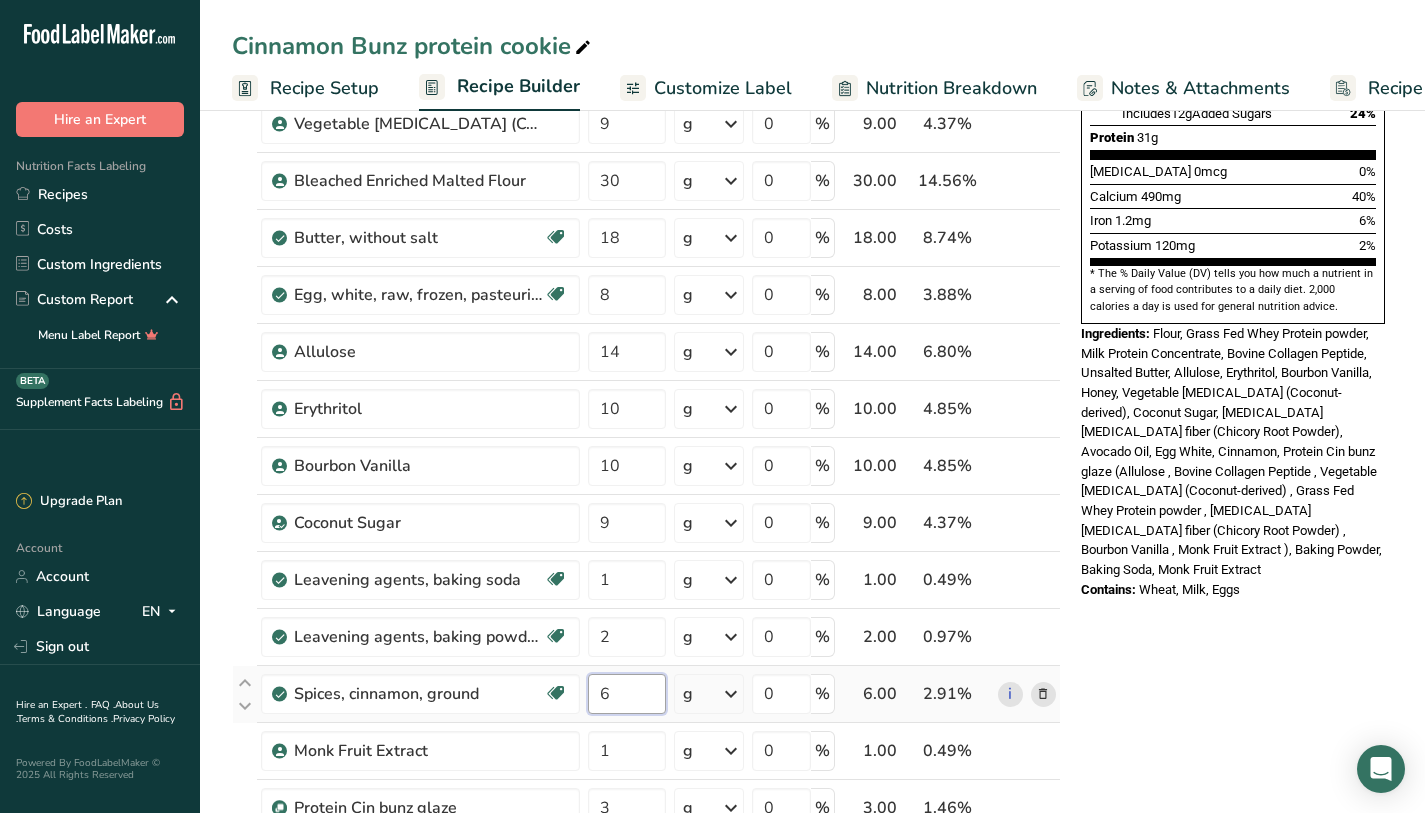 click on "6" at bounding box center (627, 694) 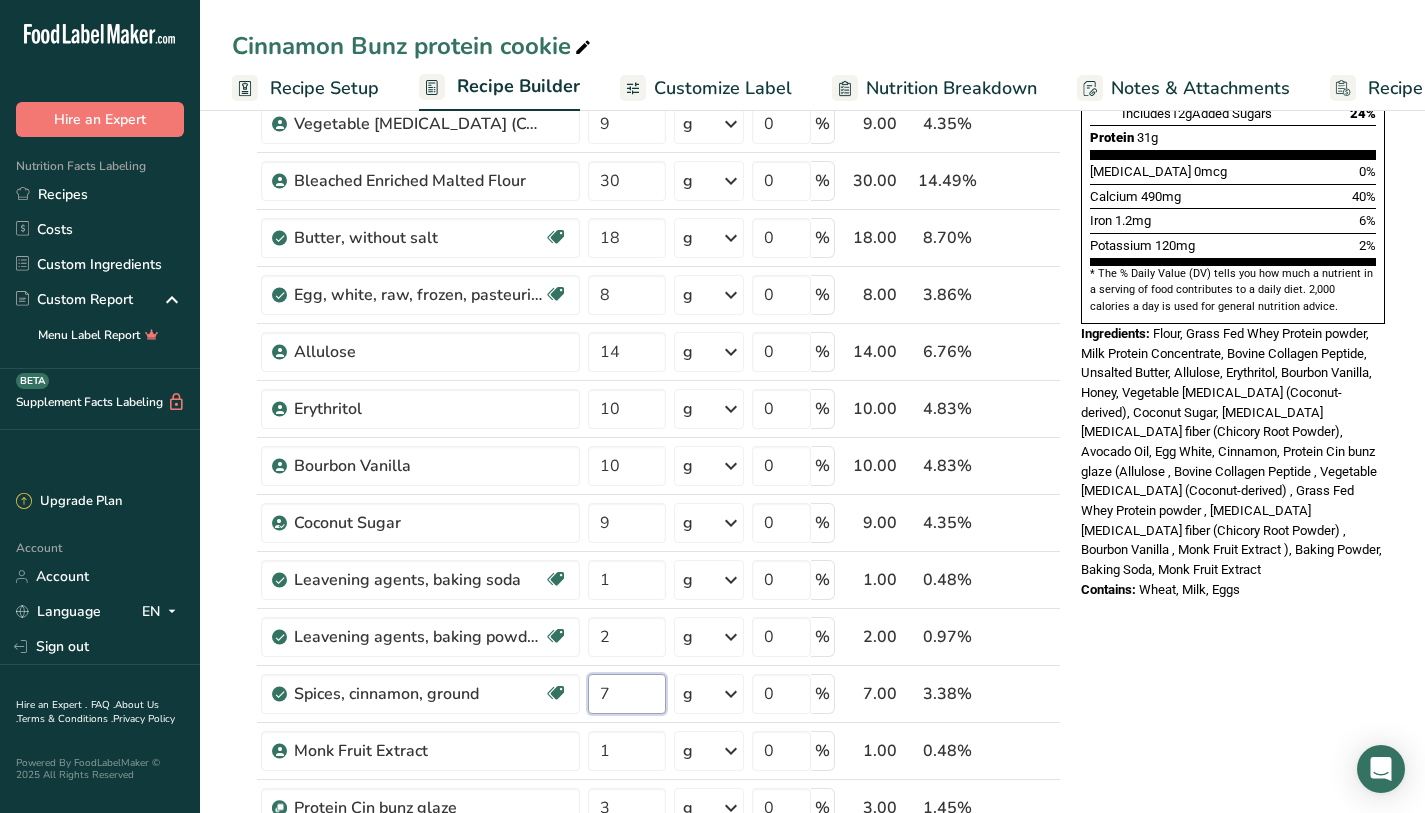 type on "7" 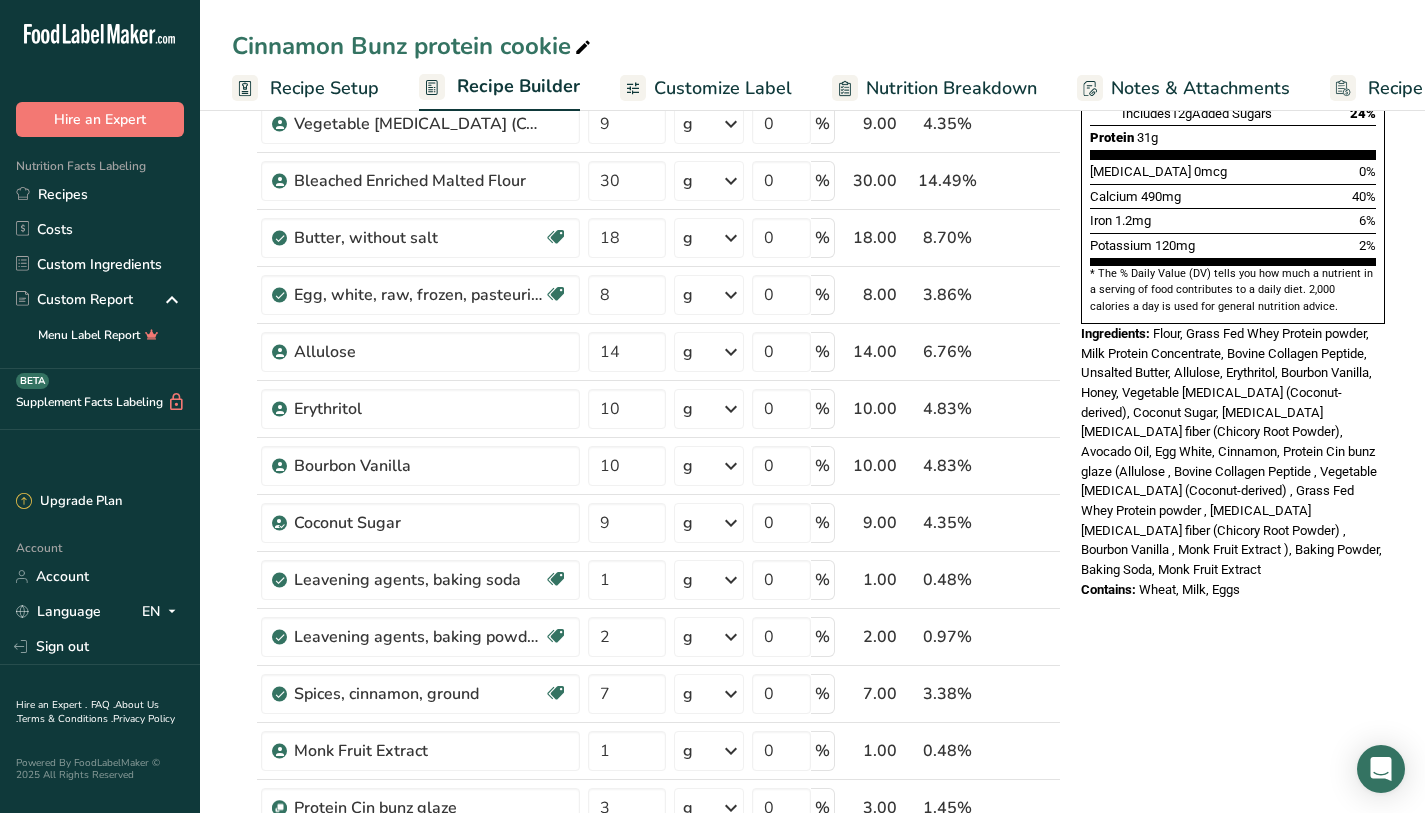 click on "Contains:
Wheat, Milk, Eggs" at bounding box center [1233, 590] 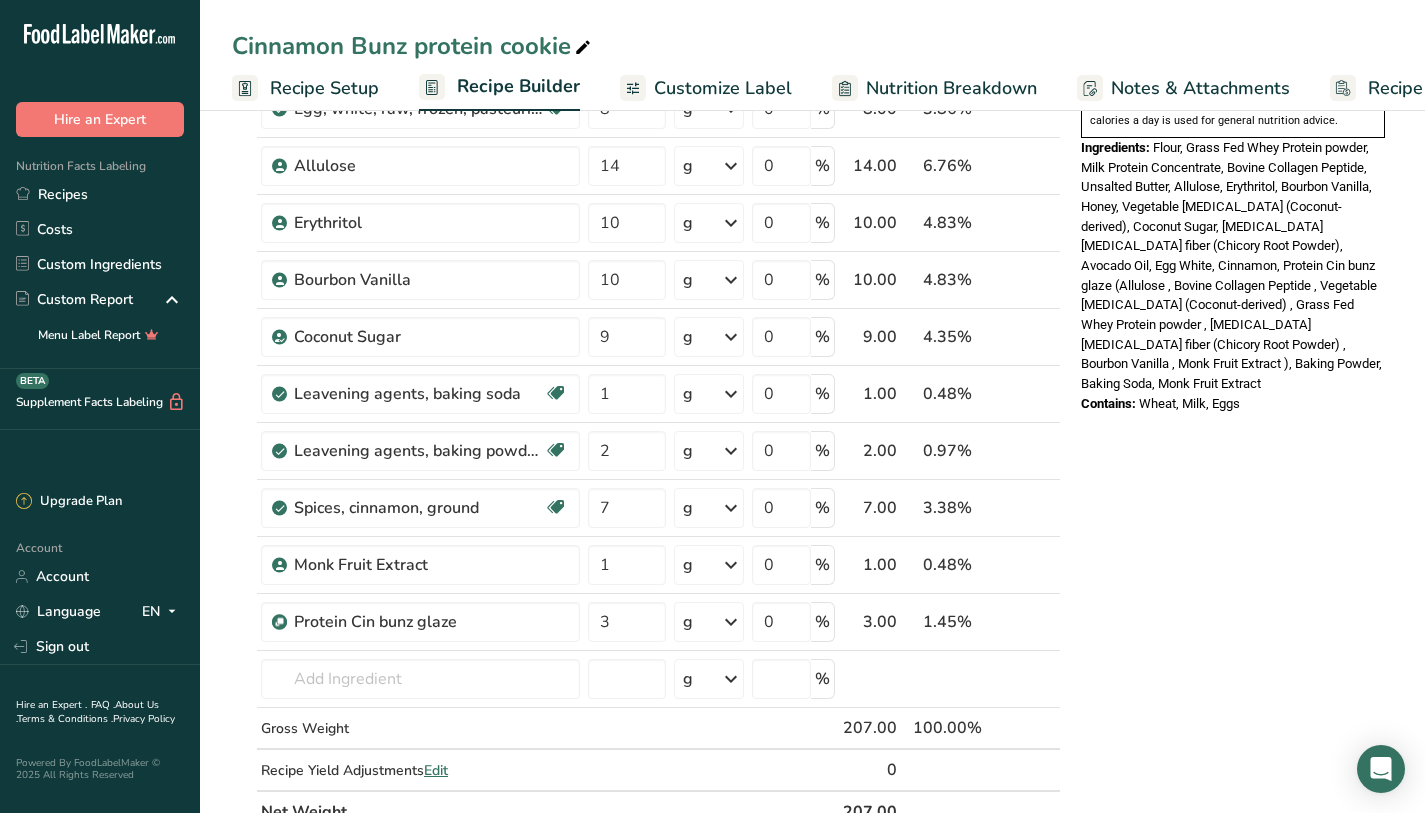scroll, scrollTop: 690, scrollLeft: 0, axis: vertical 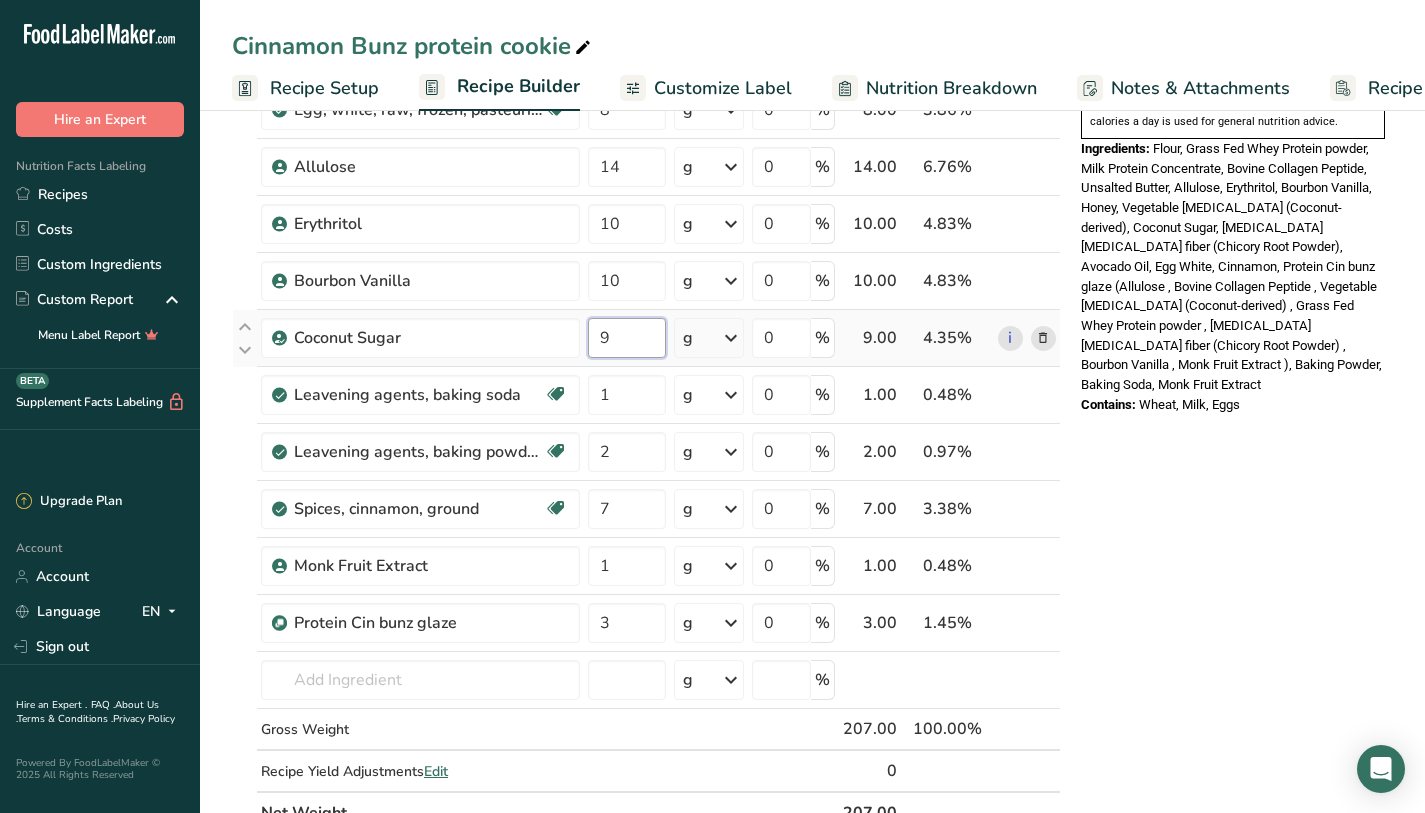 click on "9" at bounding box center [627, 338] 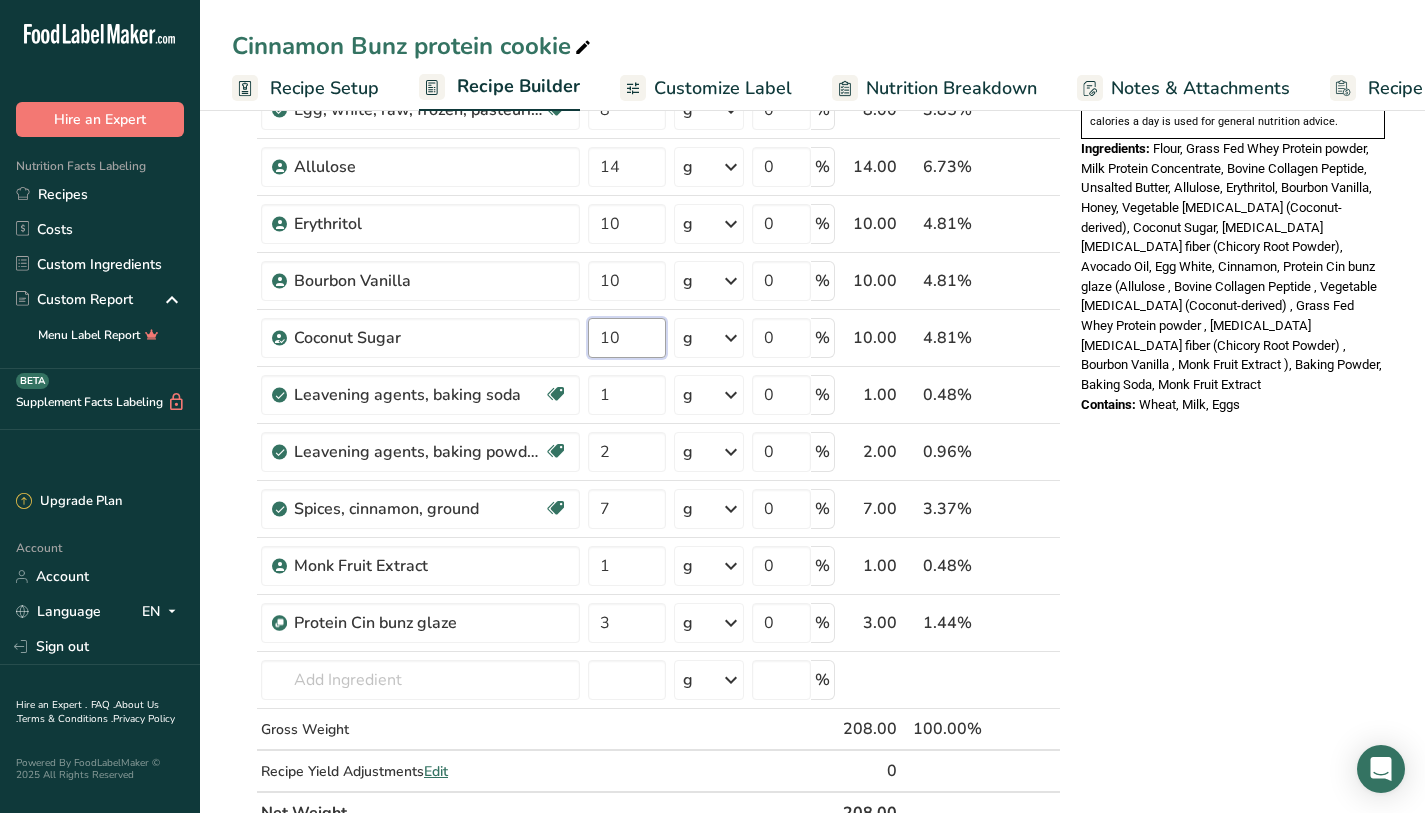 type on "10" 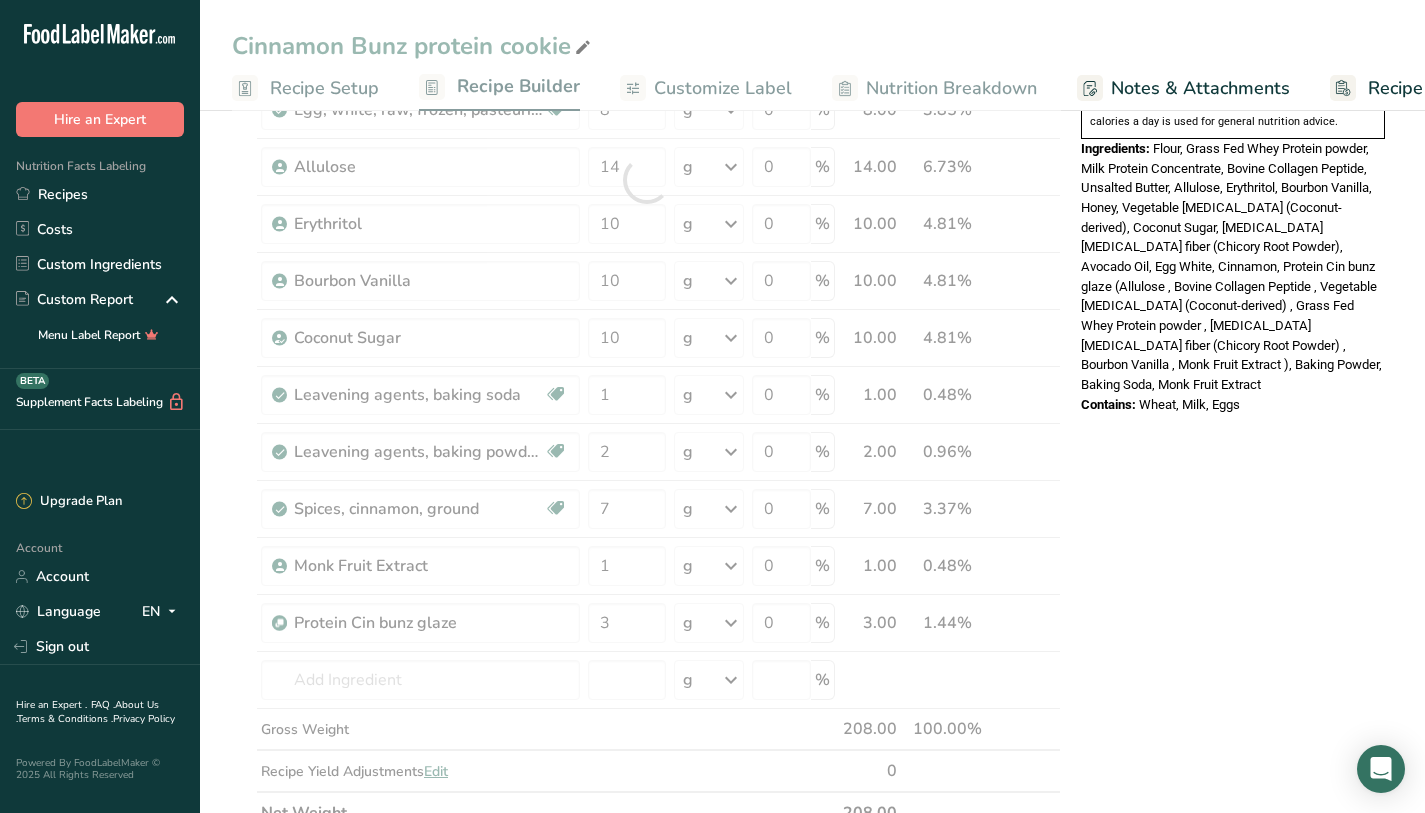 click on "Nutrition Facts
1 Serving Per Container
Serving Size
107g
Amount Per Serving
Calories
360
% Daily Value *
Total Fat
13g
16%
Saturated Fat
6g
29%
Trans  Fat
0g
[MEDICAL_DATA]
45mg
15%
Sodium
290mg
15%
Total Carbohydrates
44g
16%
Dietary Fiber
7g
23%" at bounding box center [1233, 470] 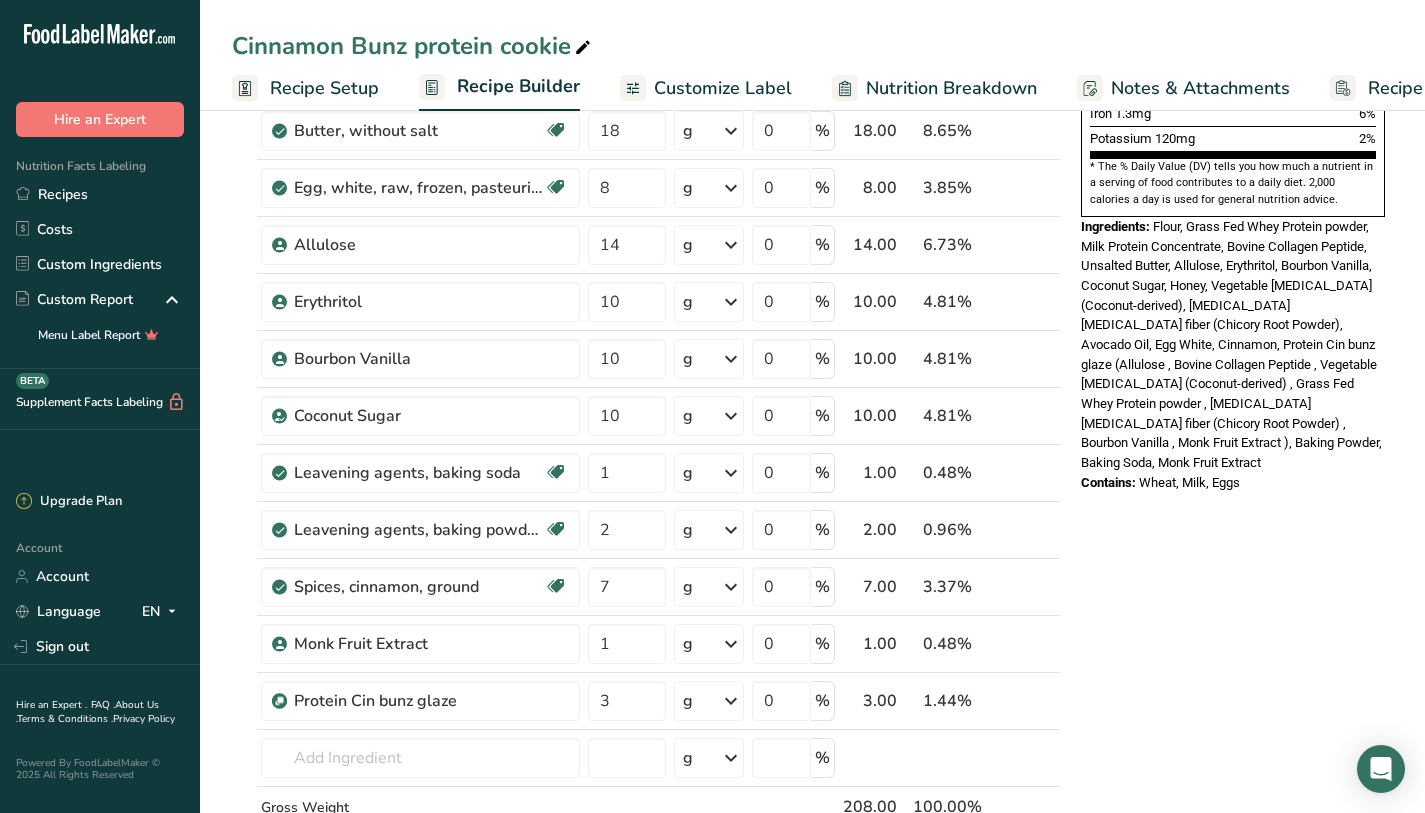 scroll, scrollTop: 610, scrollLeft: 0, axis: vertical 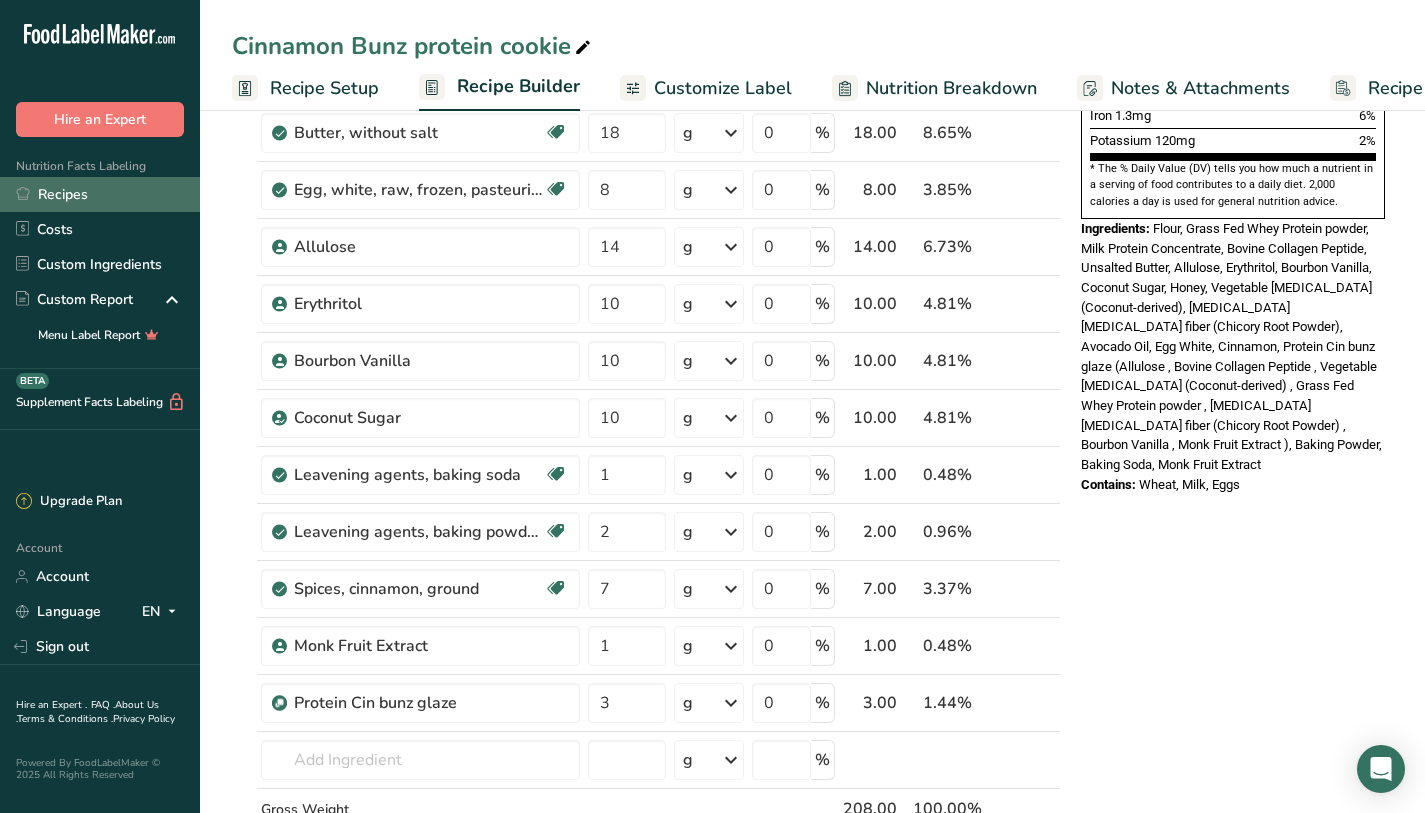 click on "Recipes" at bounding box center [100, 194] 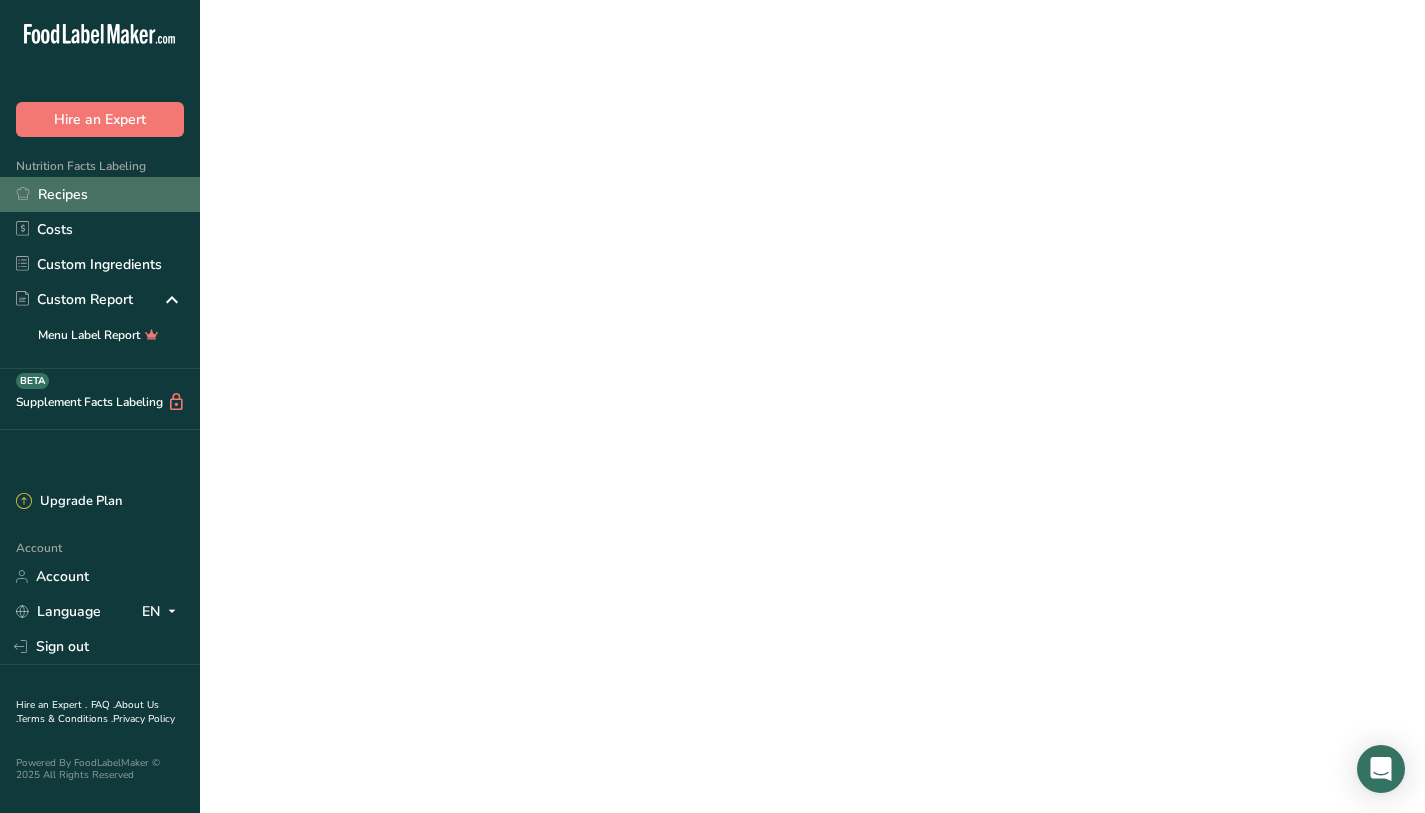 scroll, scrollTop: 0, scrollLeft: 0, axis: both 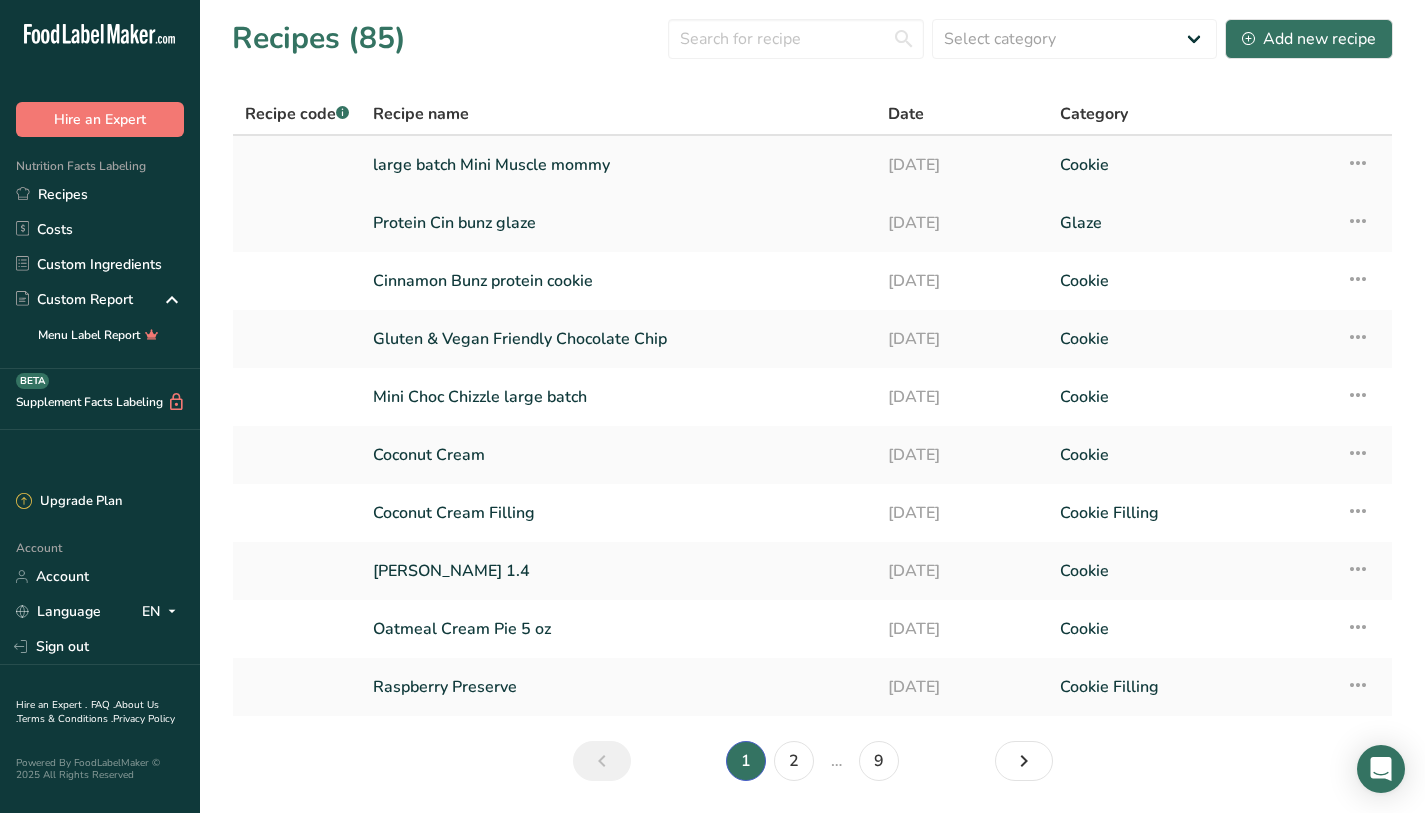 click on "large batch Mini Muscle mommy" at bounding box center [618, 165] 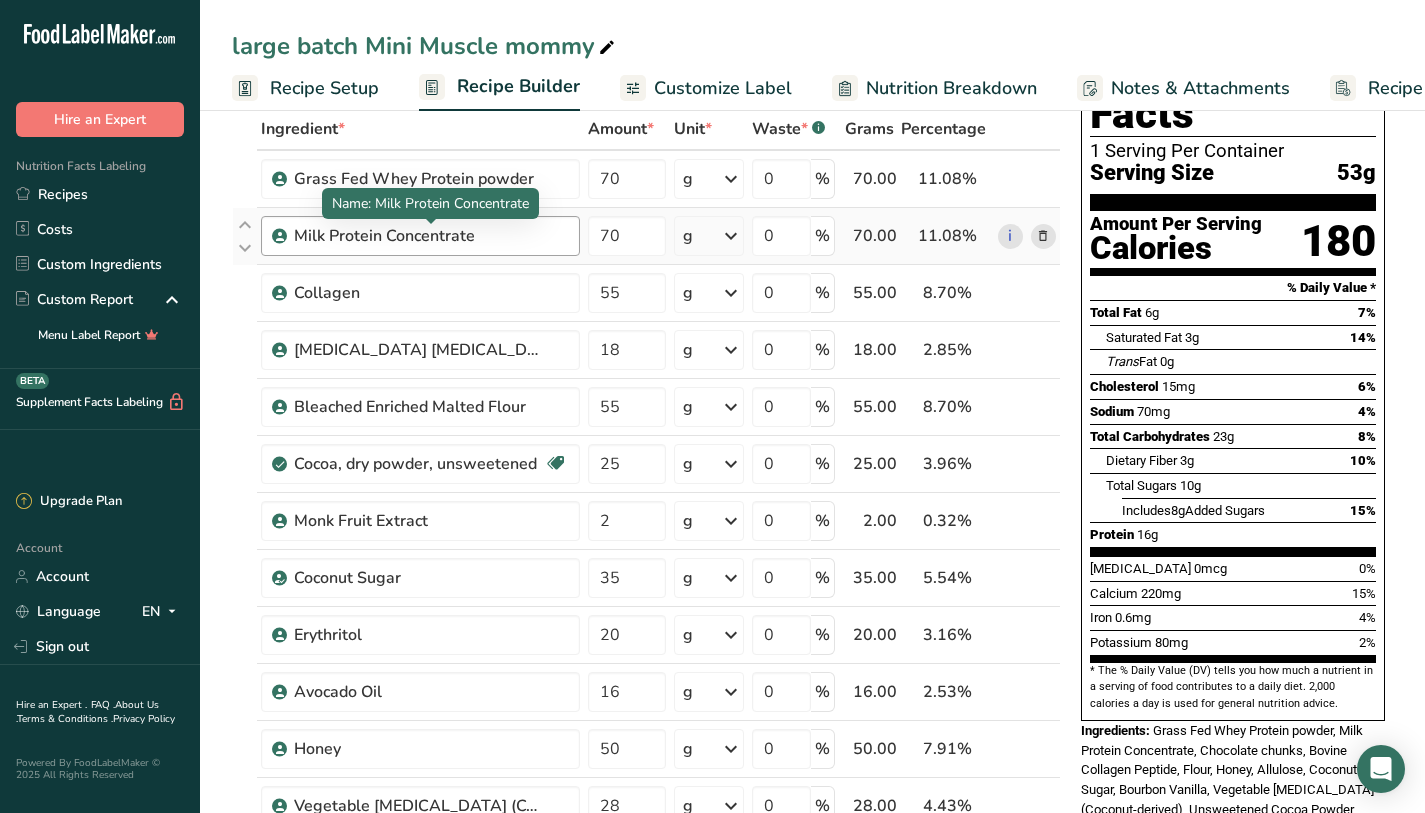 scroll, scrollTop: 102, scrollLeft: 0, axis: vertical 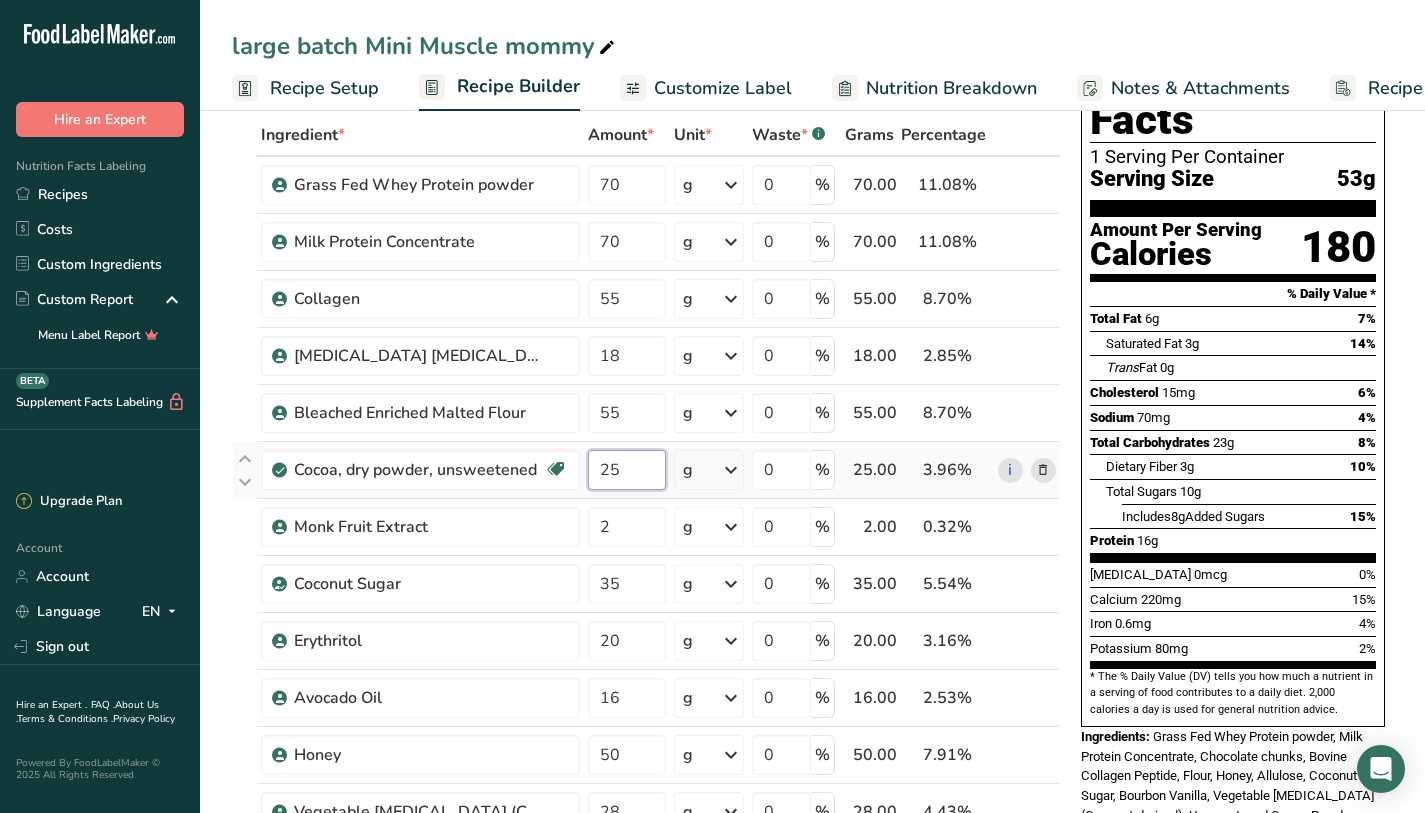 click on "25" at bounding box center [627, 470] 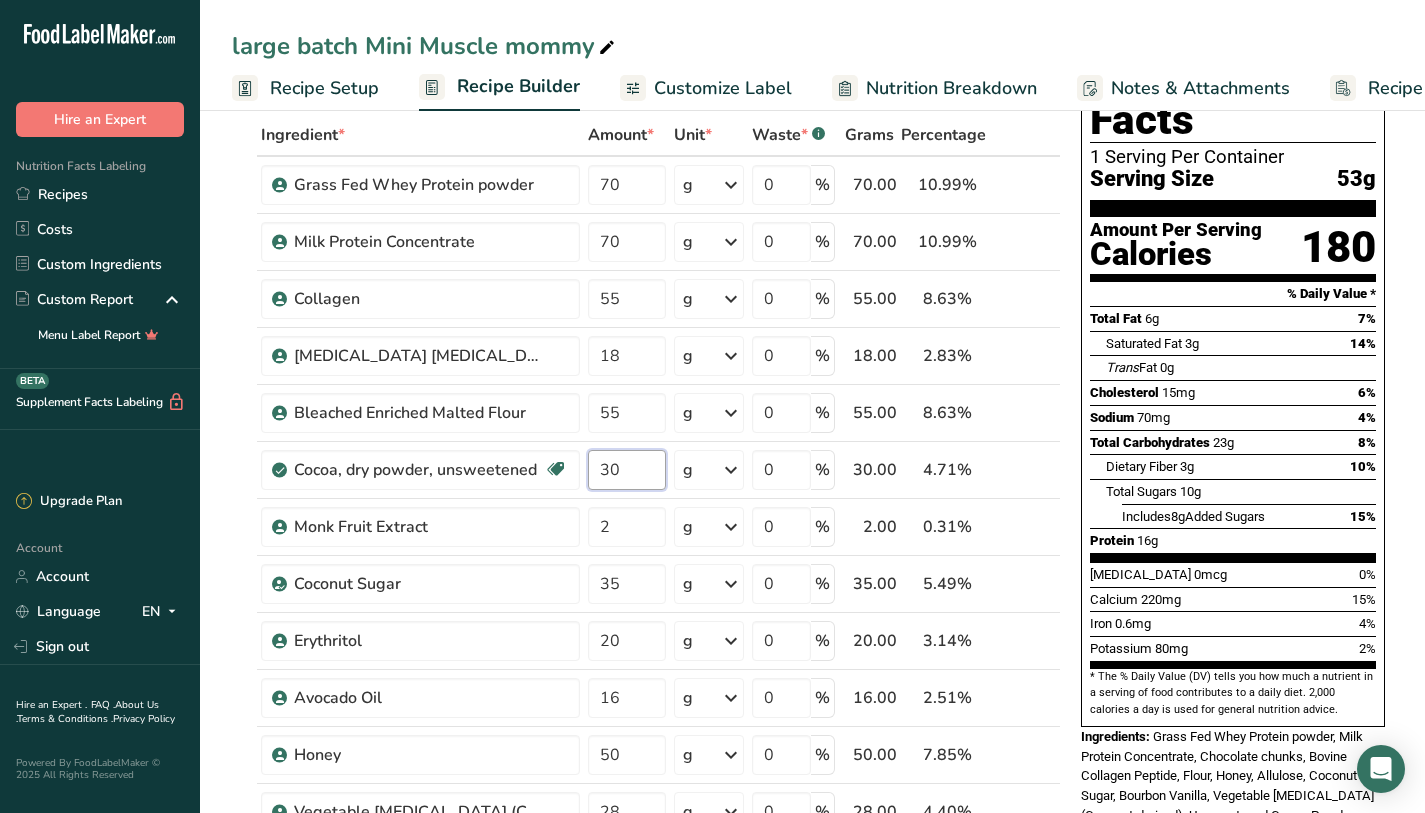 type on "30" 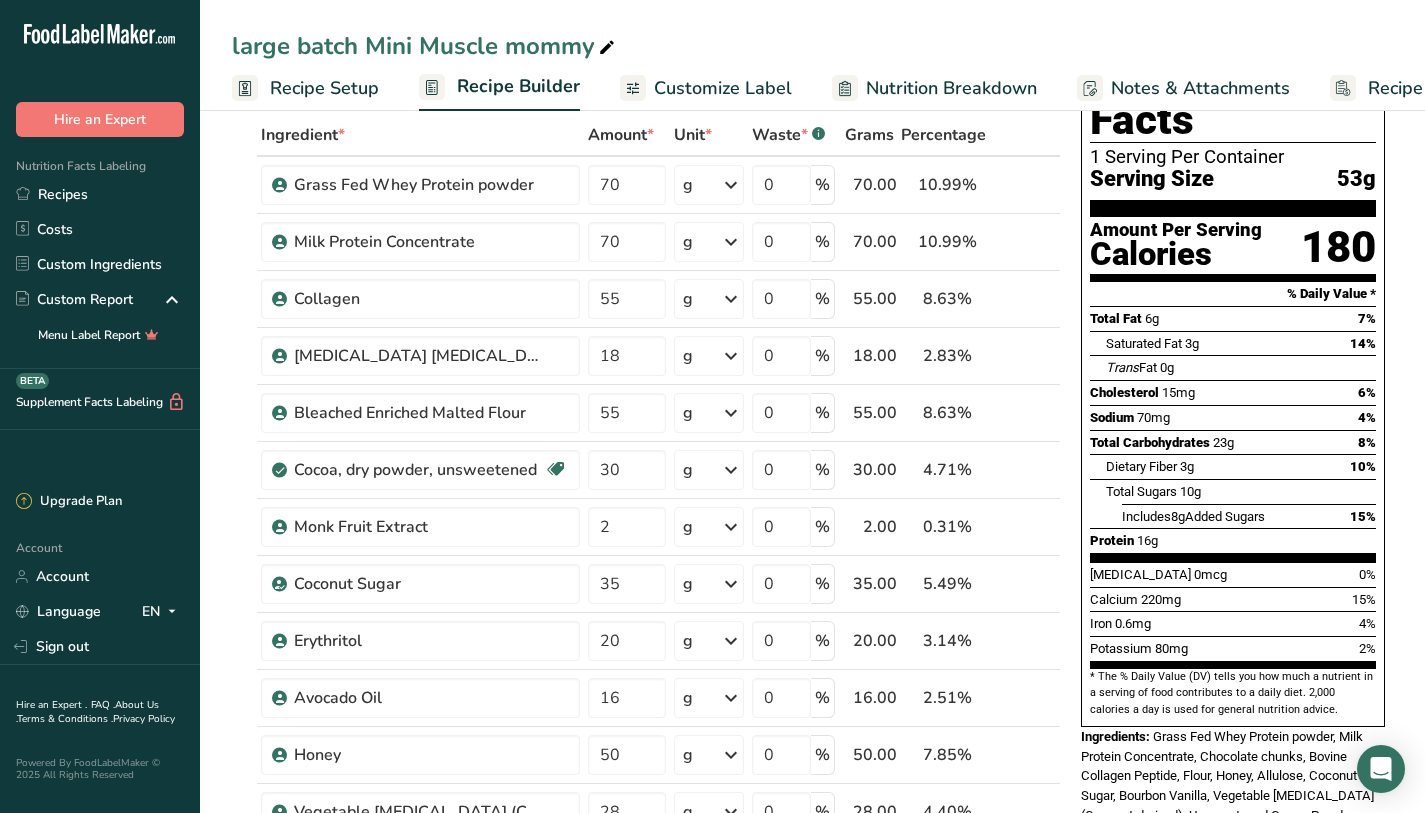 click on "Dietary Fiber" at bounding box center [1141, 466] 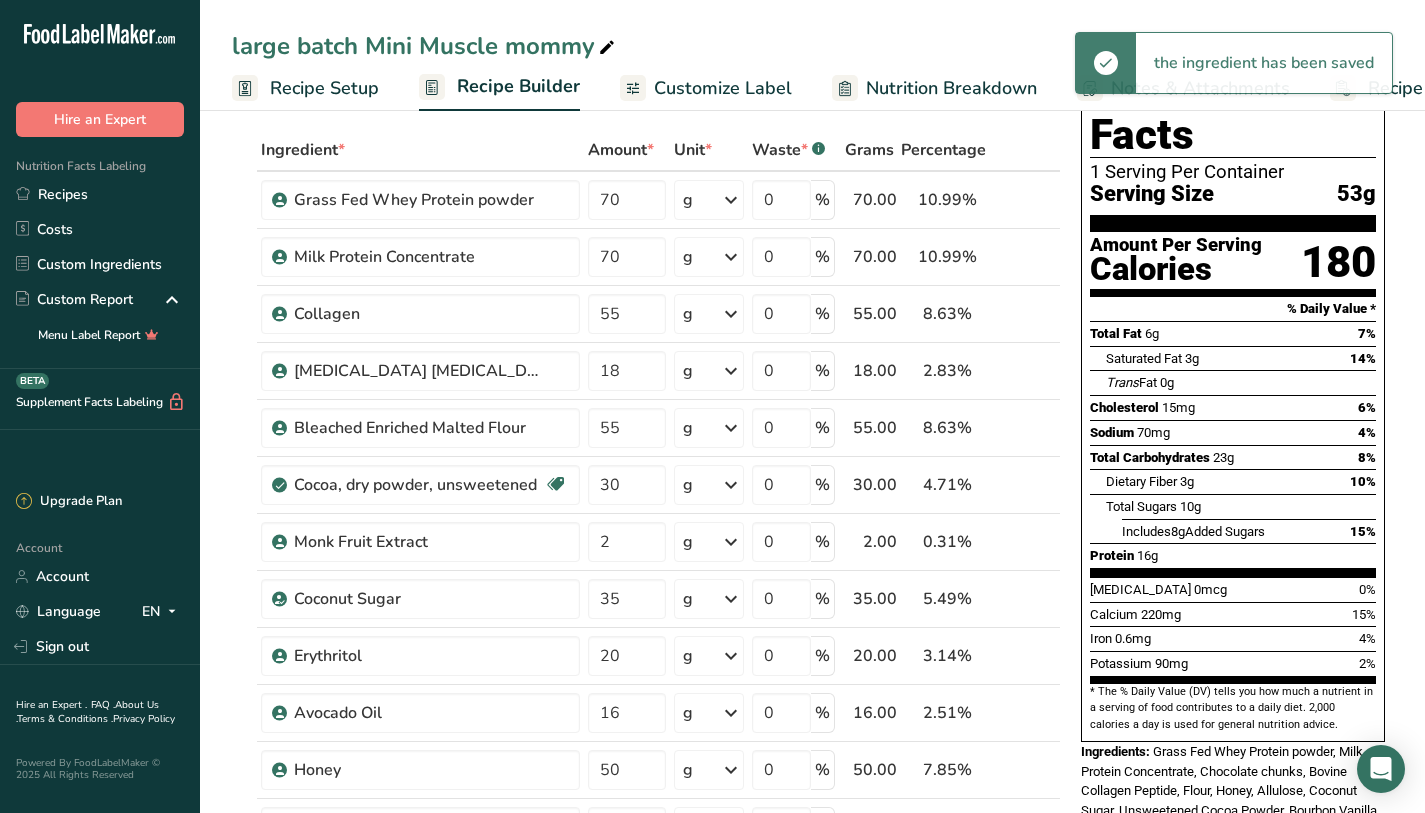 scroll, scrollTop: 95, scrollLeft: 0, axis: vertical 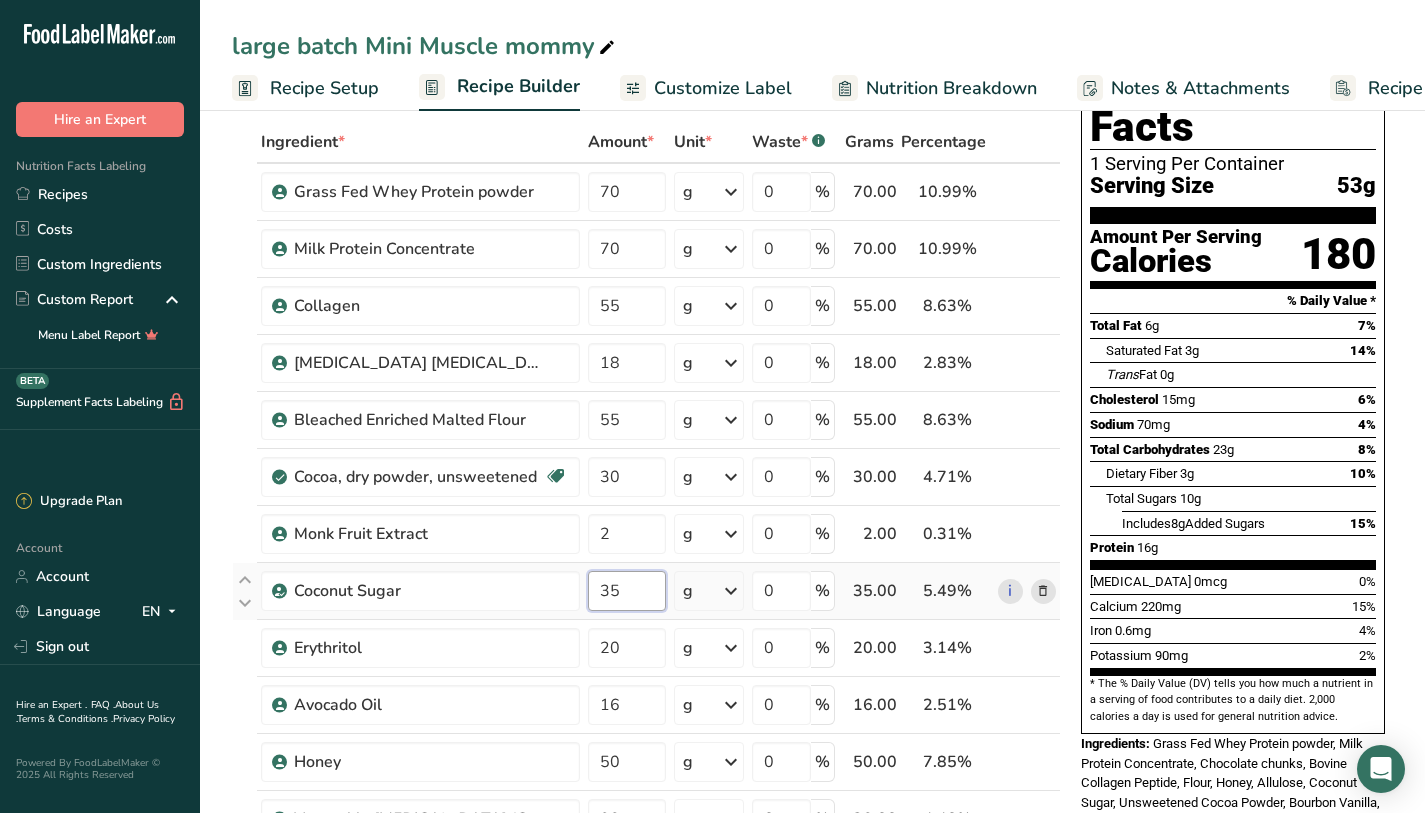 click on "35" at bounding box center [627, 591] 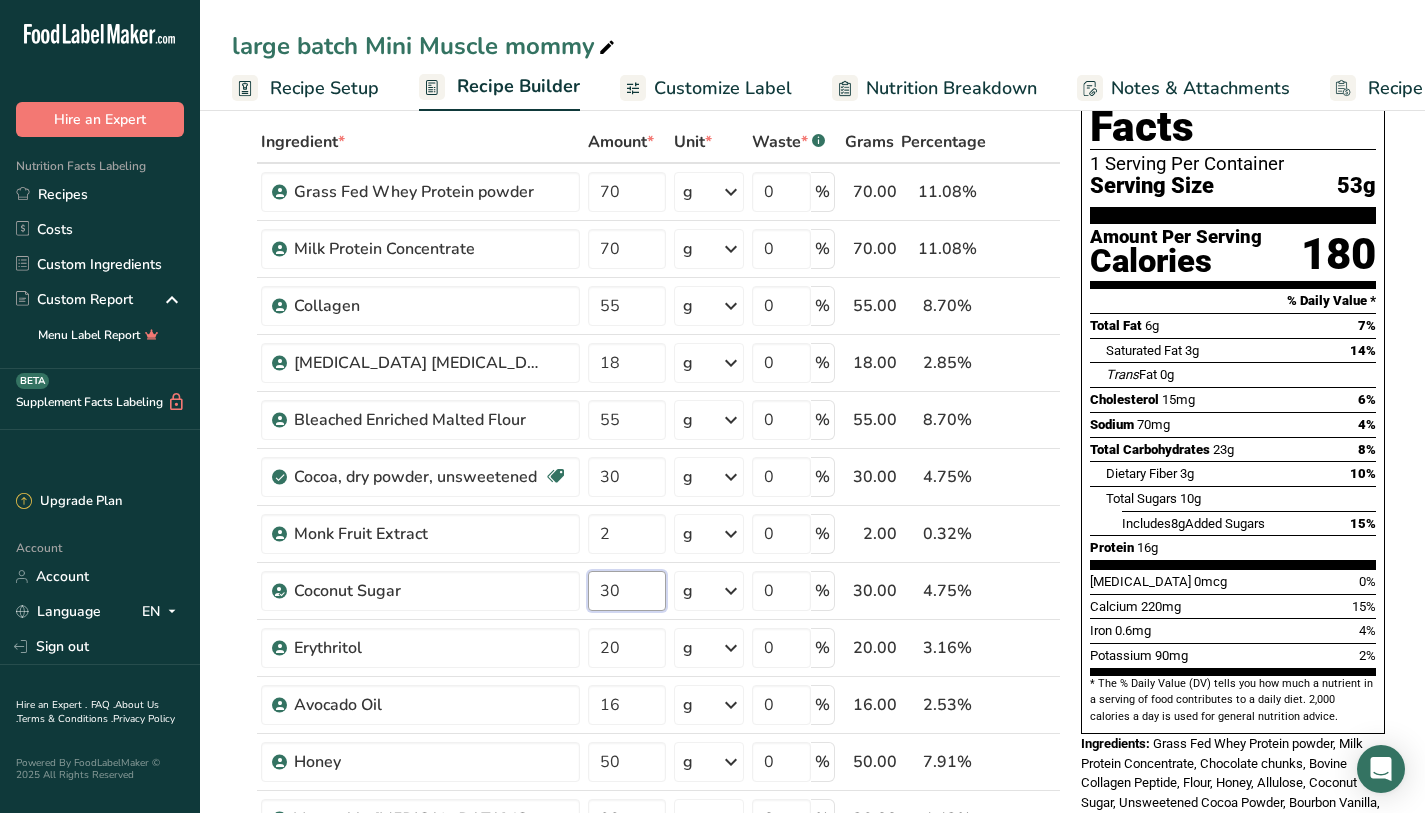 type on "30" 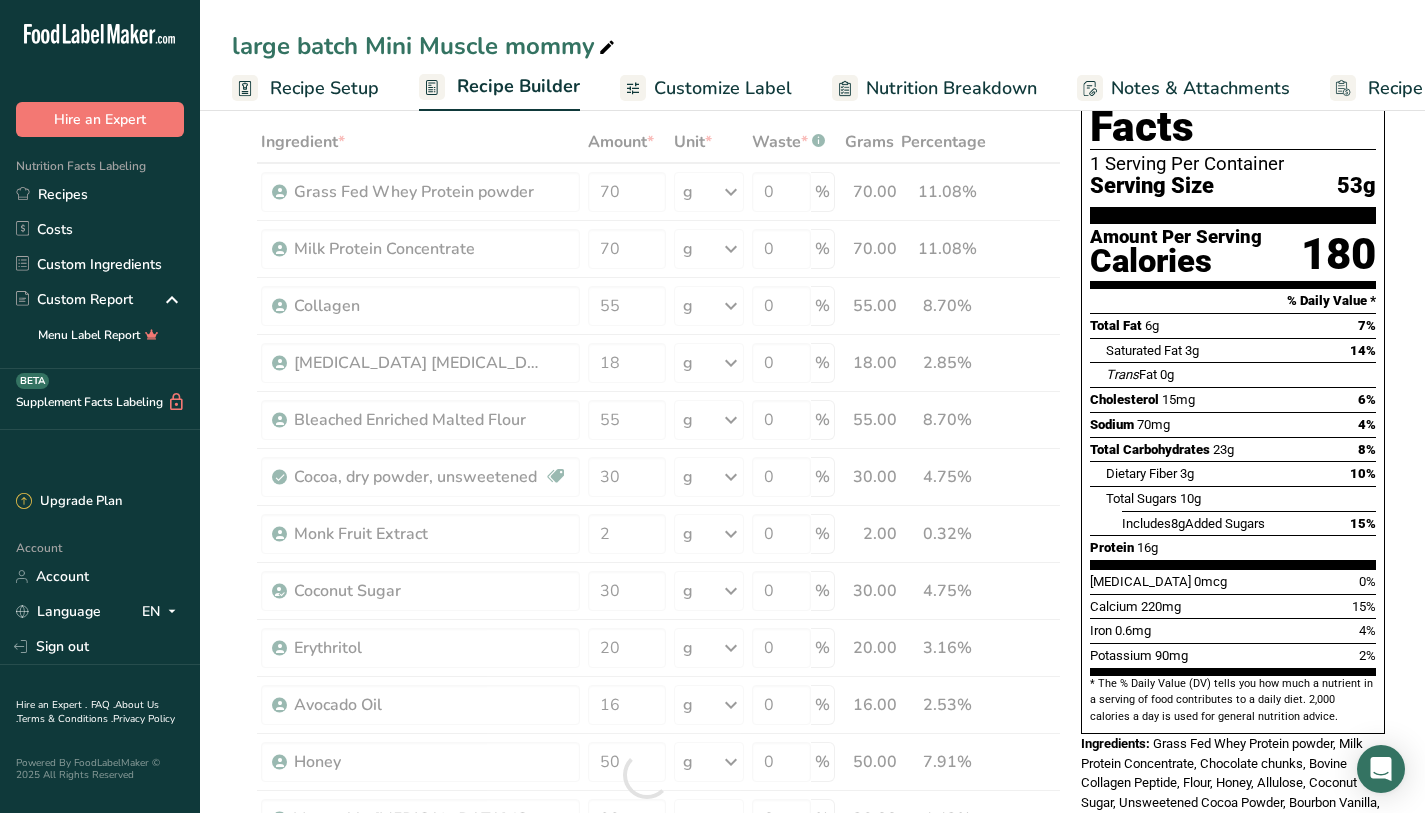 click on "Total Fat
6g
7%
Saturated Fat
3g
14%
Trans  Fat
0g
[MEDICAL_DATA]
15mg
6%
Sodium
70mg
4%
Total Carbohydrates
23g
8%
Dietary Fiber
3g
10%
Total Sugars
10g
Includes
8g
Added Sugars
15%" at bounding box center [1233, 441] 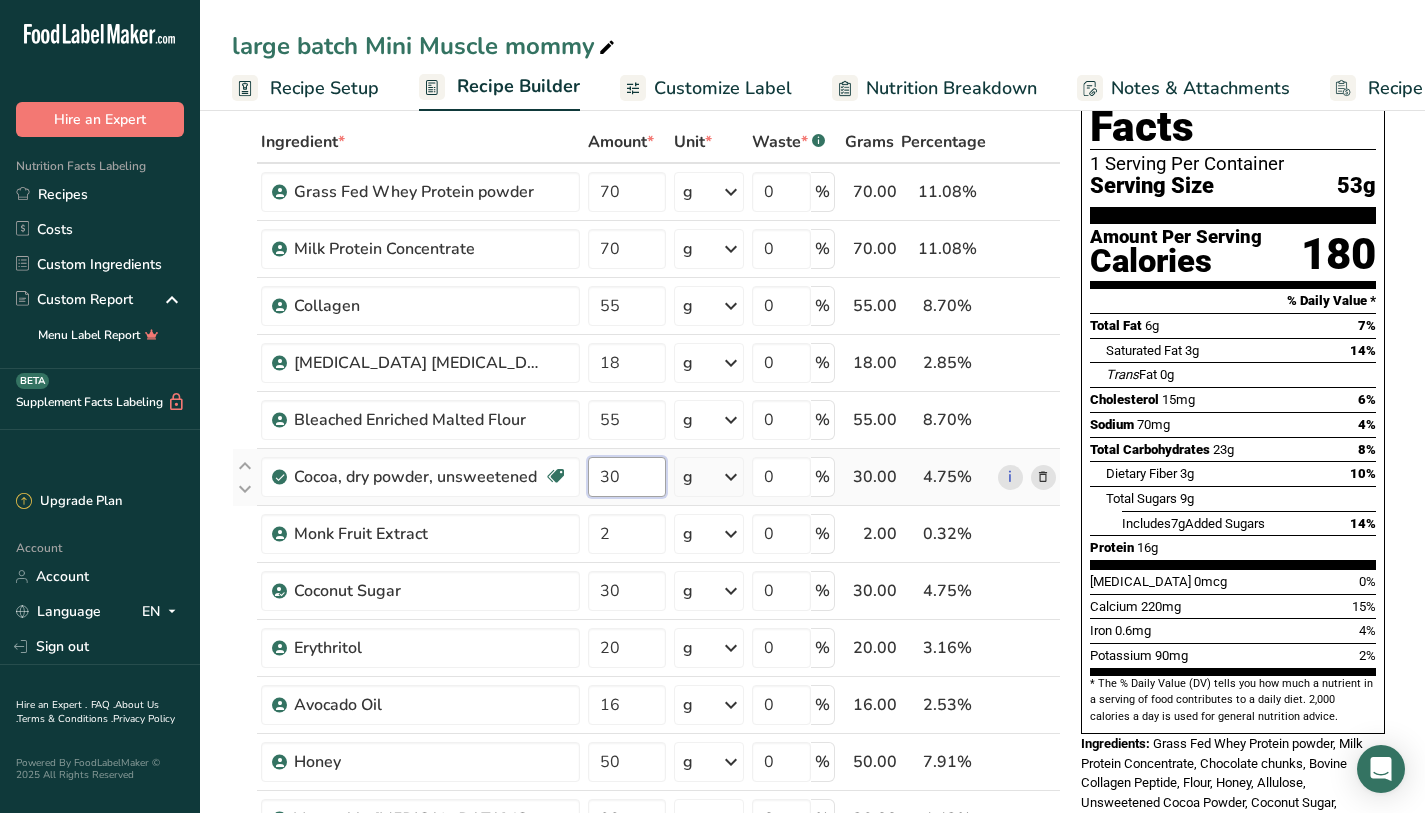 click on "30" at bounding box center (627, 477) 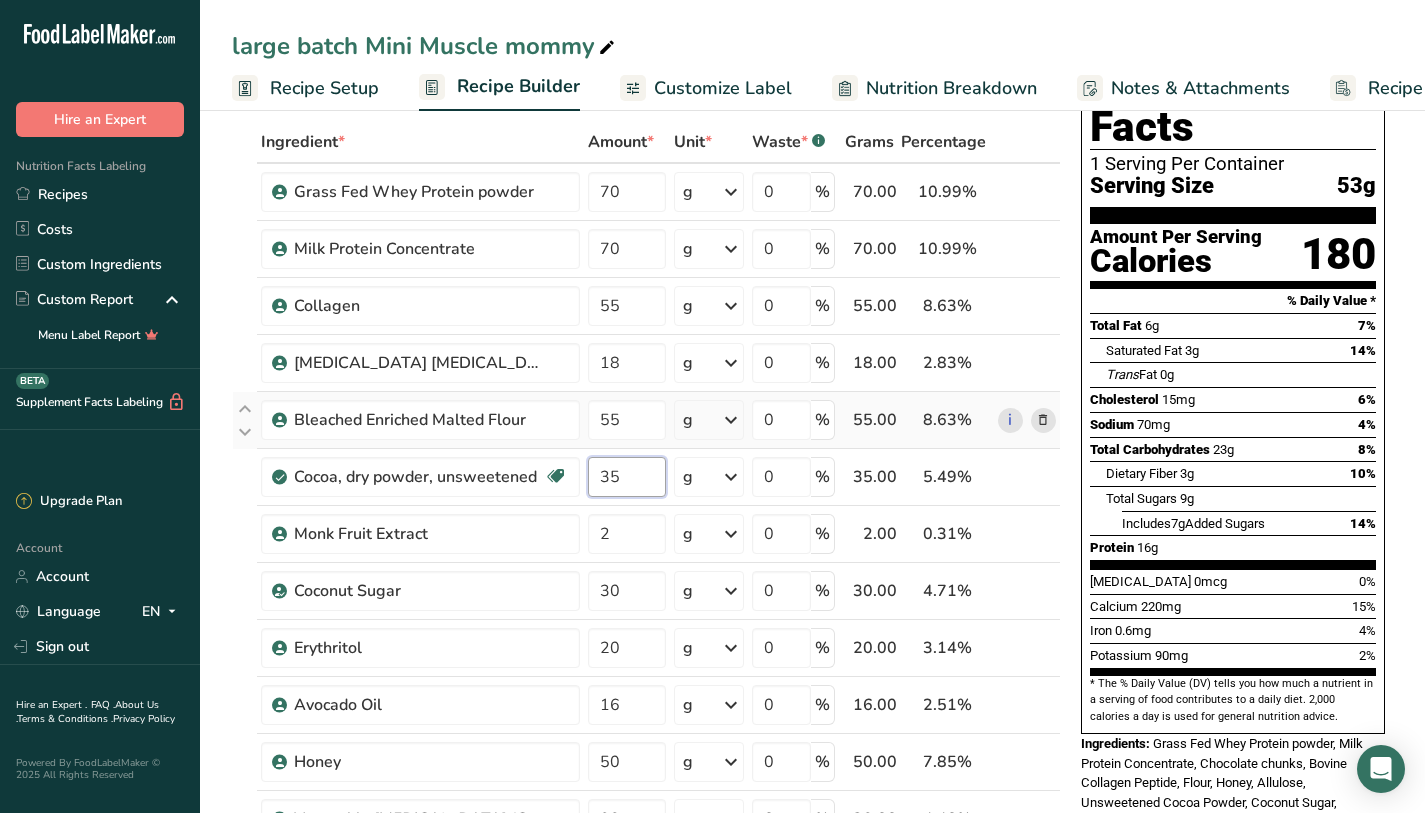 type on "35" 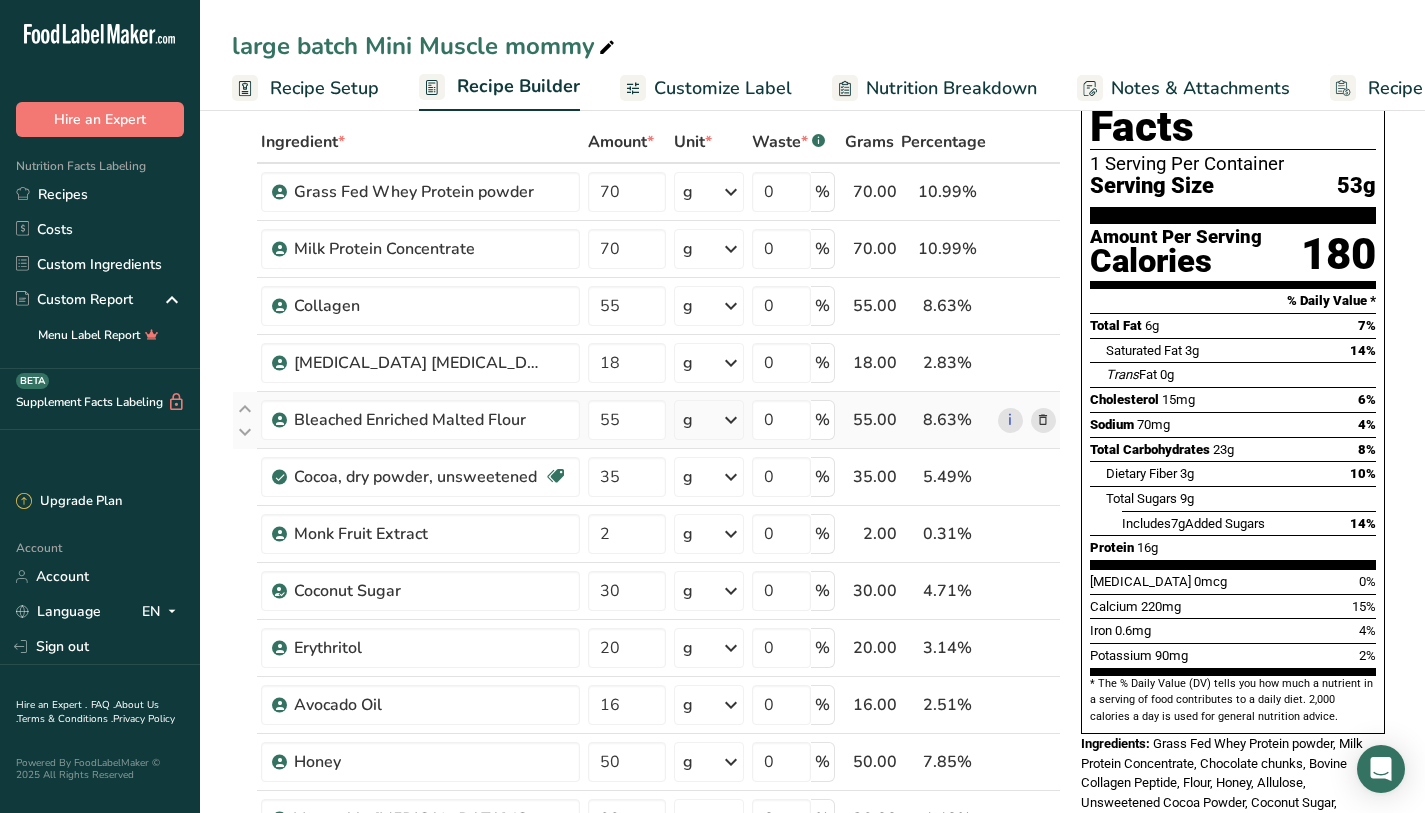 click on "Ingredient *
Amount *
Unit *
Waste *   .a-a{fill:#347362;}.b-a{fill:#fff;}          Grams
Percentage
Grass Fed Whey Protein powder
70
g
Weight Units
g
kg
mg
See more
Volume Units
l
mL
fl oz
See more
0
%
70.00
10.99%
i
Milk Protein Concentrate
70
g
Weight Units
g
kg
mg
See more
Volume Units
l
mL
fl oz
See more
0
%
70.00
10.99%
i" at bounding box center [646, 775] 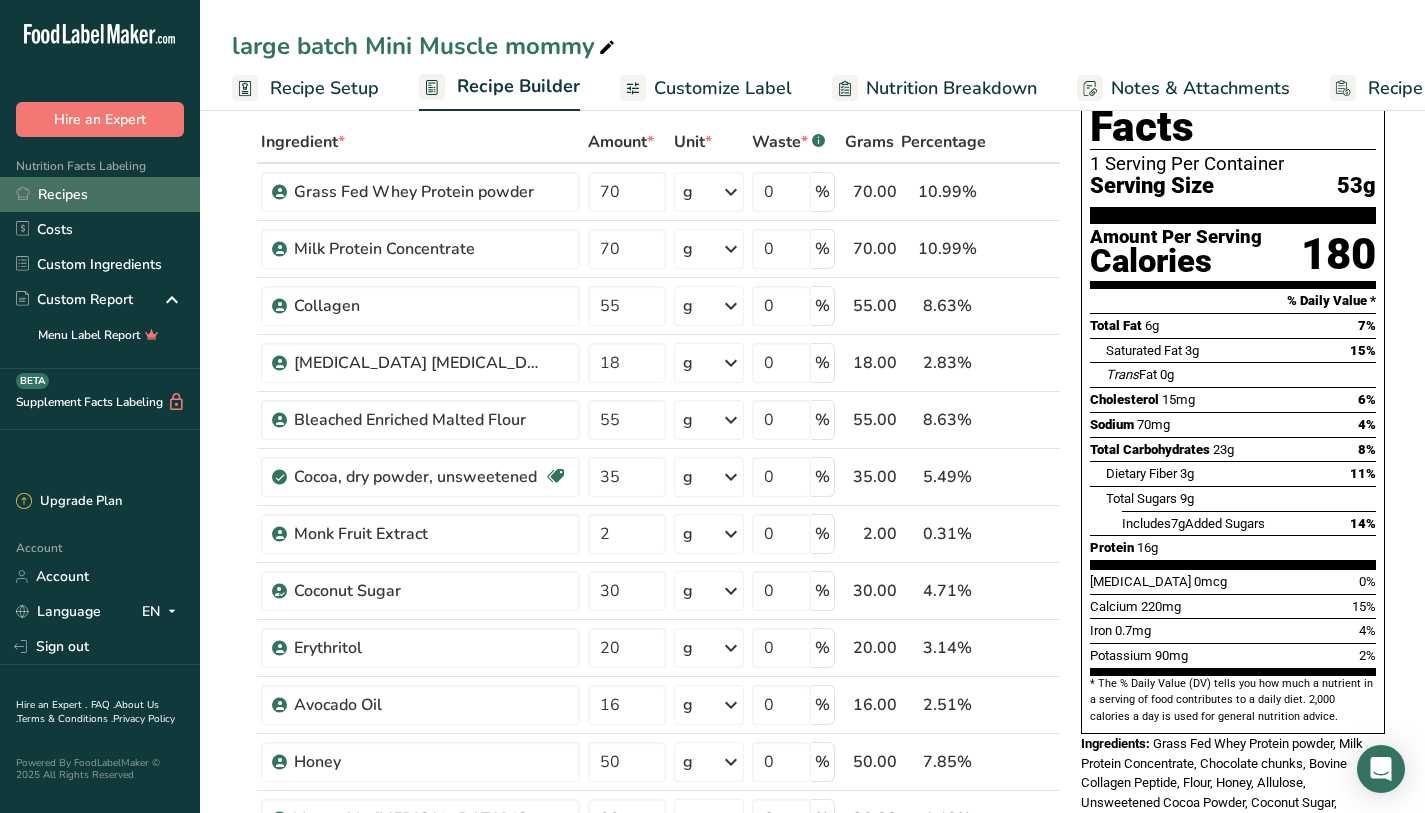 click on "Recipes" at bounding box center [100, 194] 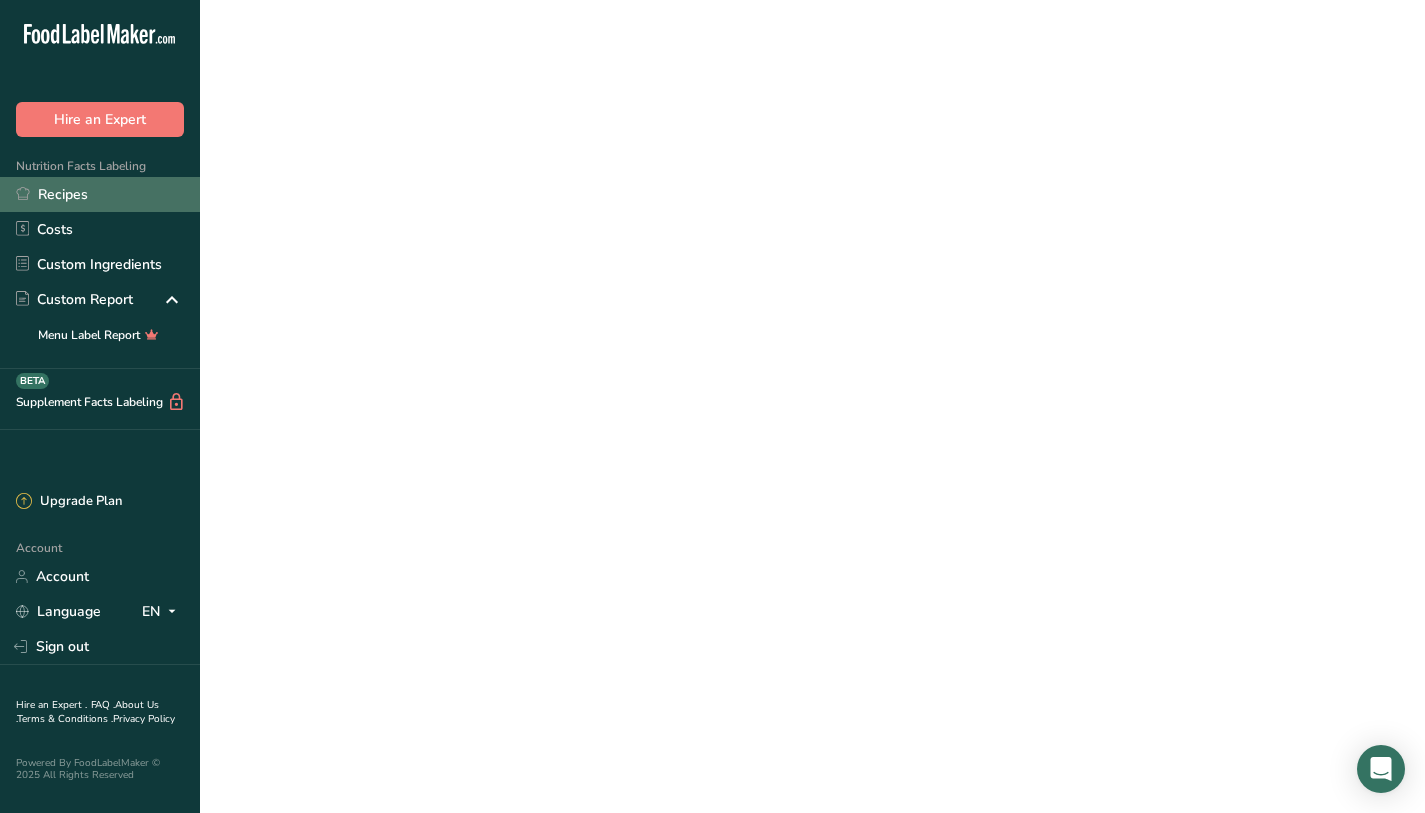scroll, scrollTop: 0, scrollLeft: 0, axis: both 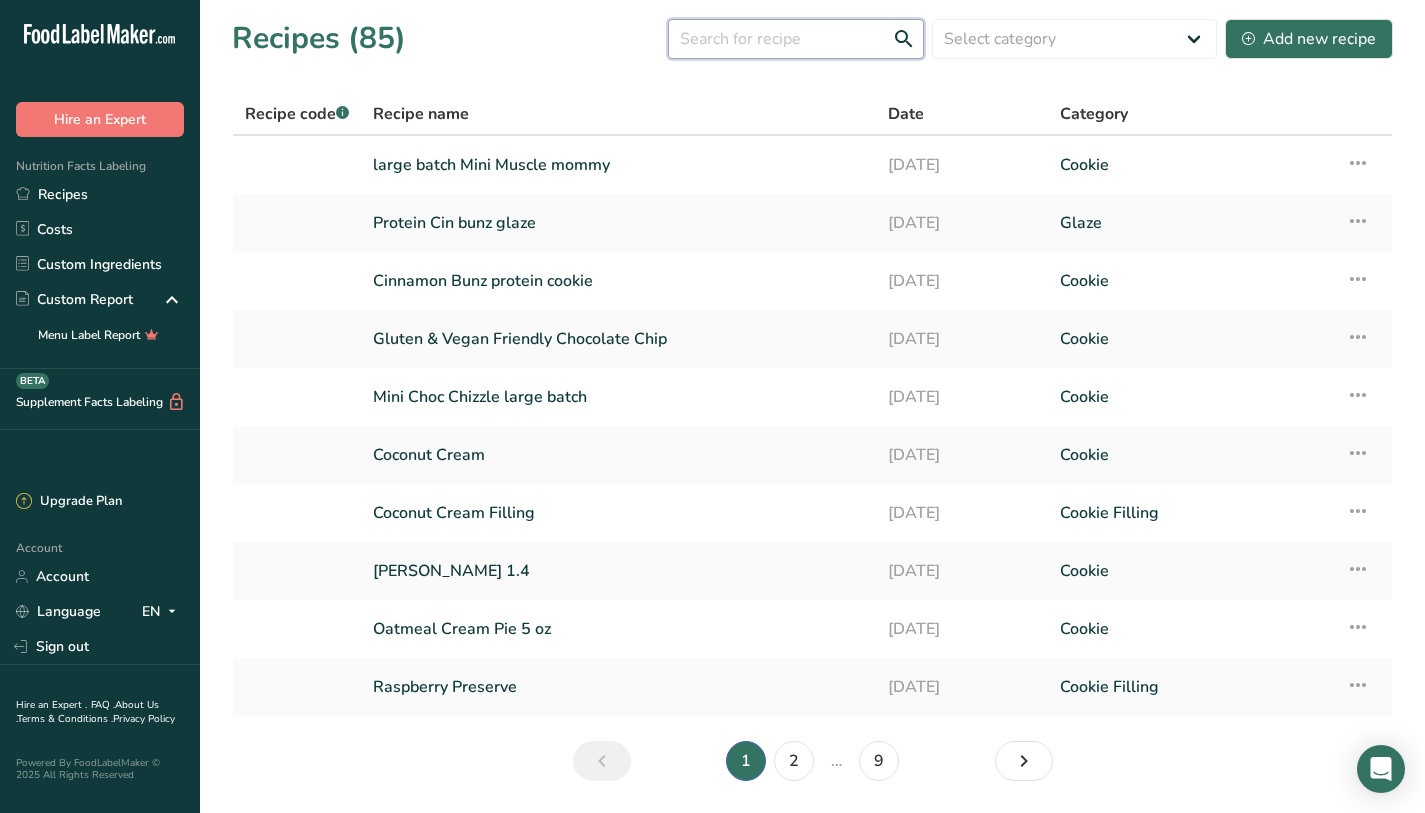 click at bounding box center [796, 39] 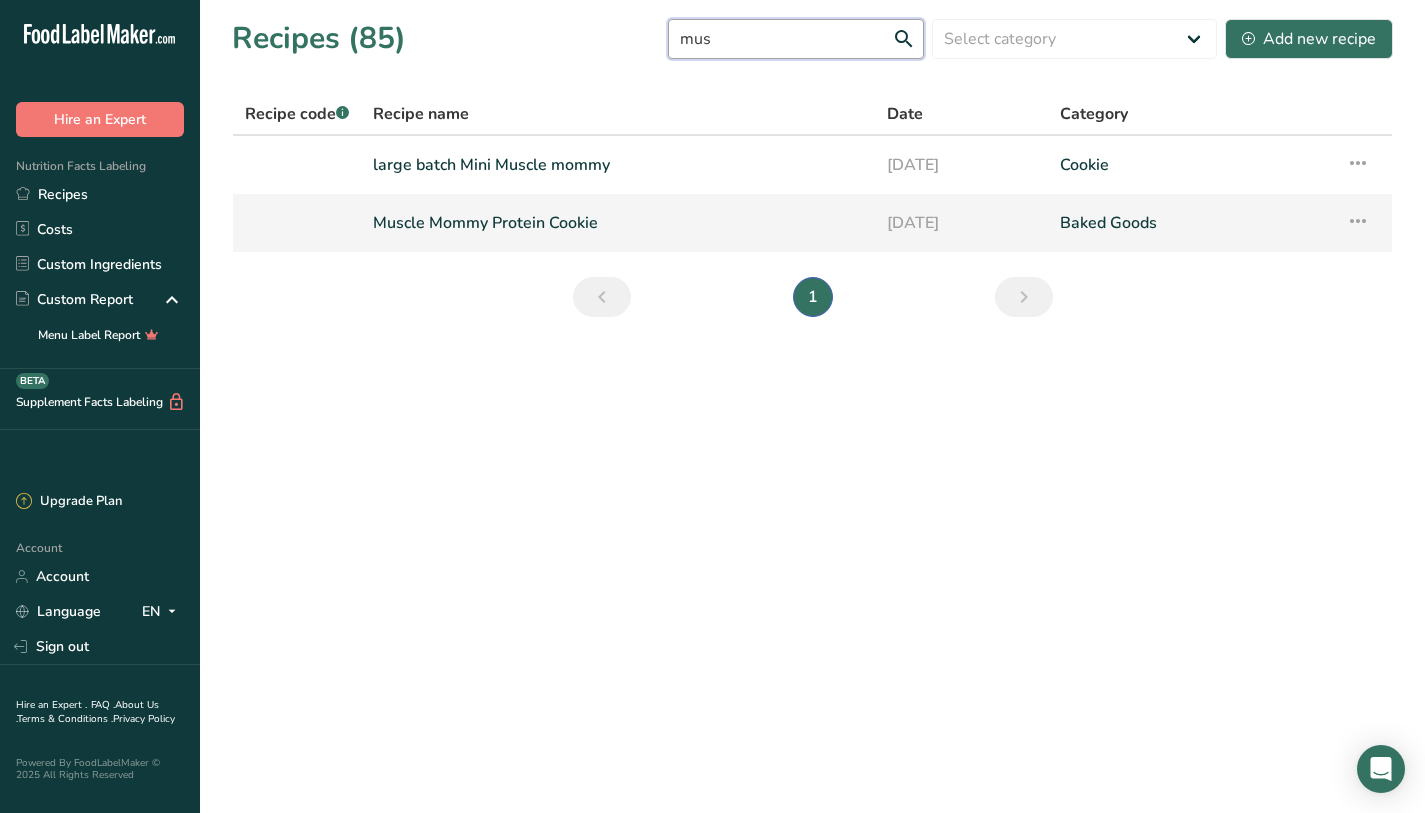 type on "mus" 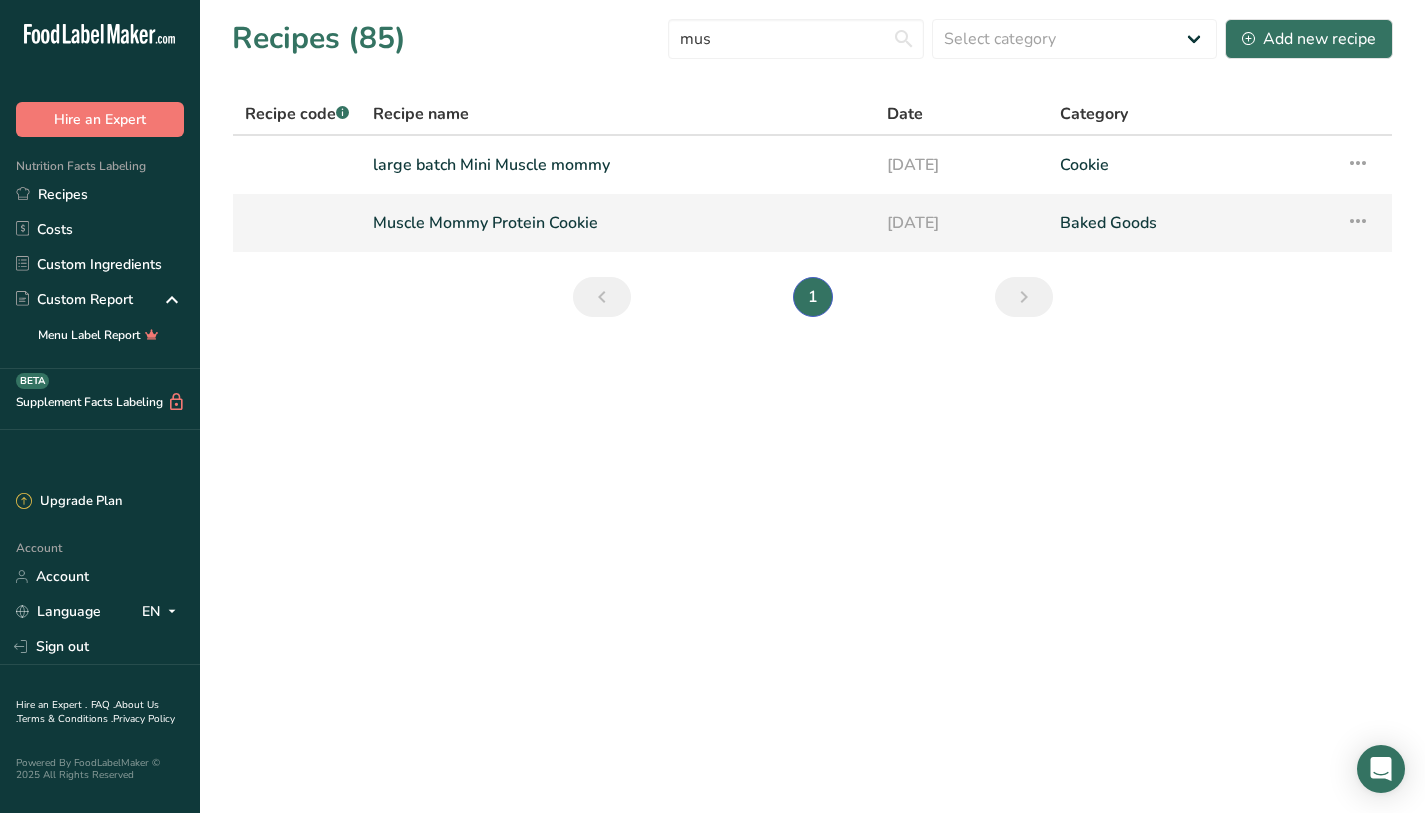 click on "Muscle Mommy Protein Cookie" at bounding box center (618, 223) 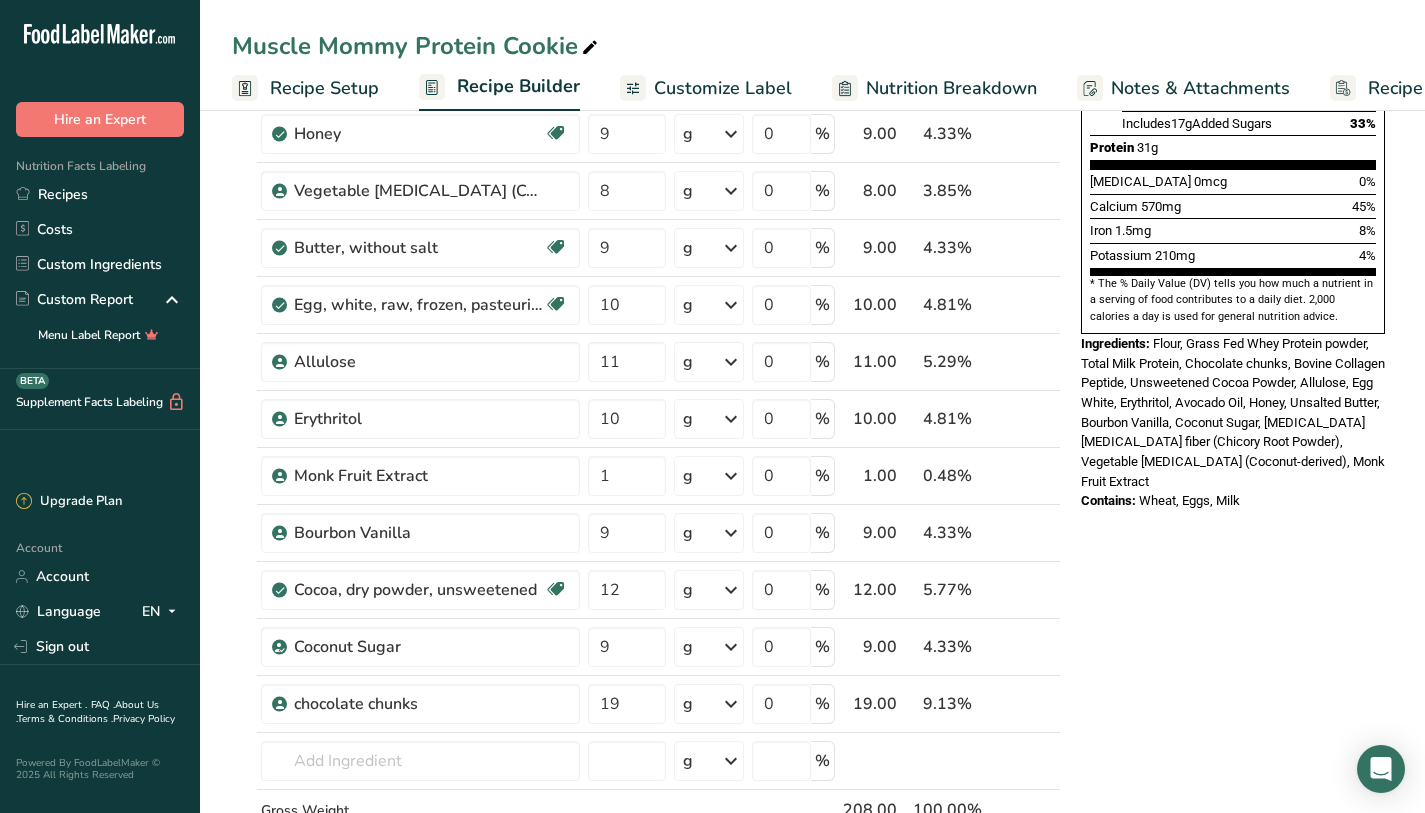 scroll, scrollTop: 508, scrollLeft: 0, axis: vertical 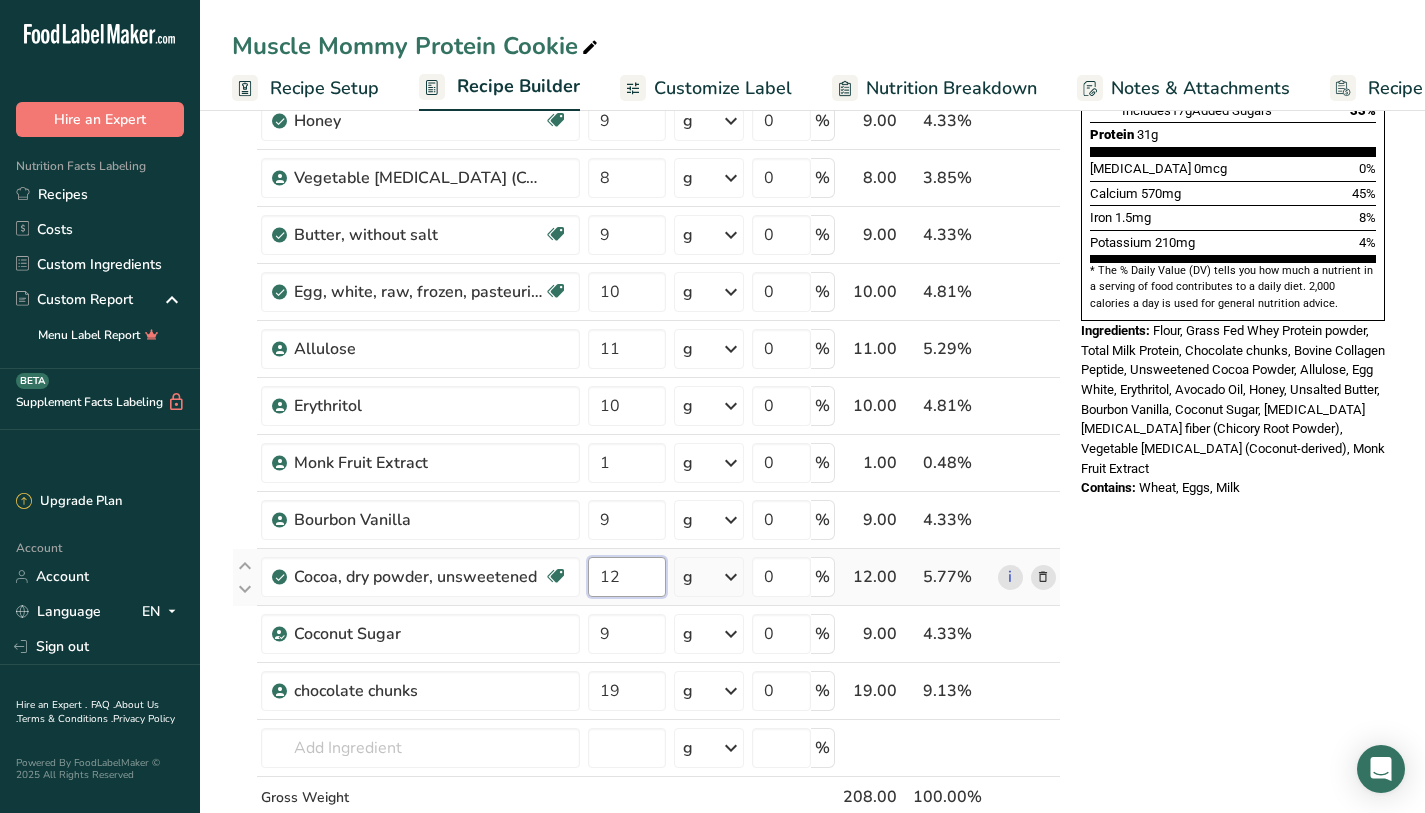 click on "12" at bounding box center (627, 577) 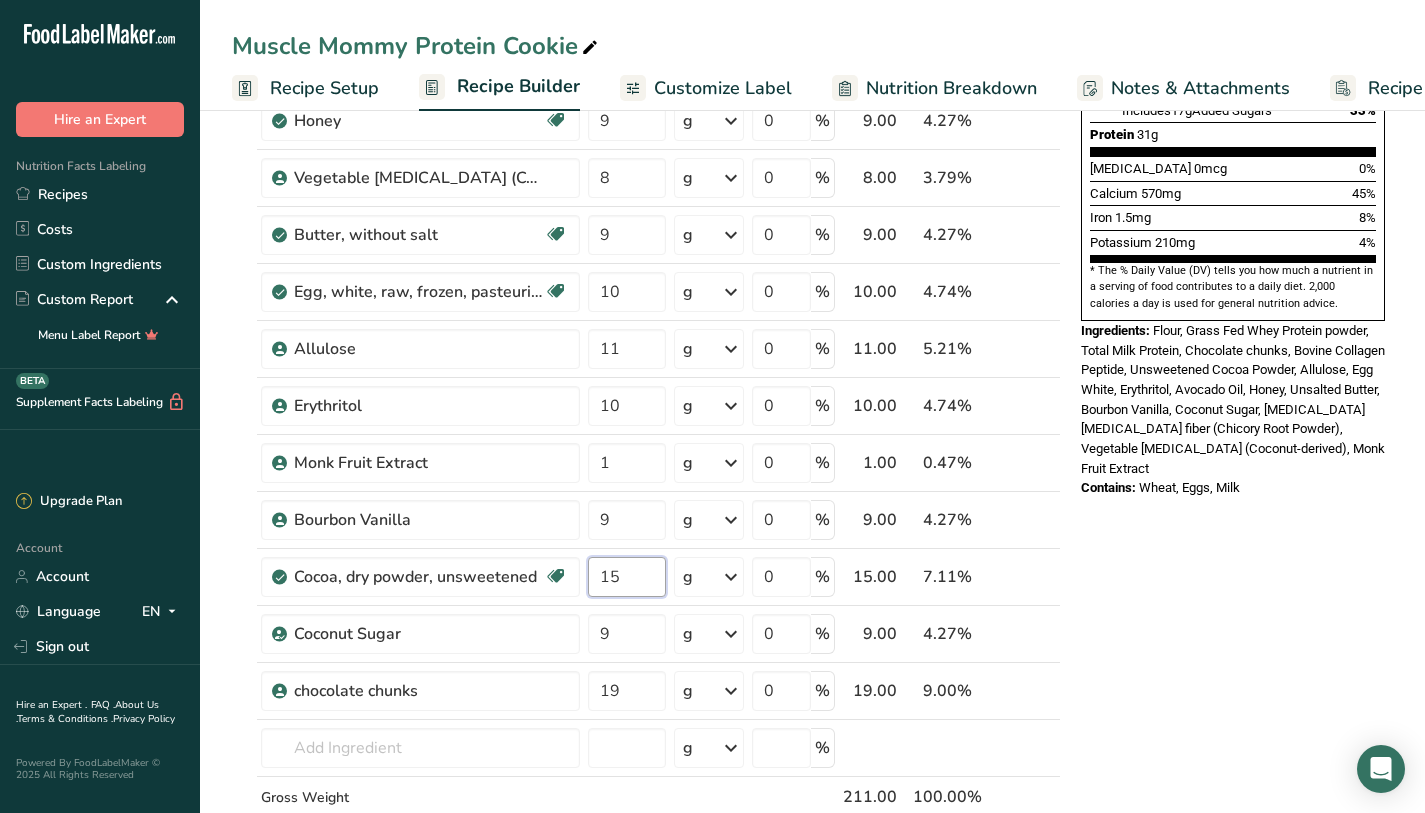 type on "15" 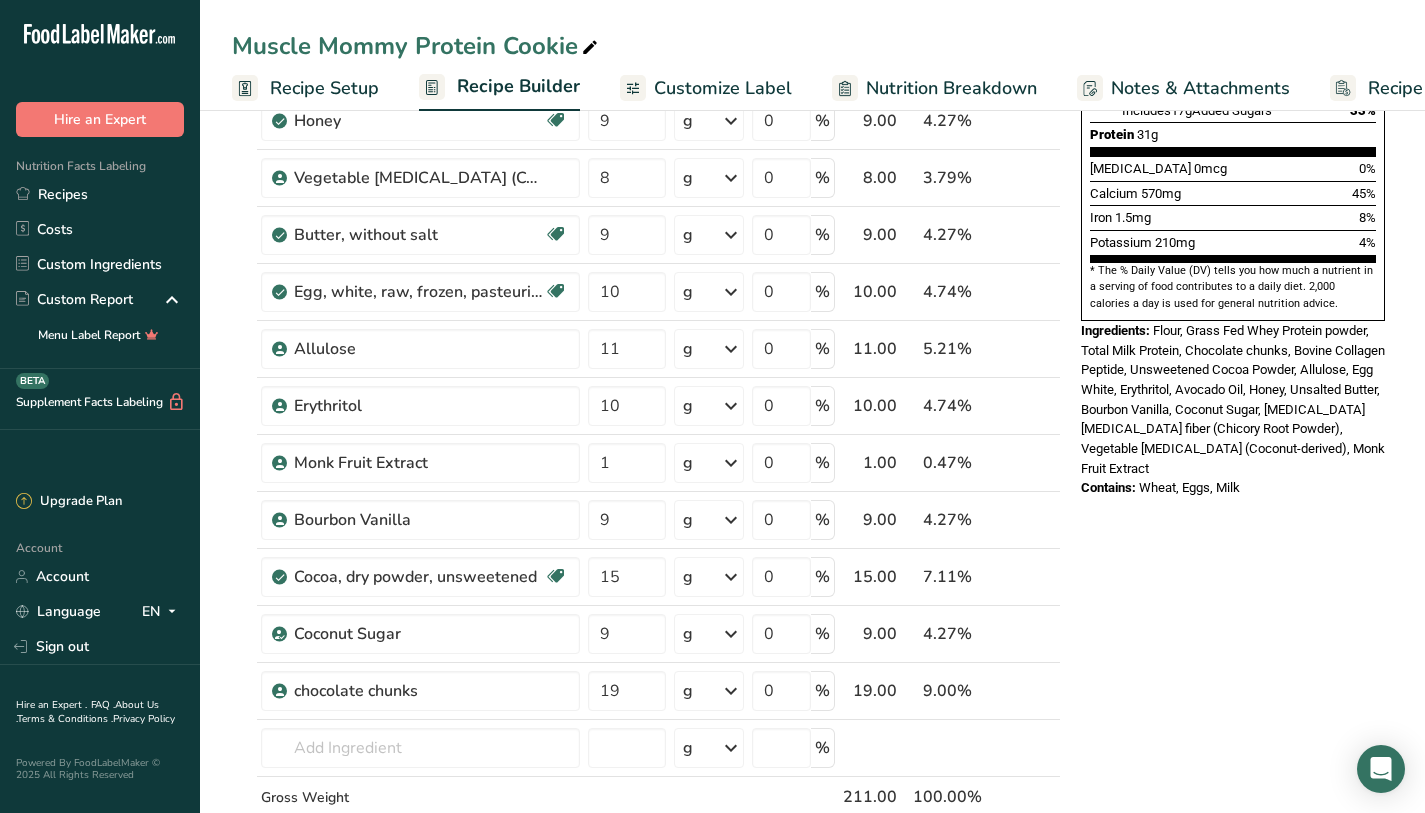 click on "Nutrition Facts
1 Serving Per Container
Serving Size
108g
Amount Per Serving
Calories
370
% Daily Value *
Total Fat
13g
17%
Saturated Fat
6g
30%
Trans  Fat
0g
[MEDICAL_DATA]
35mg
12%
Sodium
50mg
2%
Total Carbohydrates
46g
17%
Dietary Fiber
7g
27%" at bounding box center [1233, 595] 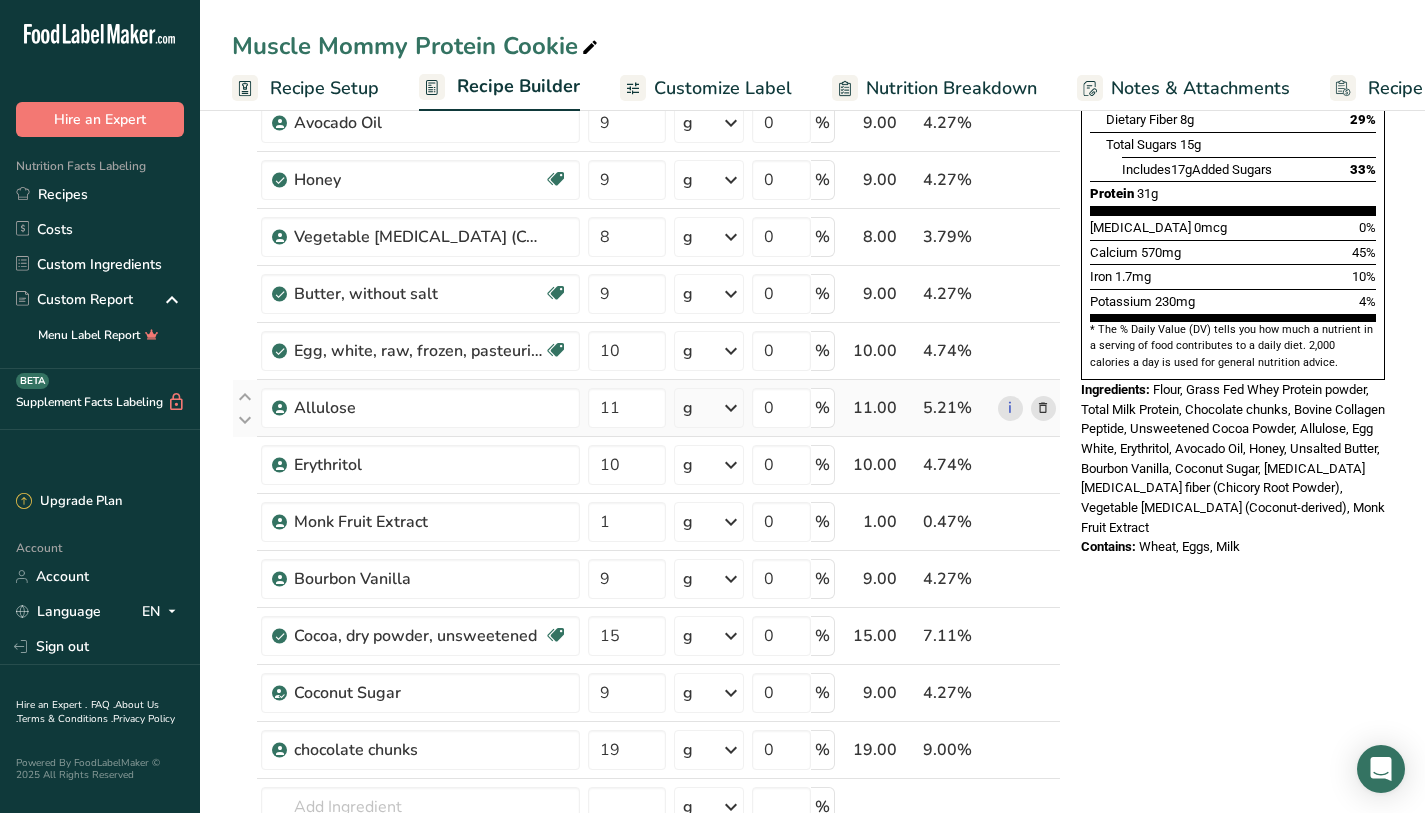 scroll, scrollTop: 453, scrollLeft: 0, axis: vertical 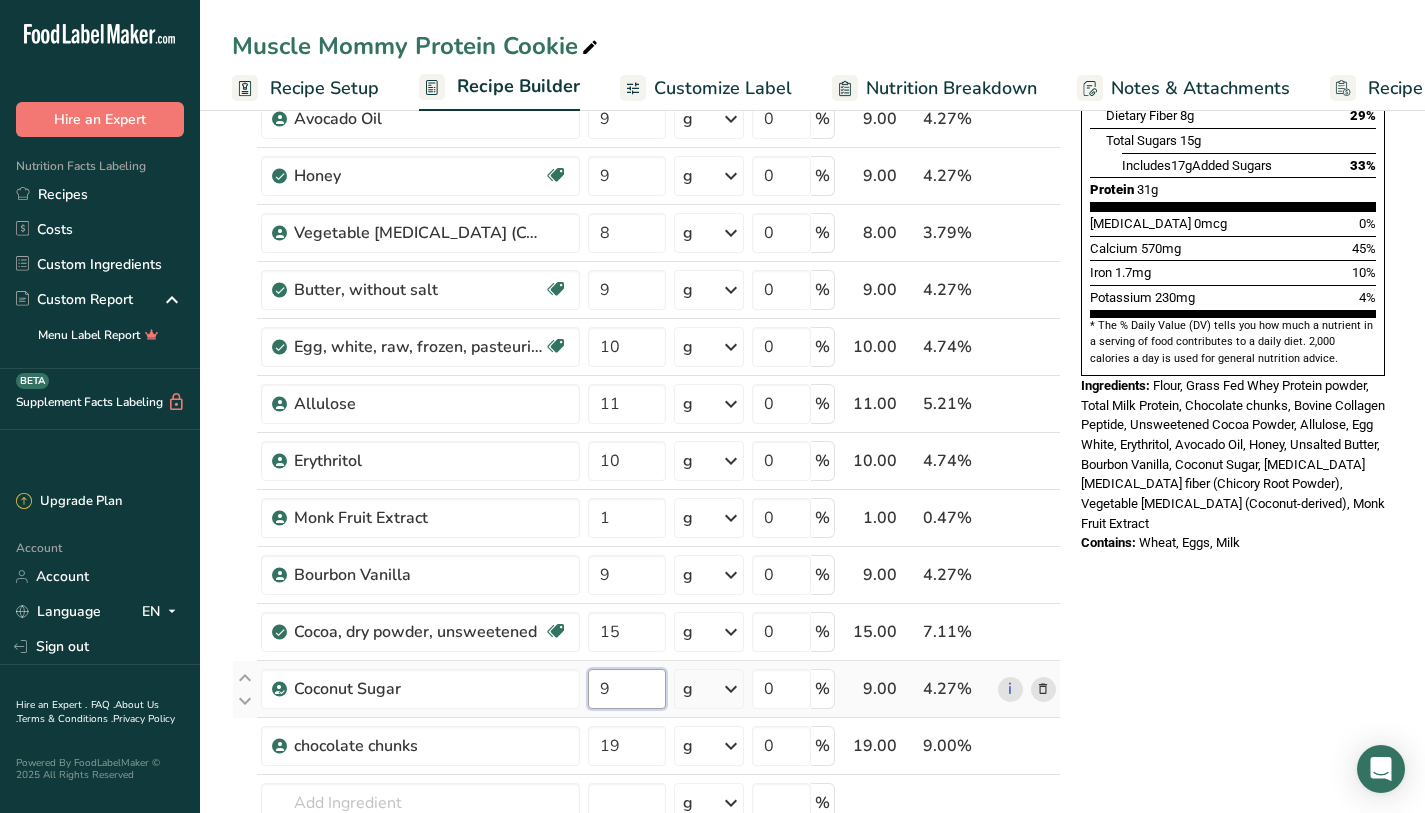click on "9" at bounding box center (627, 689) 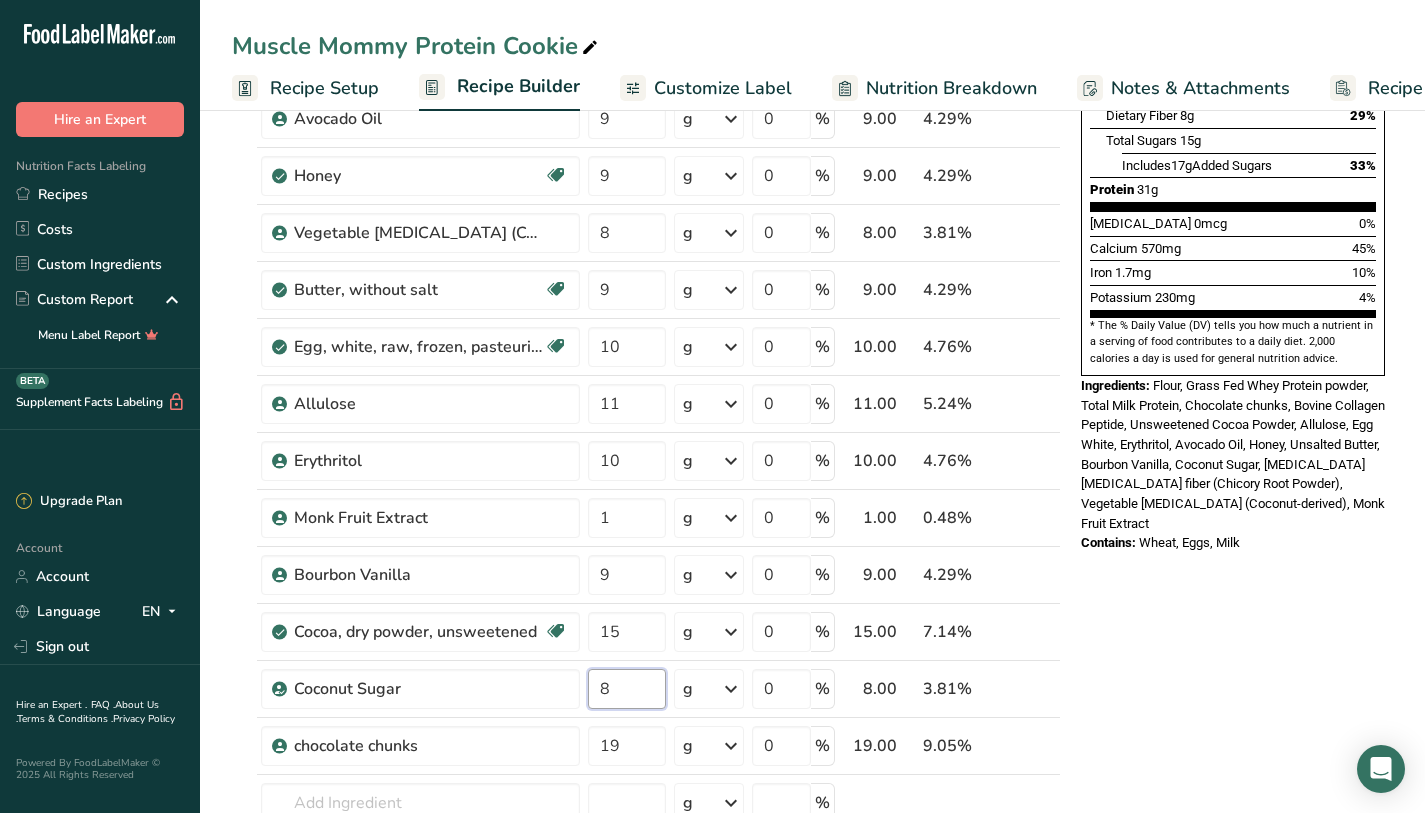 type on "8" 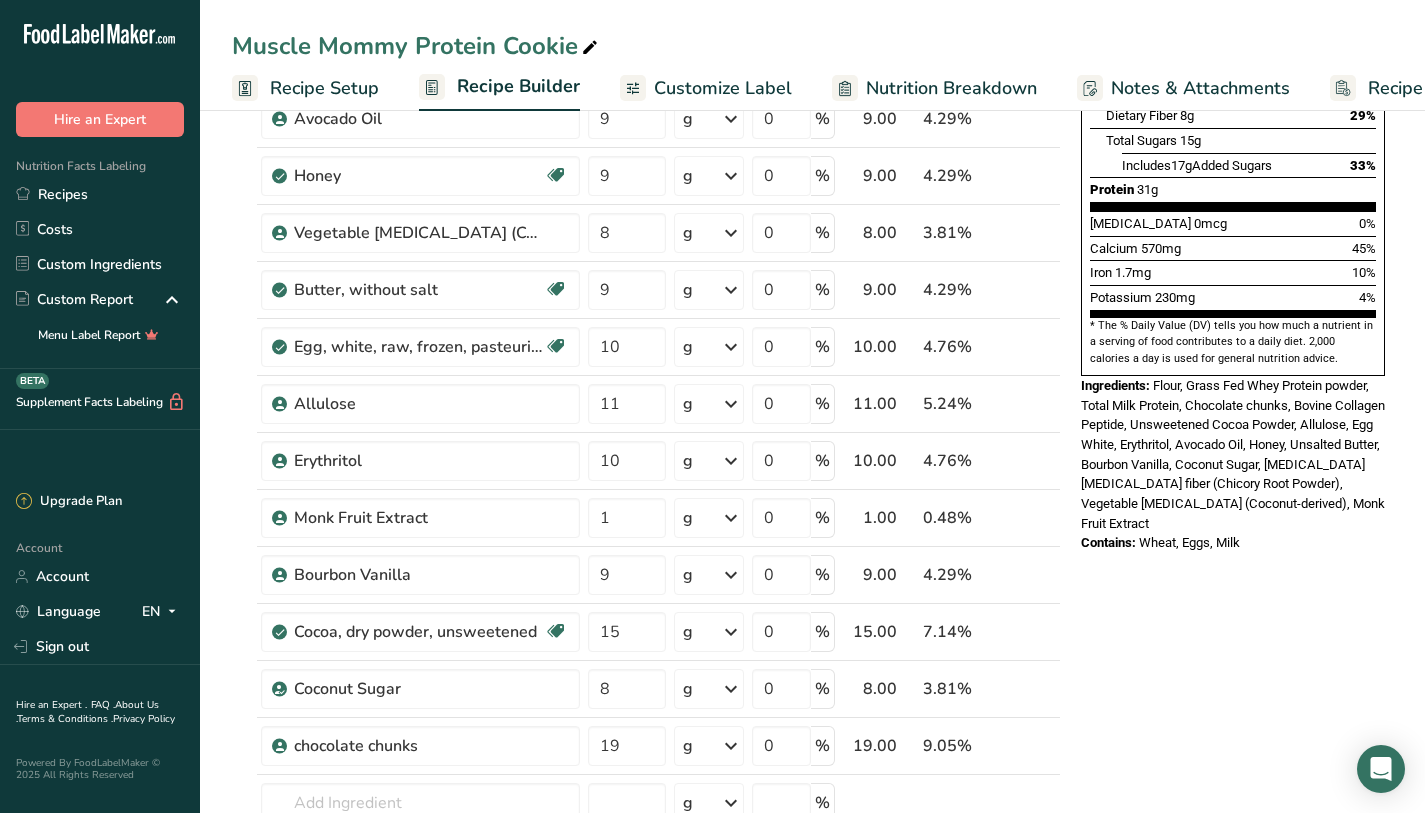 click on "Nutrition Facts
1 Serving Per Container
Serving Size
109g
Amount Per Serving
Calories
380
% Daily Value *
Total Fat
13g
17%
Saturated Fat
6g
30%
Trans  Fat
0g
[MEDICAL_DATA]
35mg
12%
Sodium
50mg
2%
Total Carbohydrates
47g
17%
Dietary Fiber
8g
29%" at bounding box center (1233, 650) 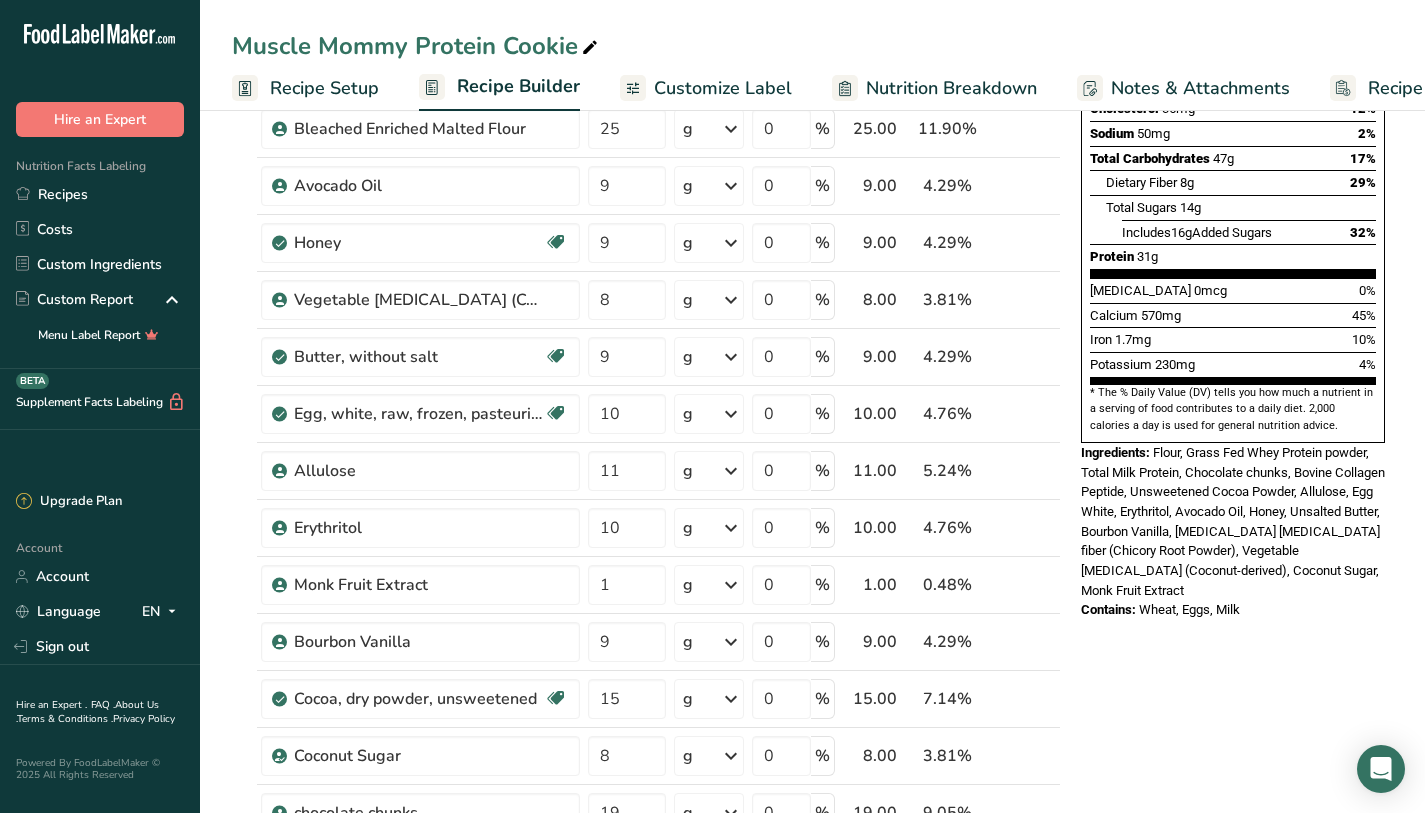 scroll, scrollTop: 385, scrollLeft: 0, axis: vertical 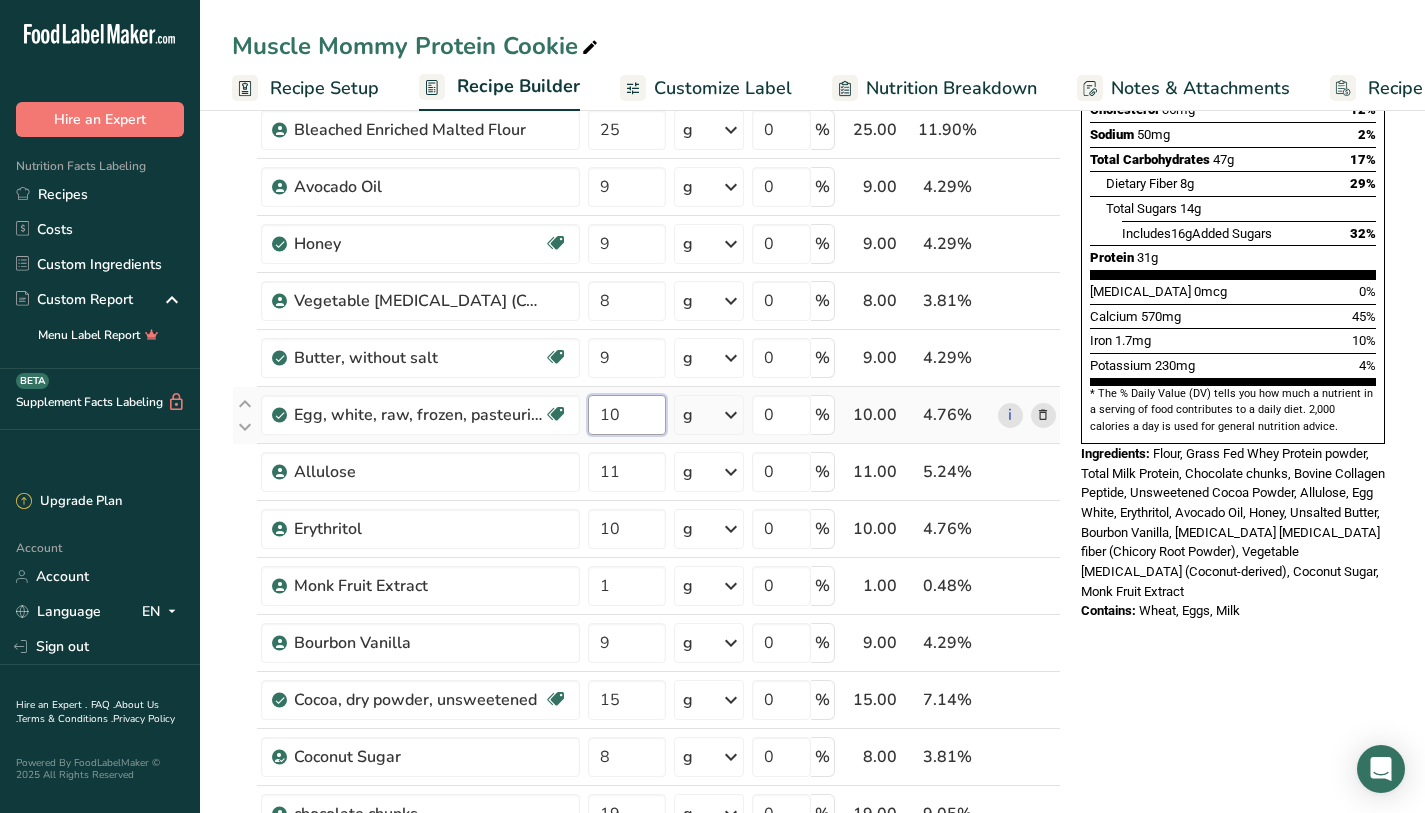 click on "10" at bounding box center (627, 415) 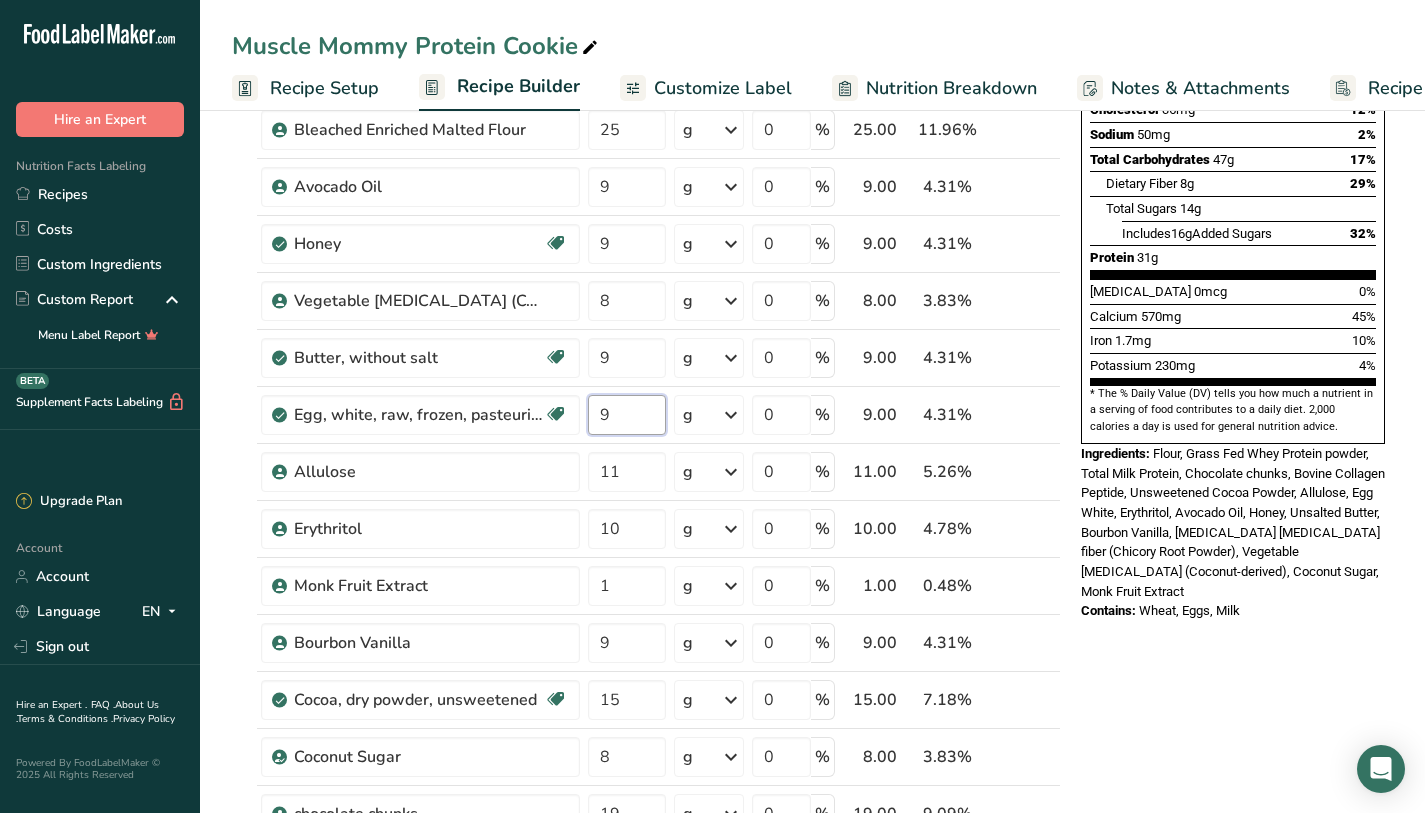 scroll, scrollTop: 385, scrollLeft: 0, axis: vertical 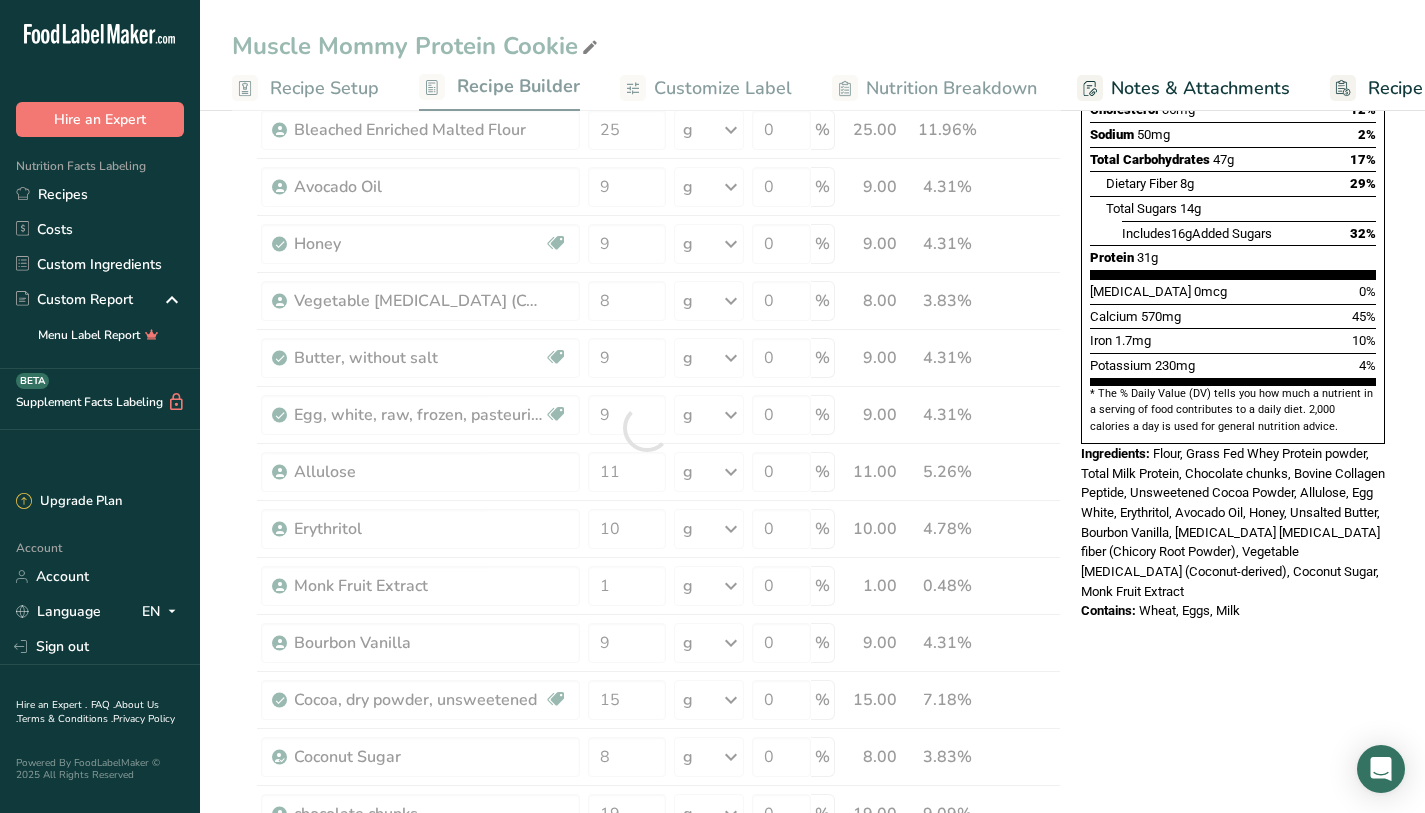 click on "Nutrition Facts
1 Serving Per Container
Serving Size
109g
Amount Per Serving
Calories
370
% Daily Value *
Total Fat
13g
17%
Saturated Fat
6g
30%
Trans  Fat
0g
[MEDICAL_DATA]
35mg
12%
Sodium
50mg
2%
Total Carbohydrates
47g
17%
Dietary Fiber
8g
29%" at bounding box center (1233, 190) 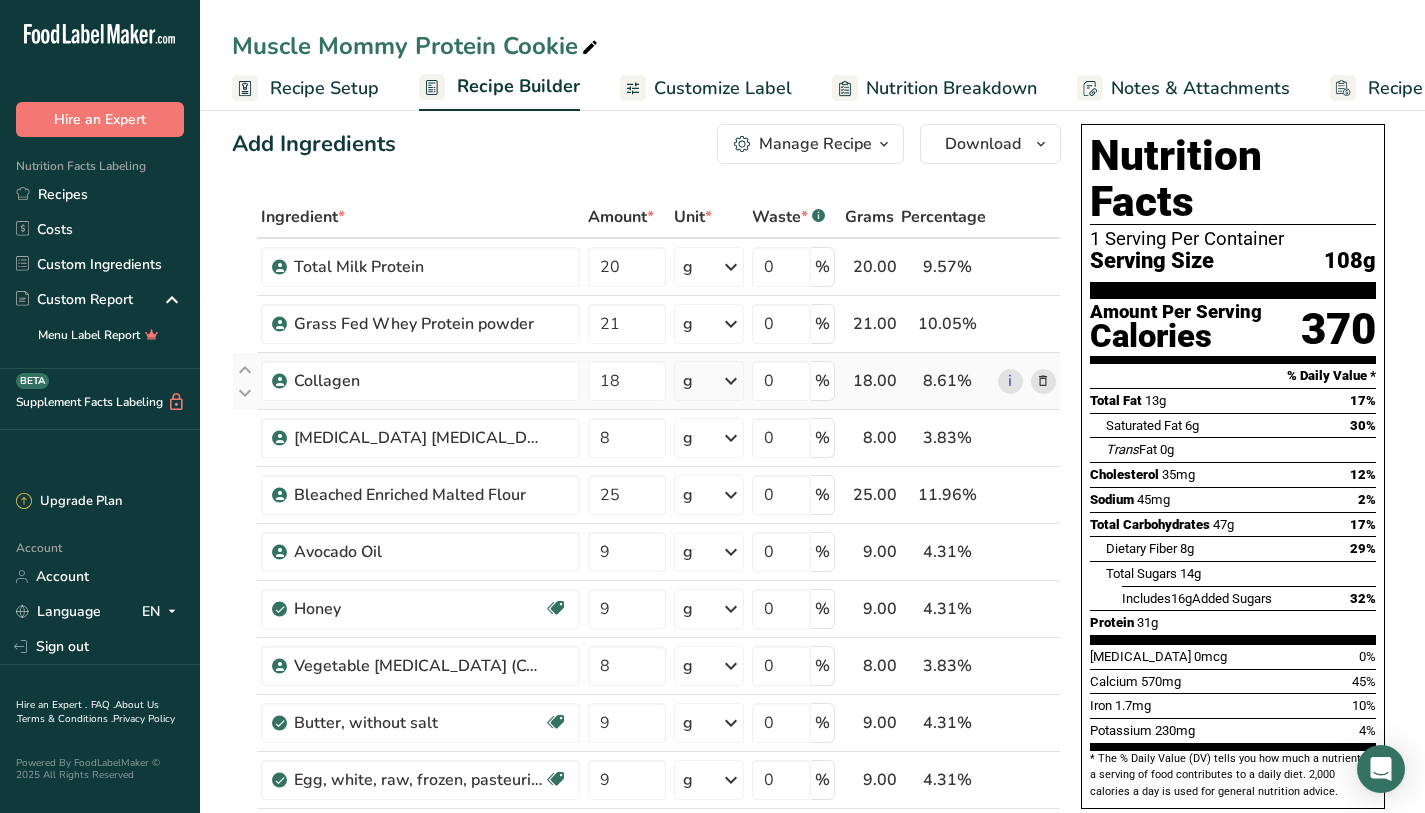 scroll, scrollTop: 19, scrollLeft: 0, axis: vertical 